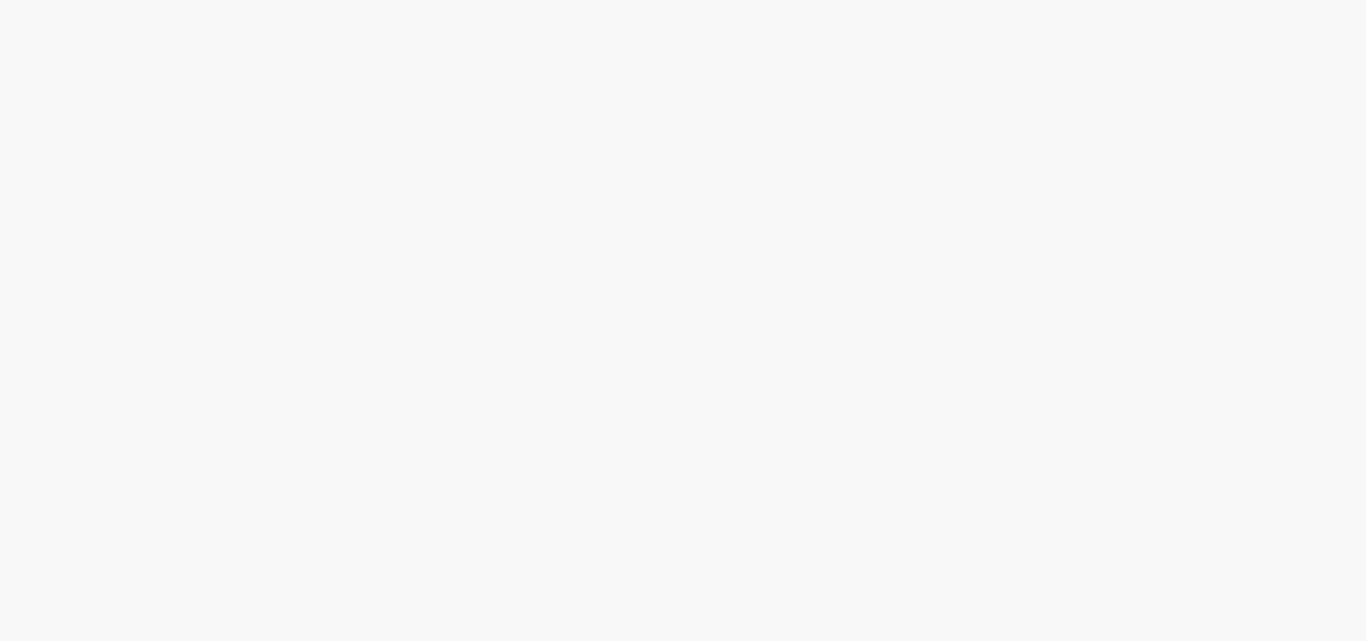 scroll, scrollTop: 0, scrollLeft: 0, axis: both 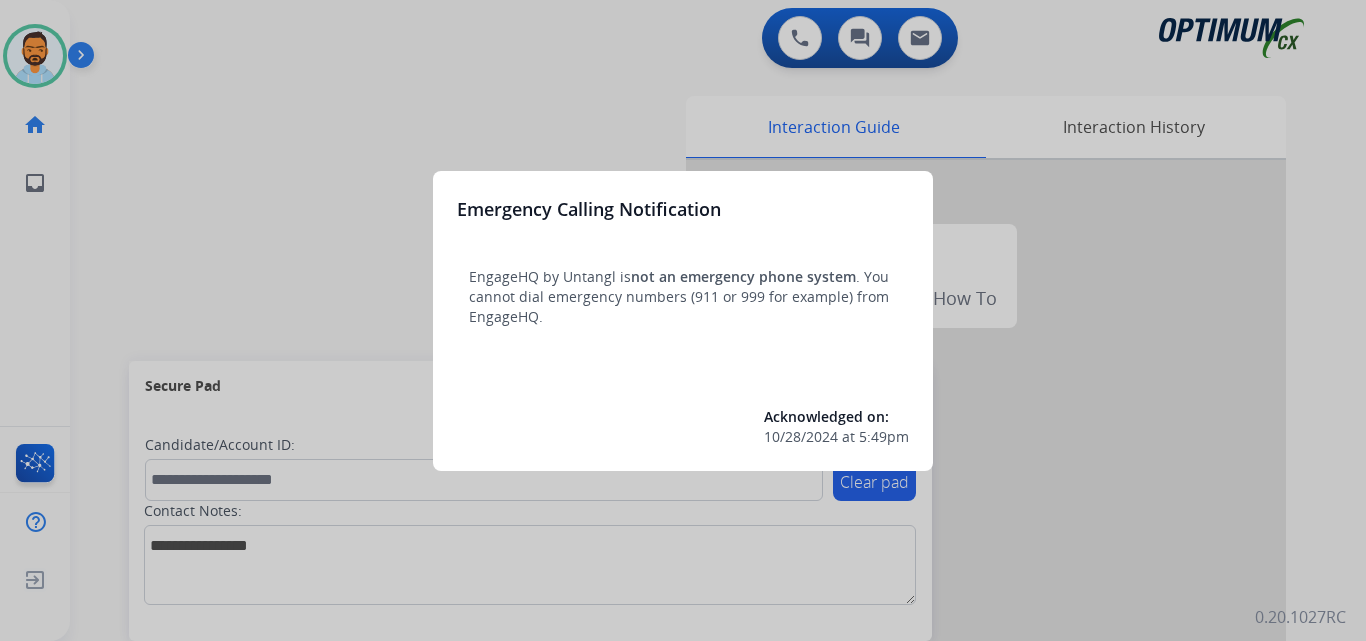 drag, startPoint x: 169, startPoint y: 149, endPoint x: 131, endPoint y: 159, distance: 39.293766 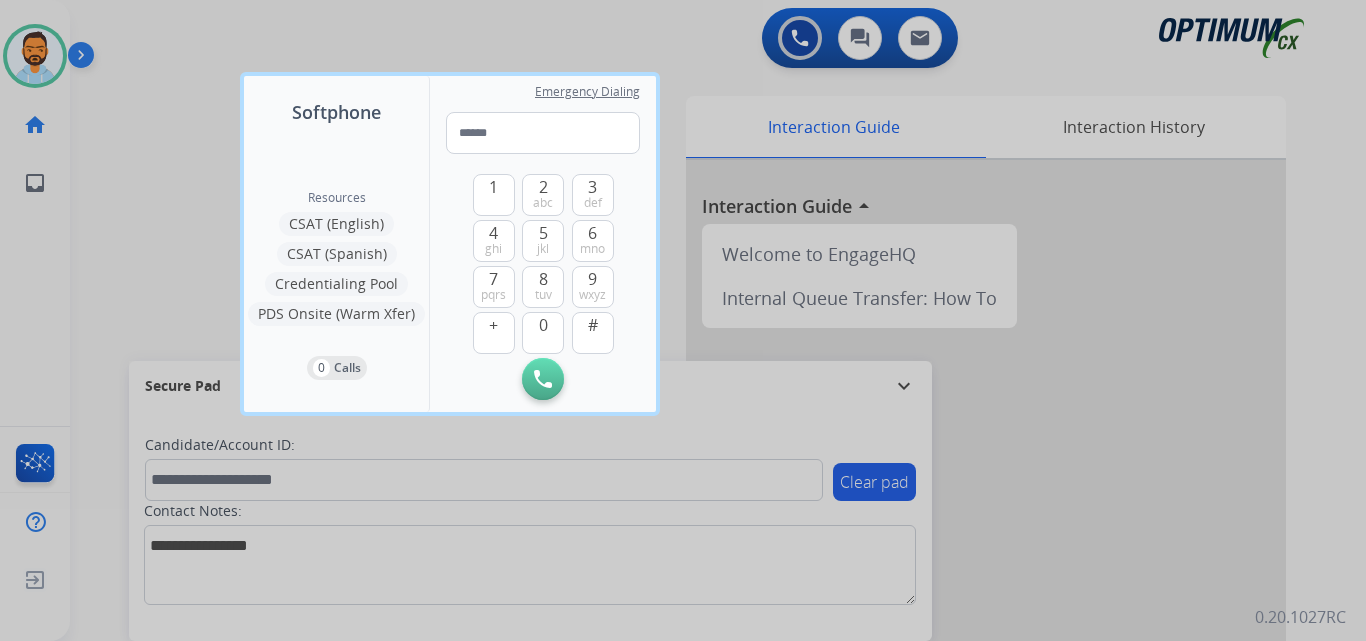 click at bounding box center (683, 320) 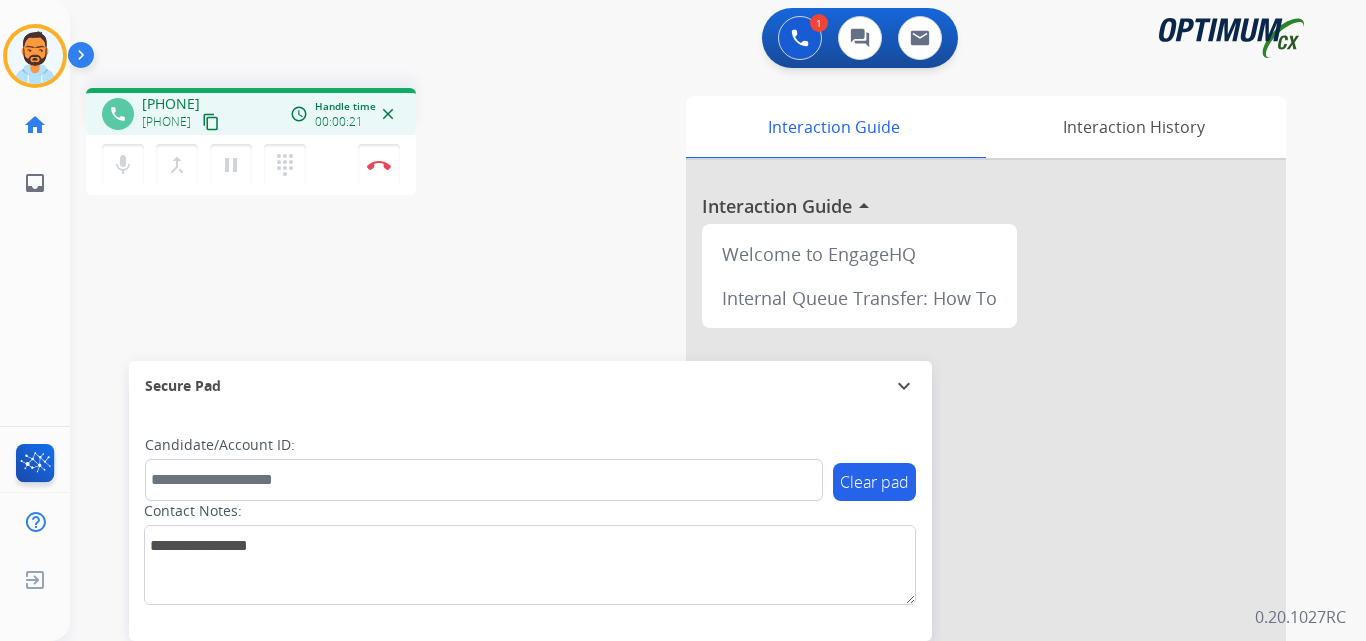 click on "content_copy" at bounding box center (211, 122) 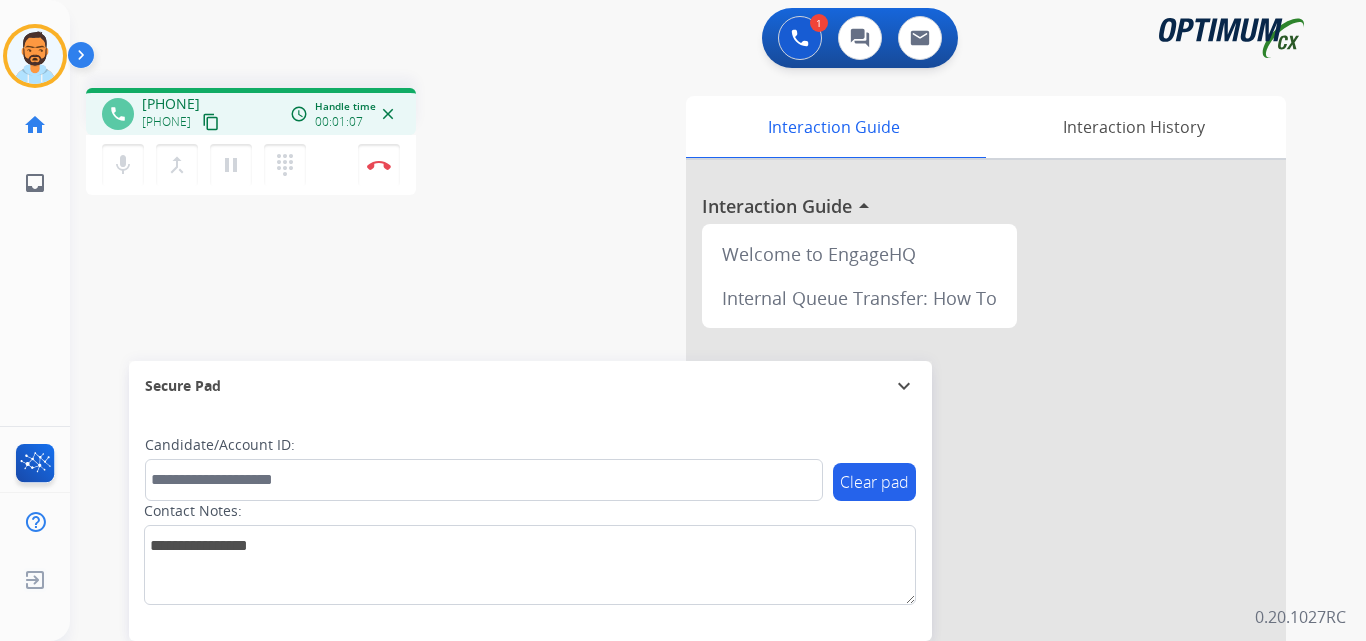drag, startPoint x: 242, startPoint y: 103, endPoint x: 161, endPoint y: 99, distance: 81.09871 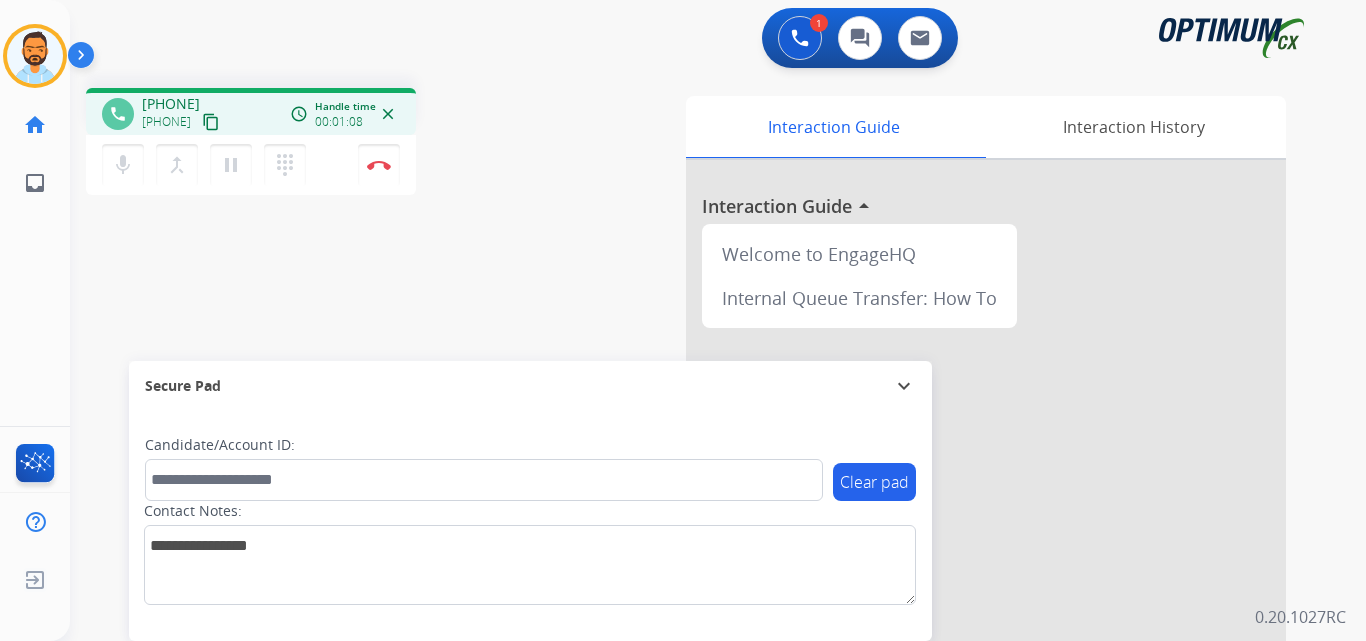 copy on "[PHONE]" 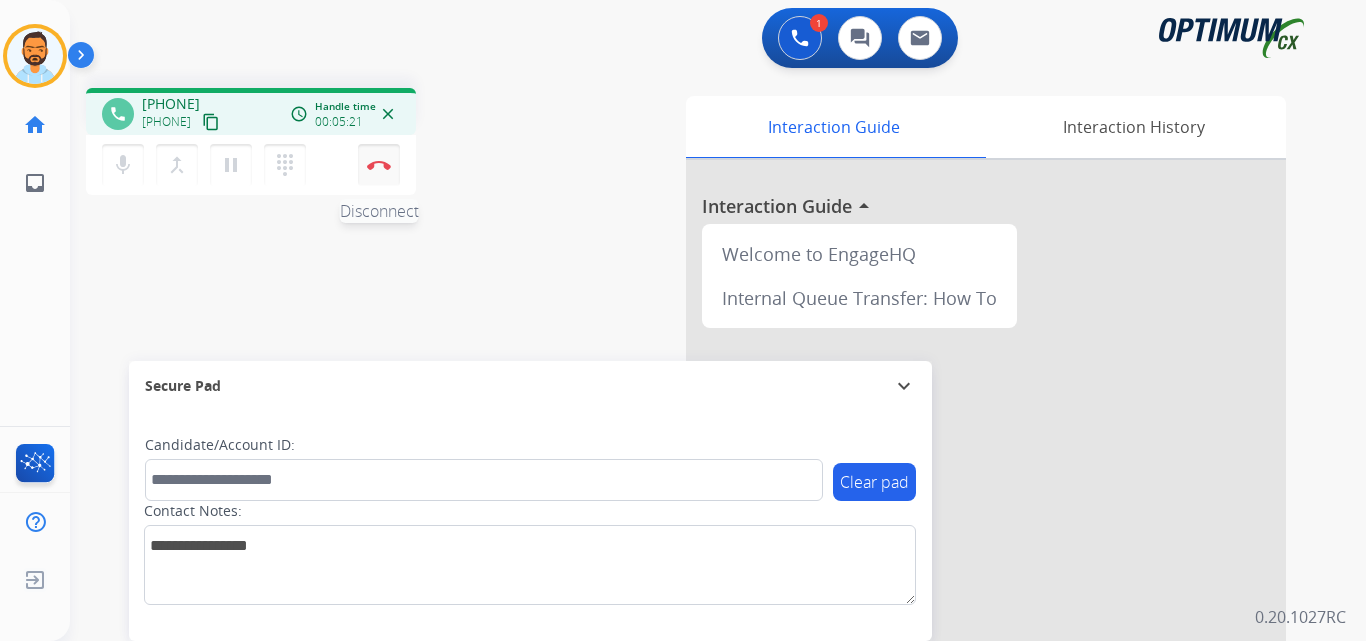 click on "Disconnect" at bounding box center [379, 165] 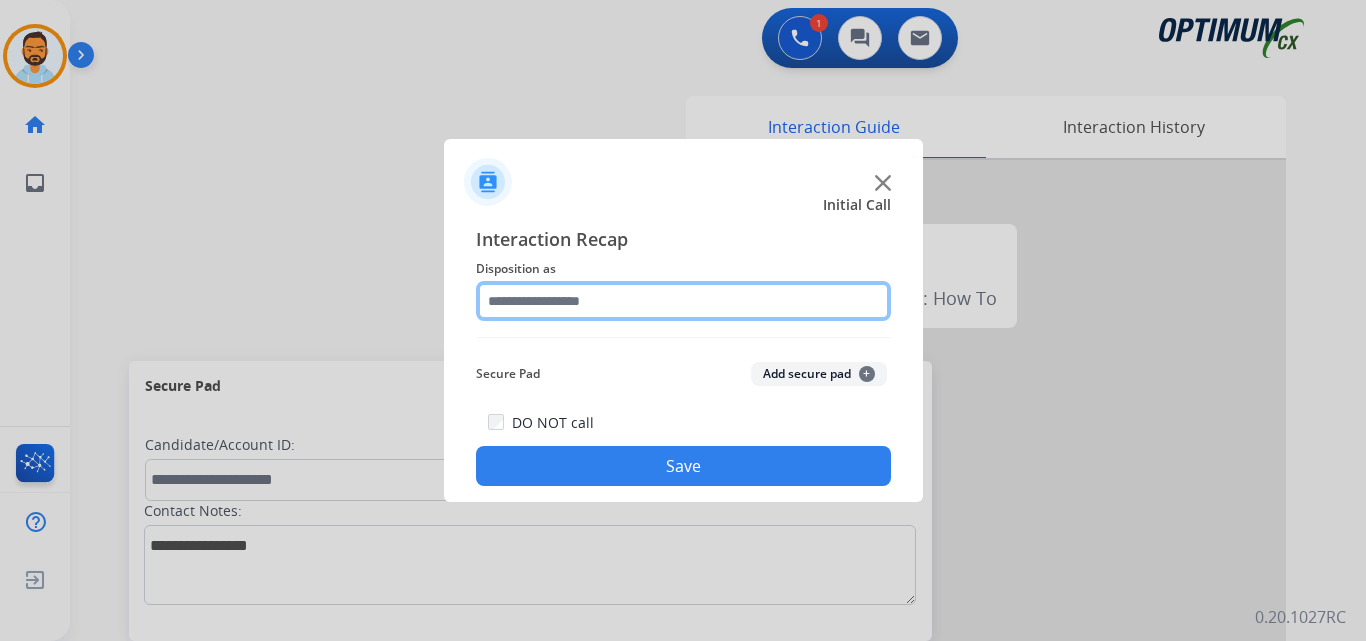 click 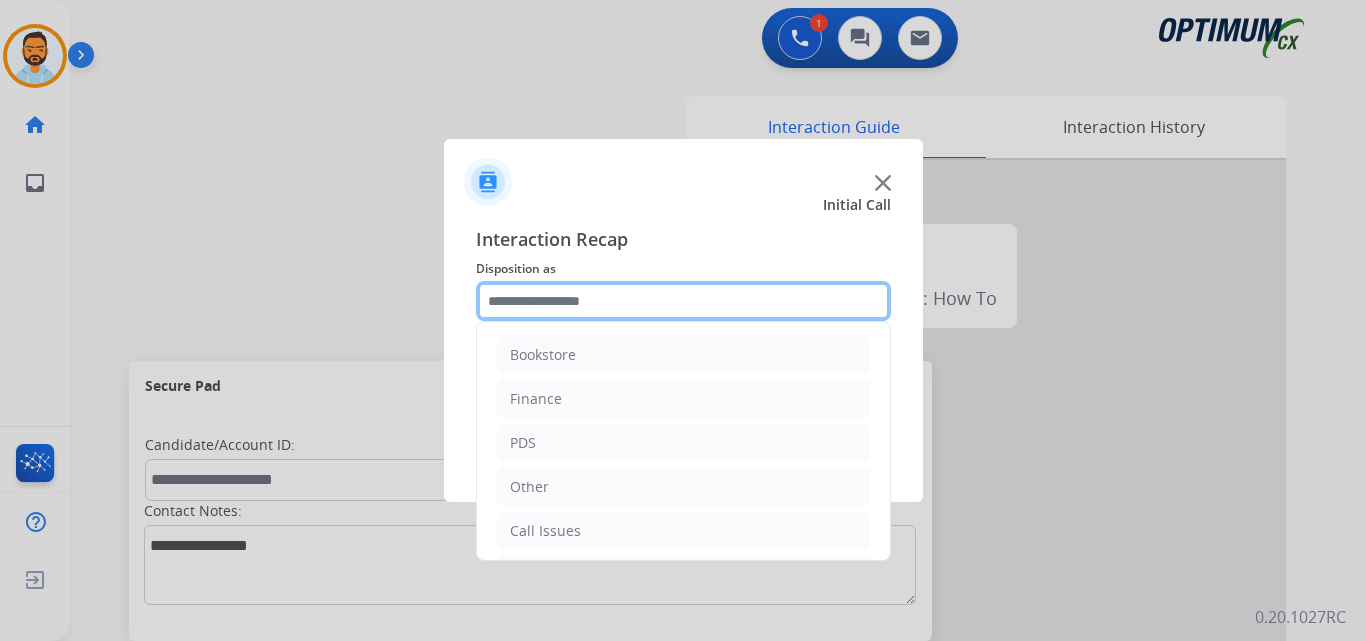 scroll, scrollTop: 136, scrollLeft: 0, axis: vertical 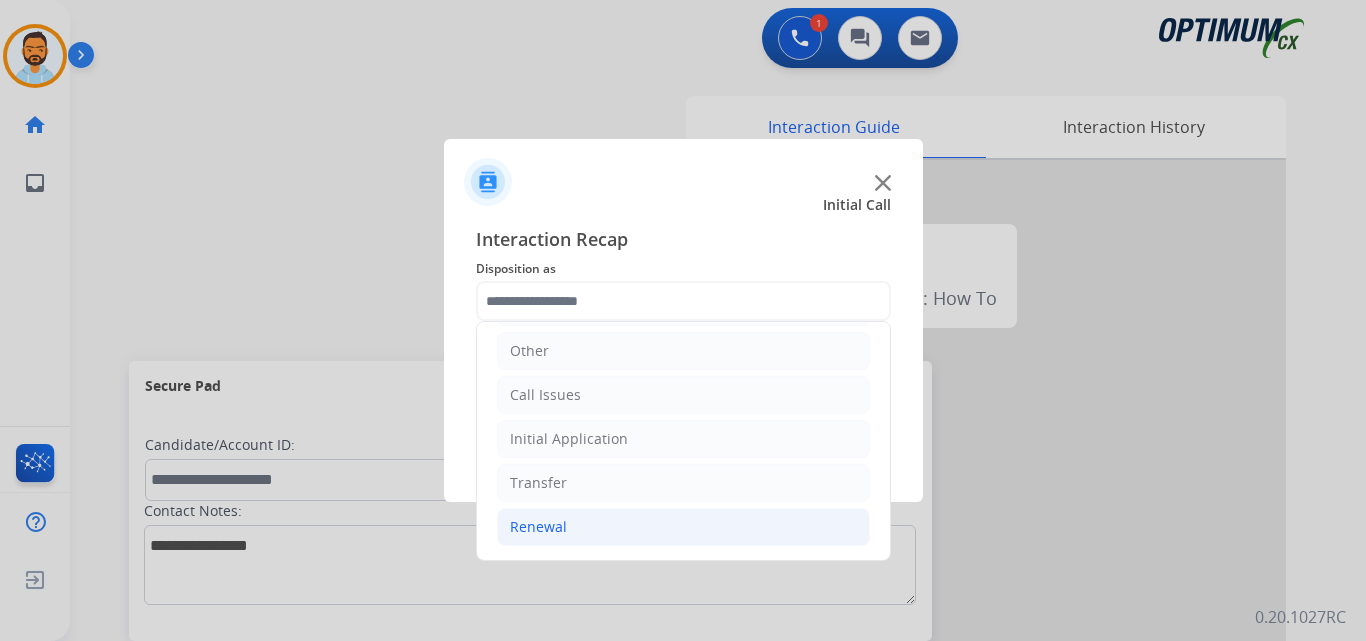 click on "Renewal" 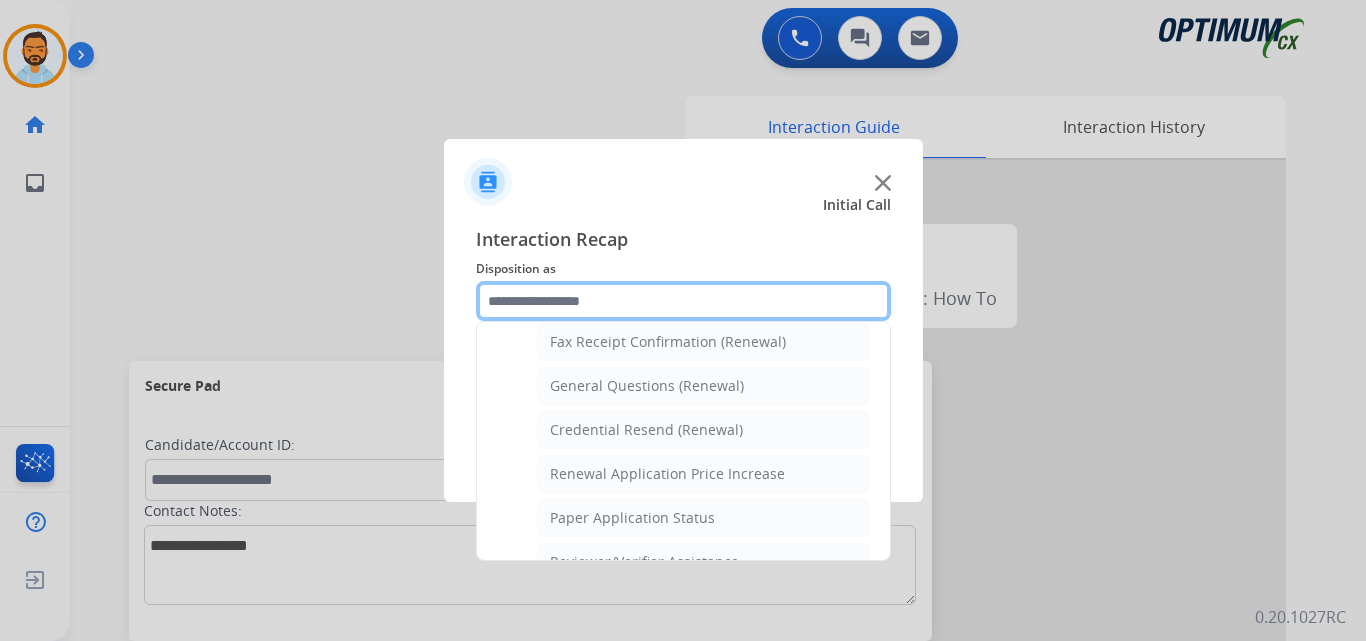 scroll, scrollTop: 557, scrollLeft: 0, axis: vertical 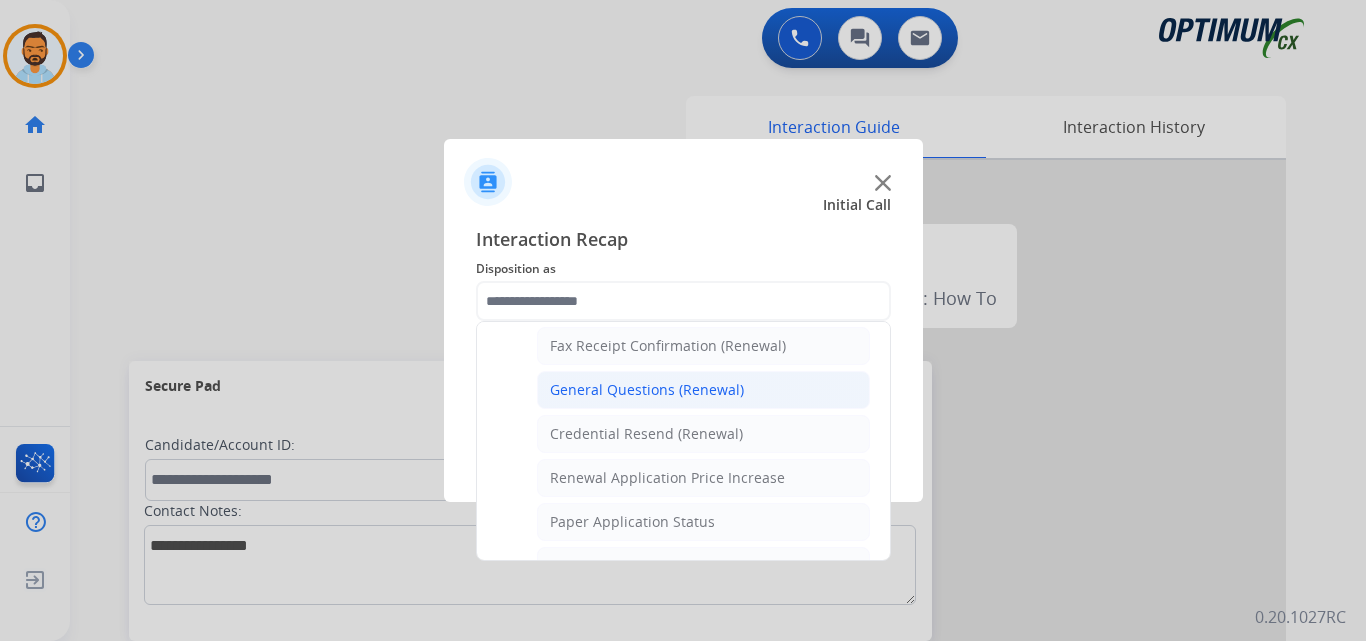 click on "General Questions (Renewal)" 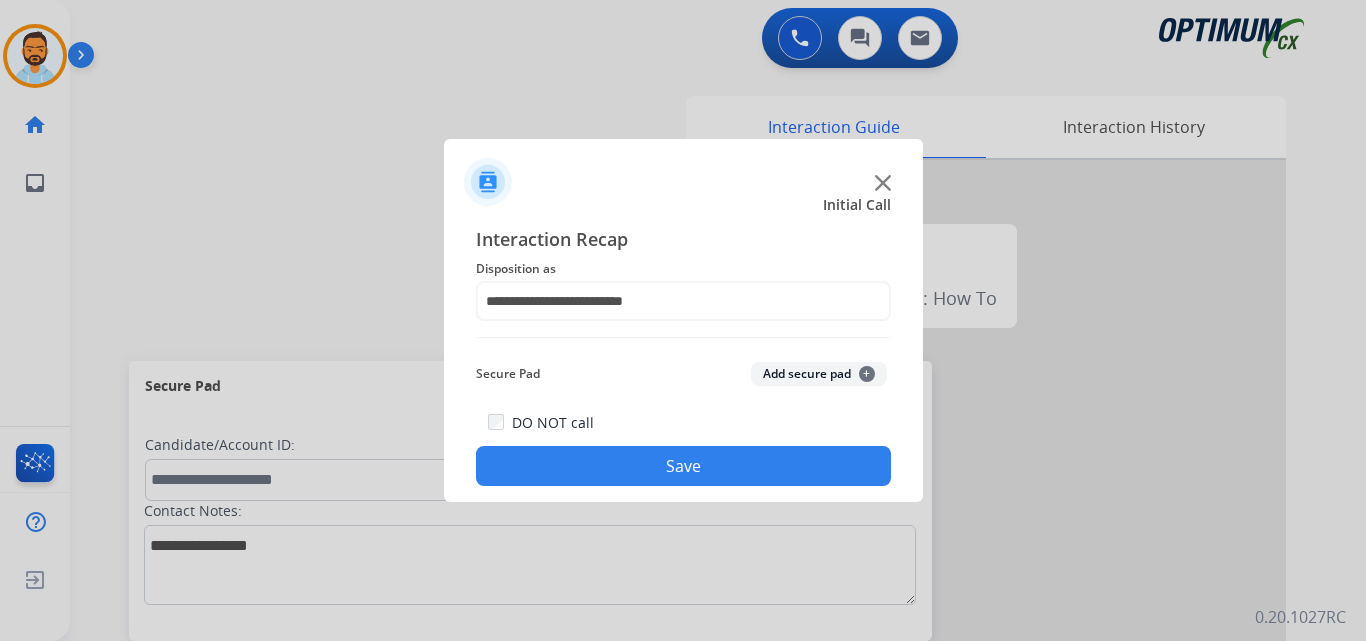 click on "Save" 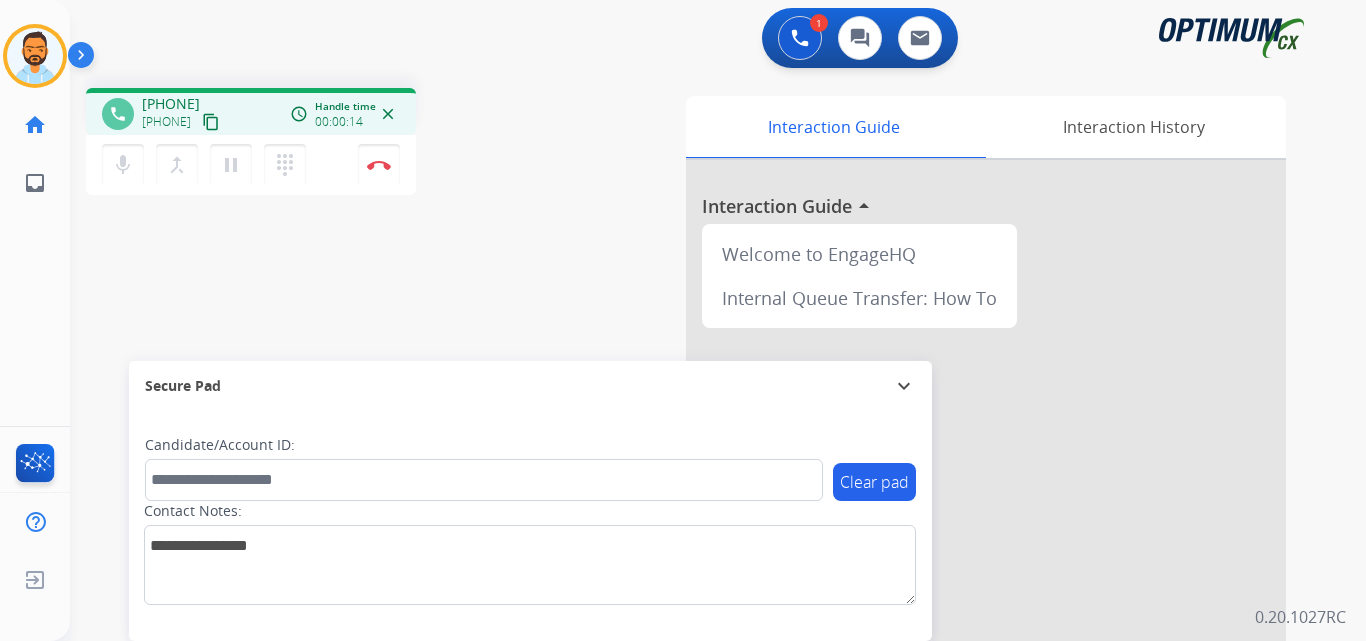 click on "content_copy" at bounding box center [211, 122] 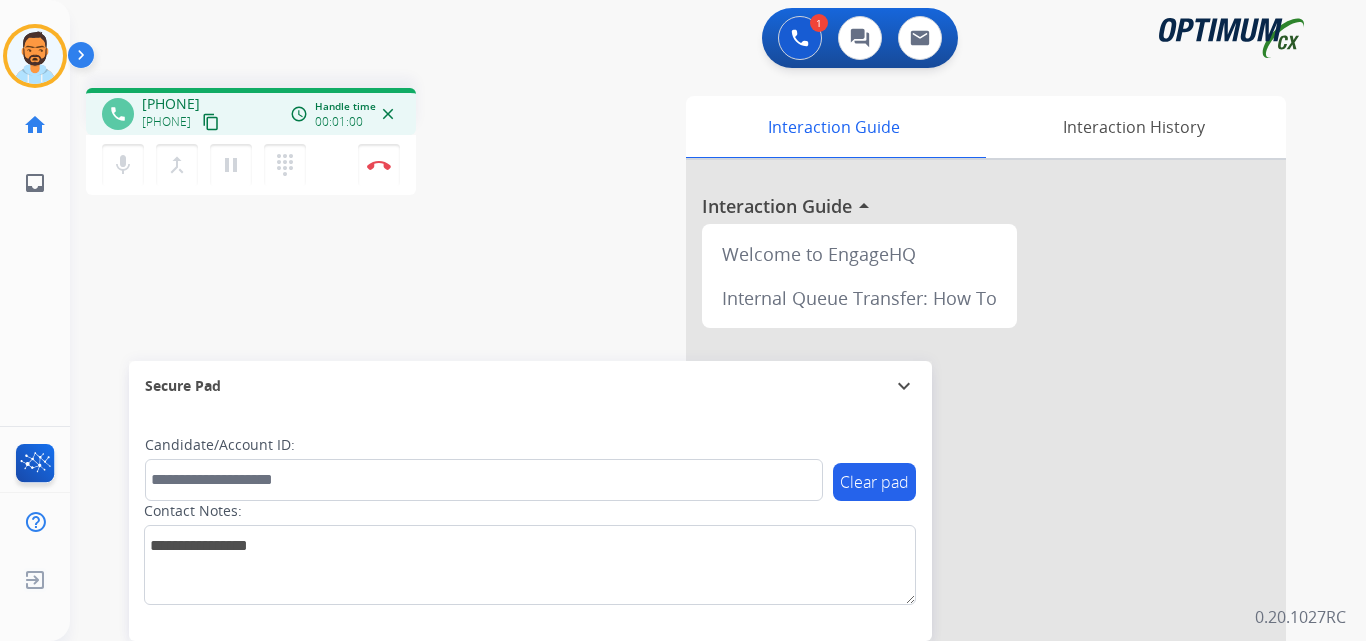 click on "content_copy" at bounding box center [211, 122] 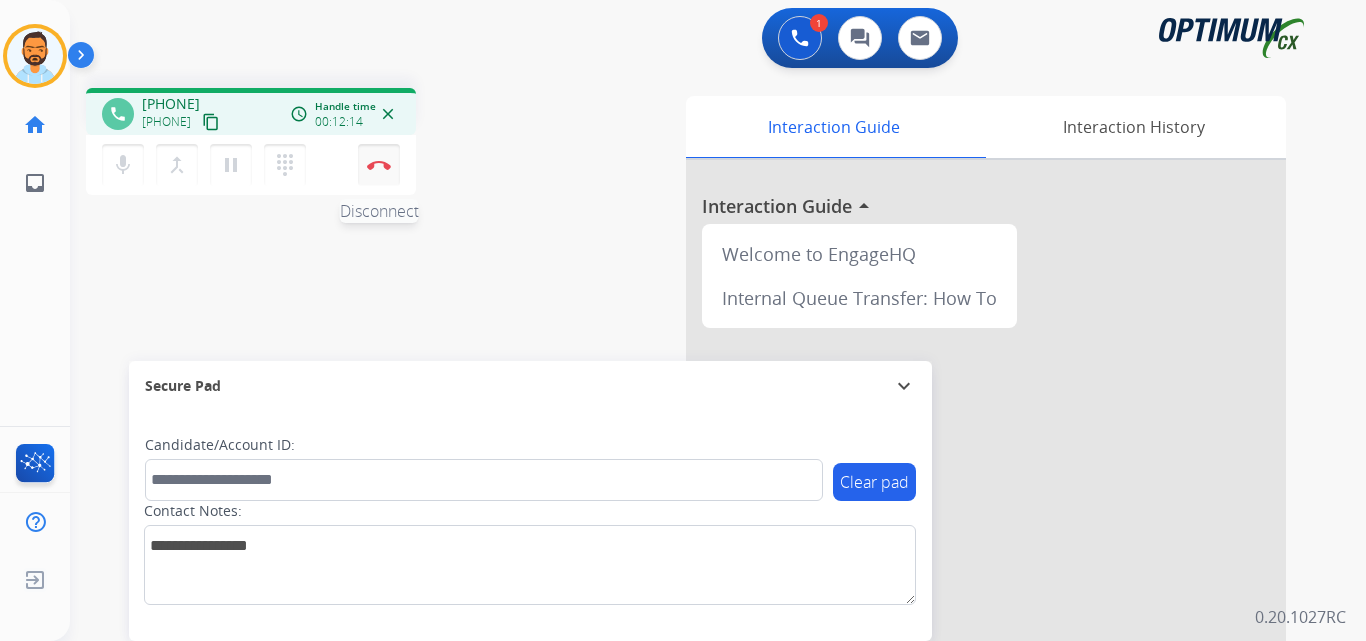 click on "Disconnect" at bounding box center [379, 165] 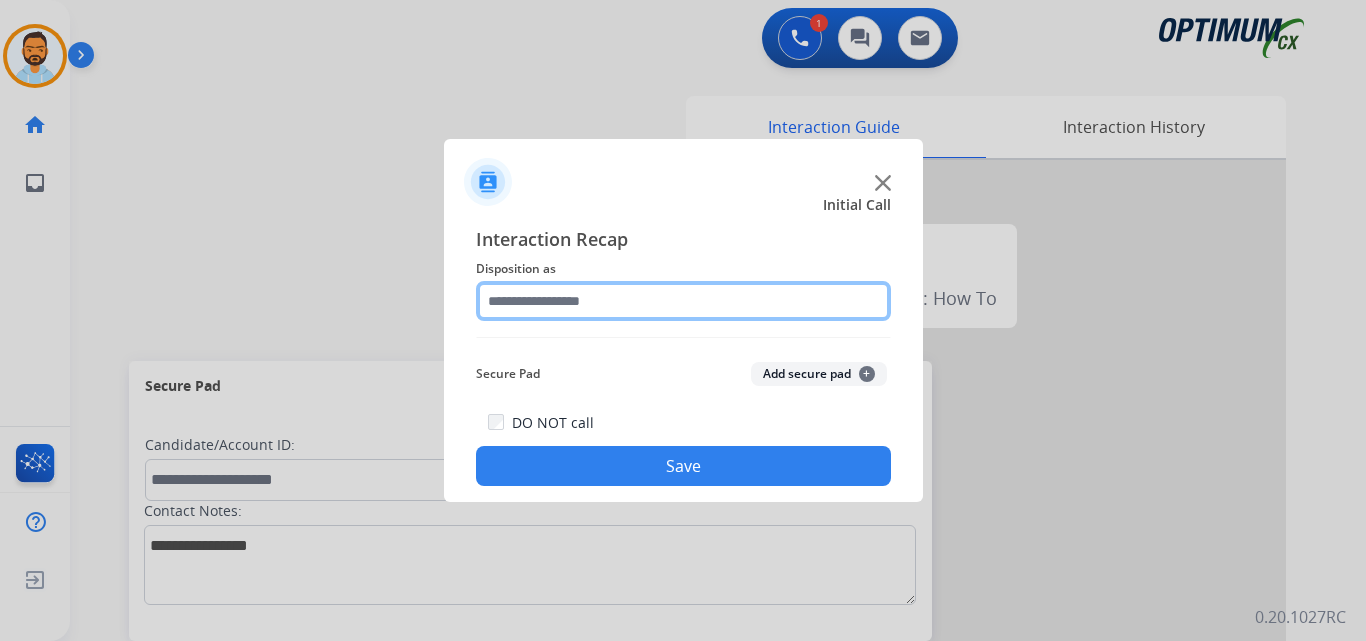 click 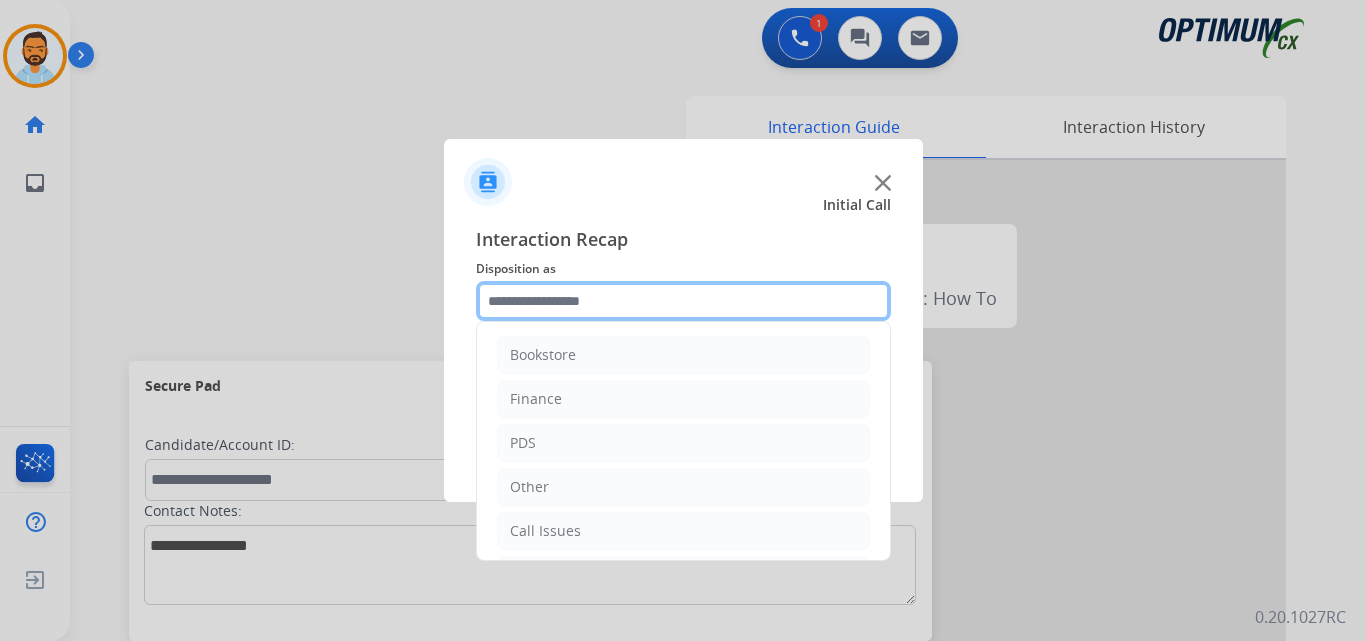 scroll, scrollTop: 136, scrollLeft: 0, axis: vertical 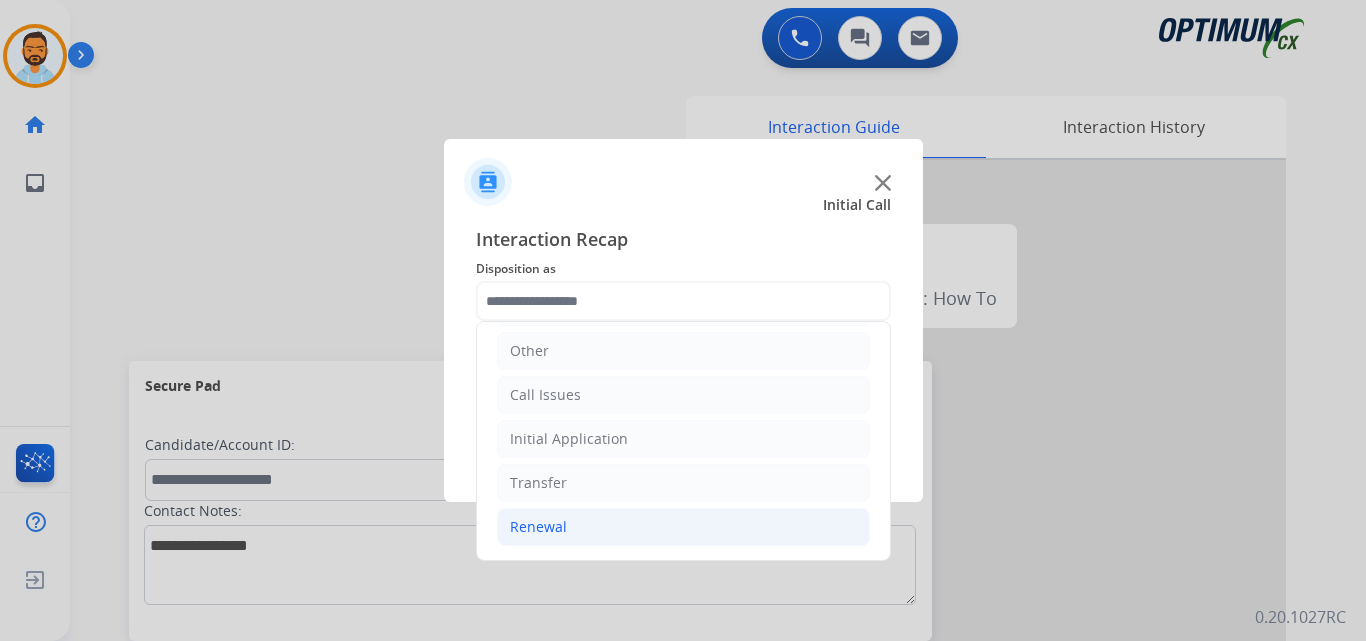 click on "Renewal" 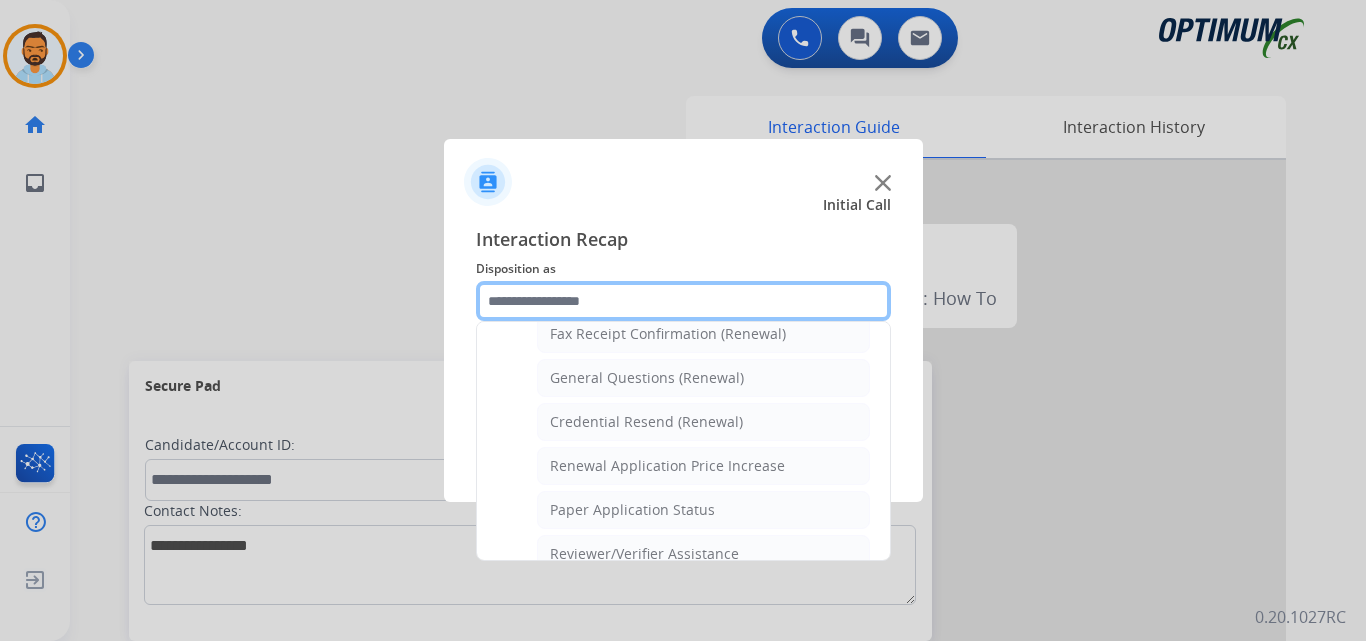 scroll, scrollTop: 572, scrollLeft: 0, axis: vertical 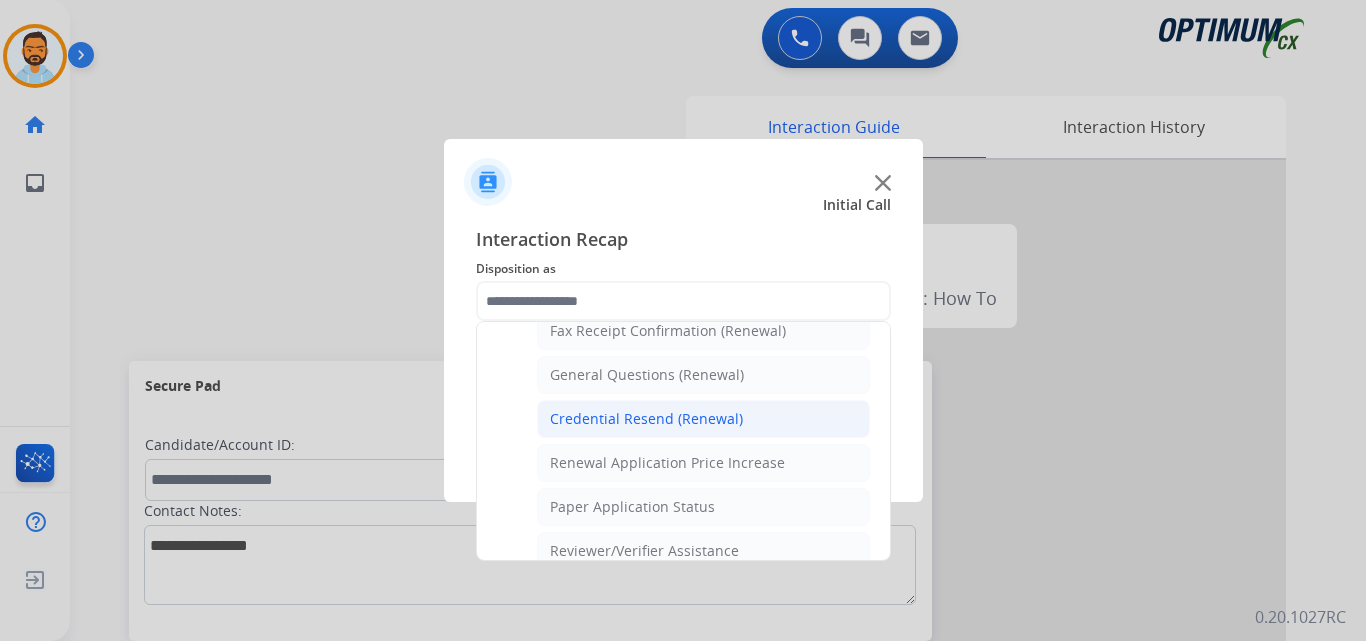 click on "Credential Resend (Renewal)" 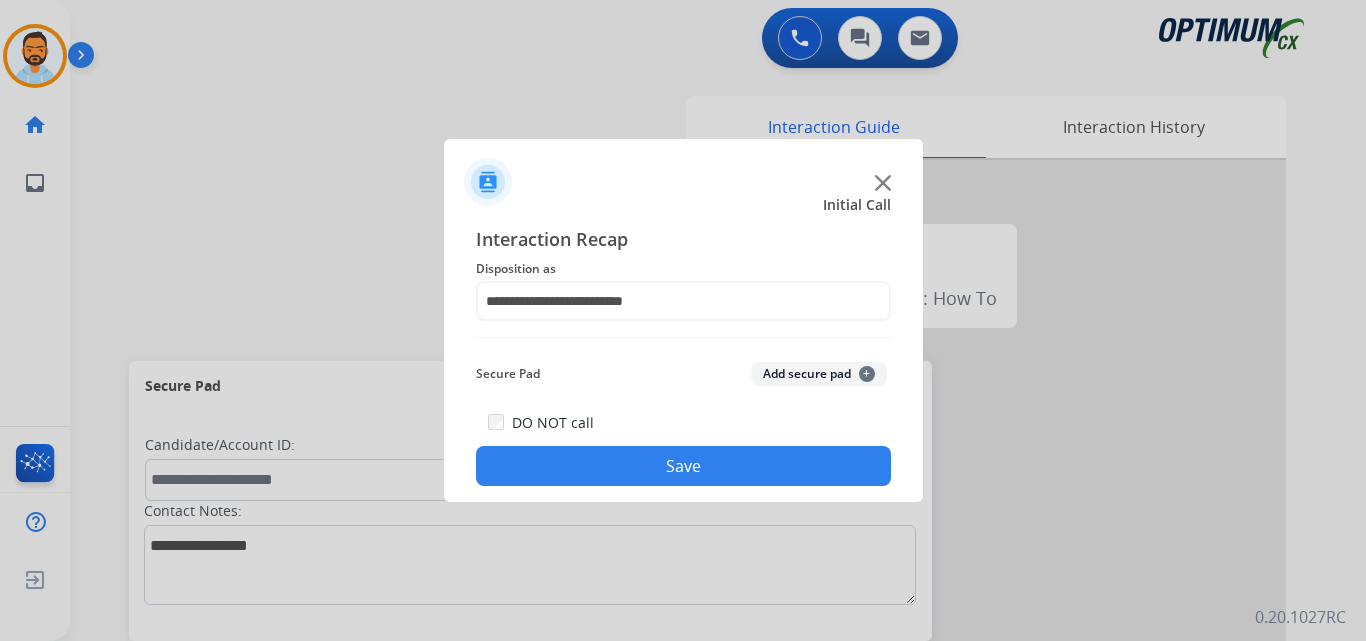 click on "Save" 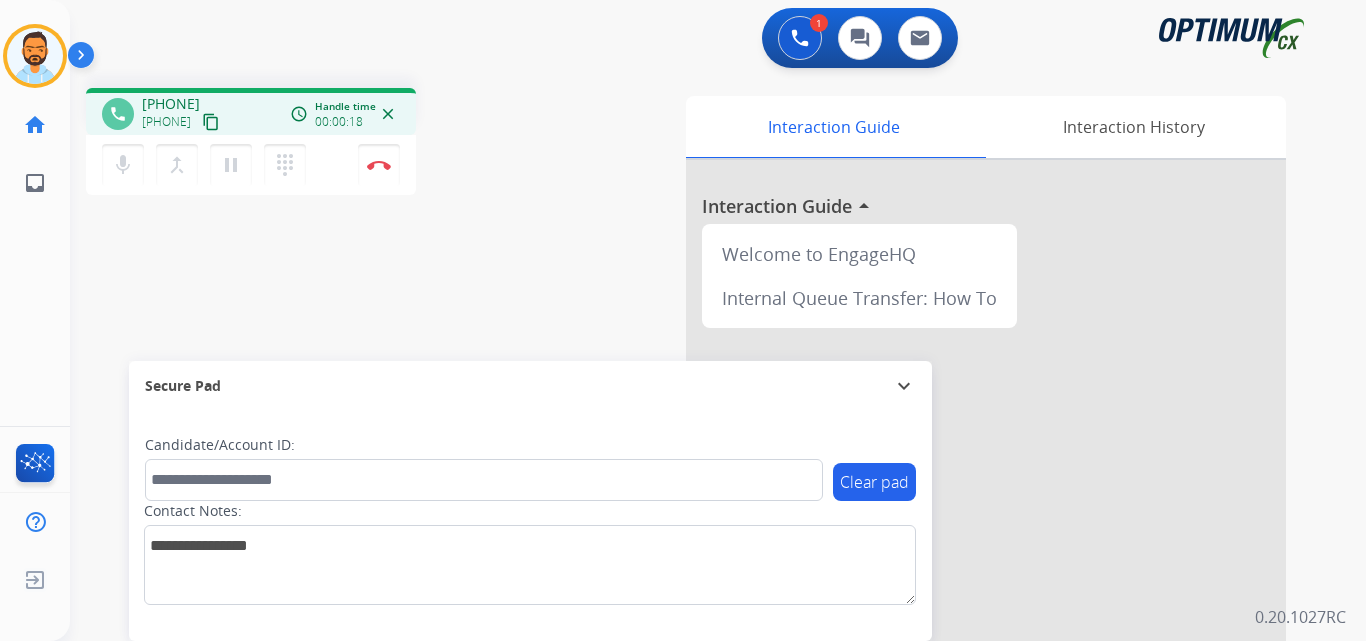 click on "content_copy" at bounding box center (211, 122) 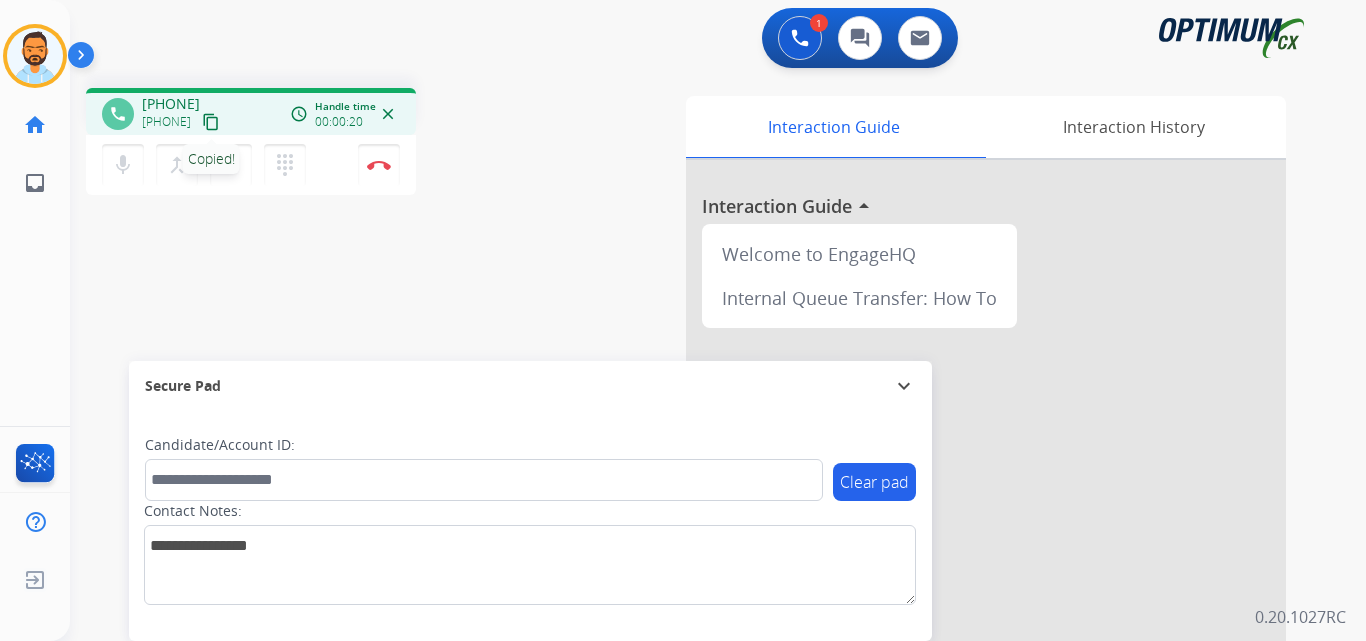 click on "1 Voice Interactions  0  Chat Interactions   0  Email Interactions" at bounding box center (706, 40) 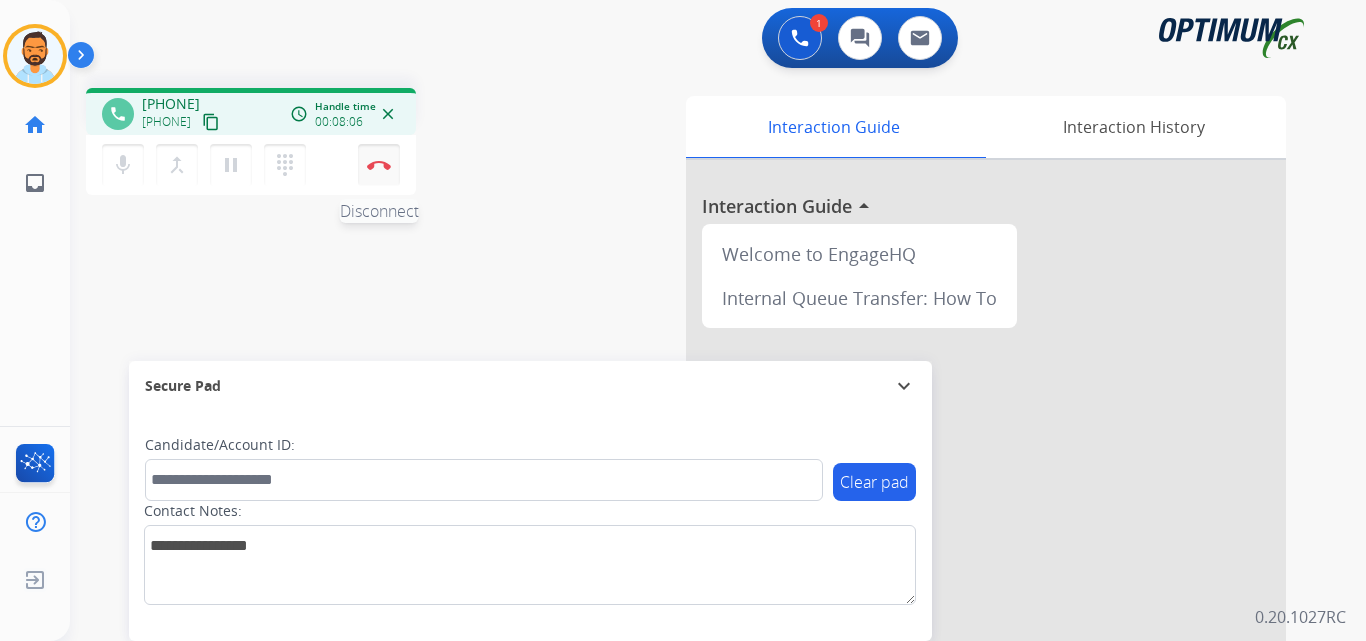 click at bounding box center [379, 165] 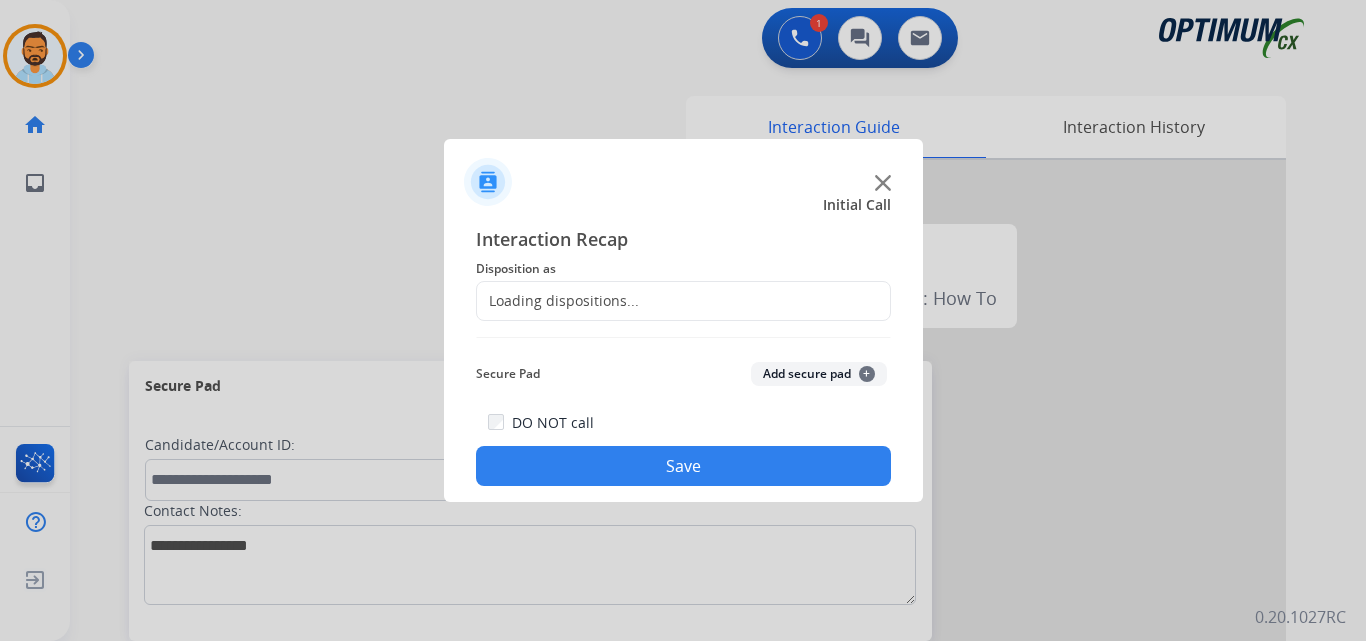 click on "Loading dispositions..." 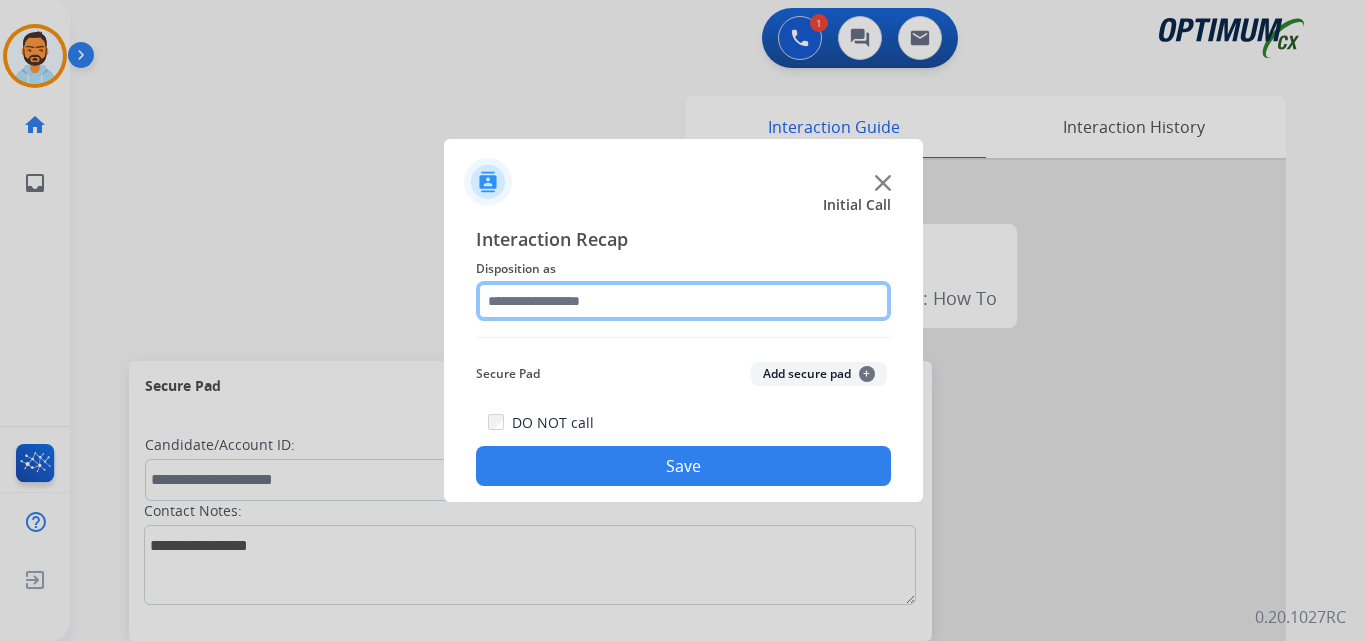 click 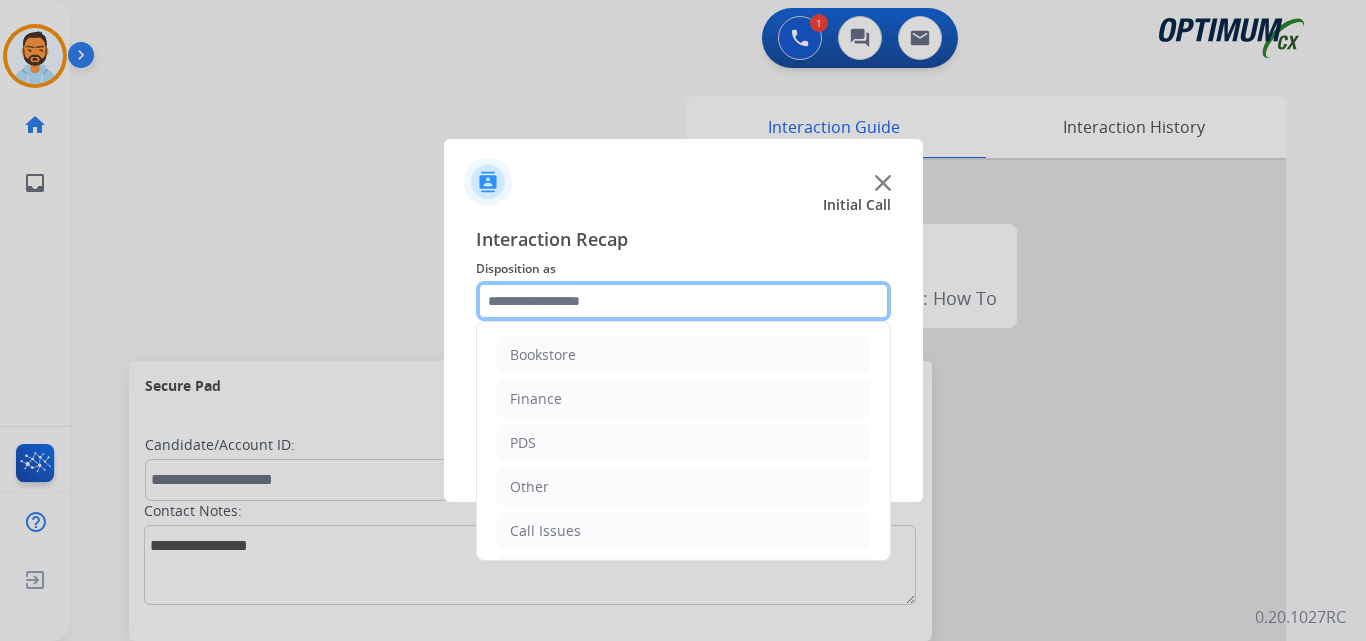 scroll, scrollTop: 136, scrollLeft: 0, axis: vertical 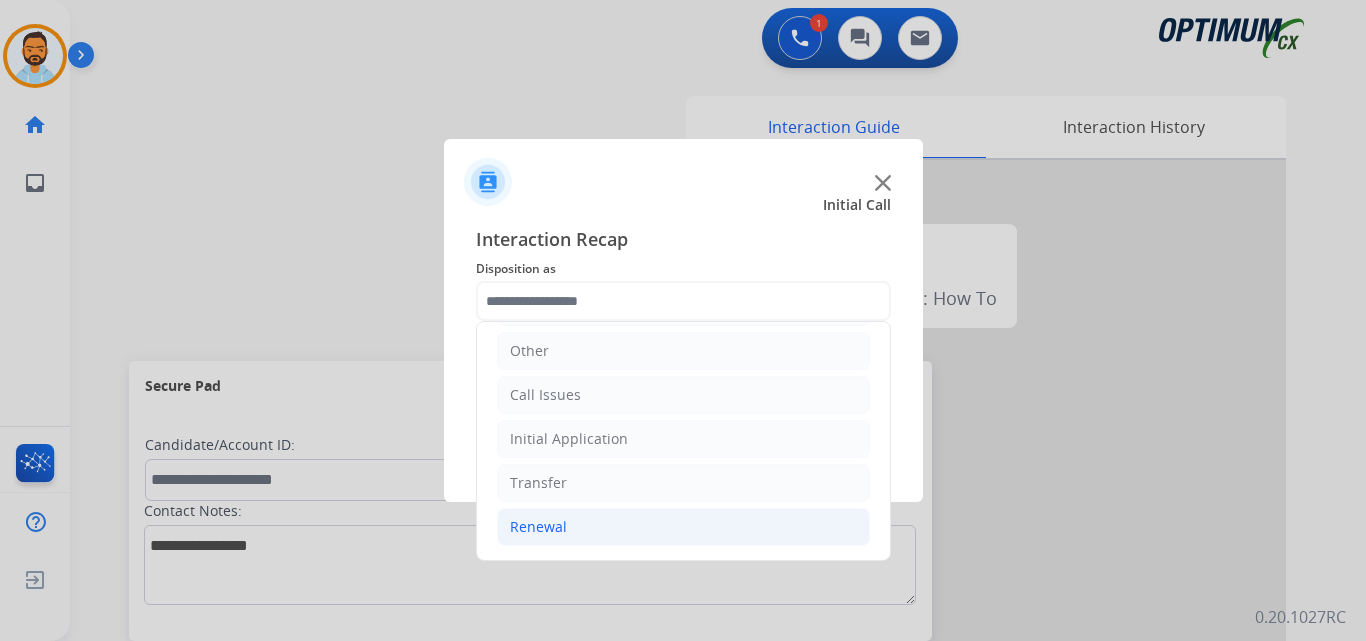 click on "Renewal" 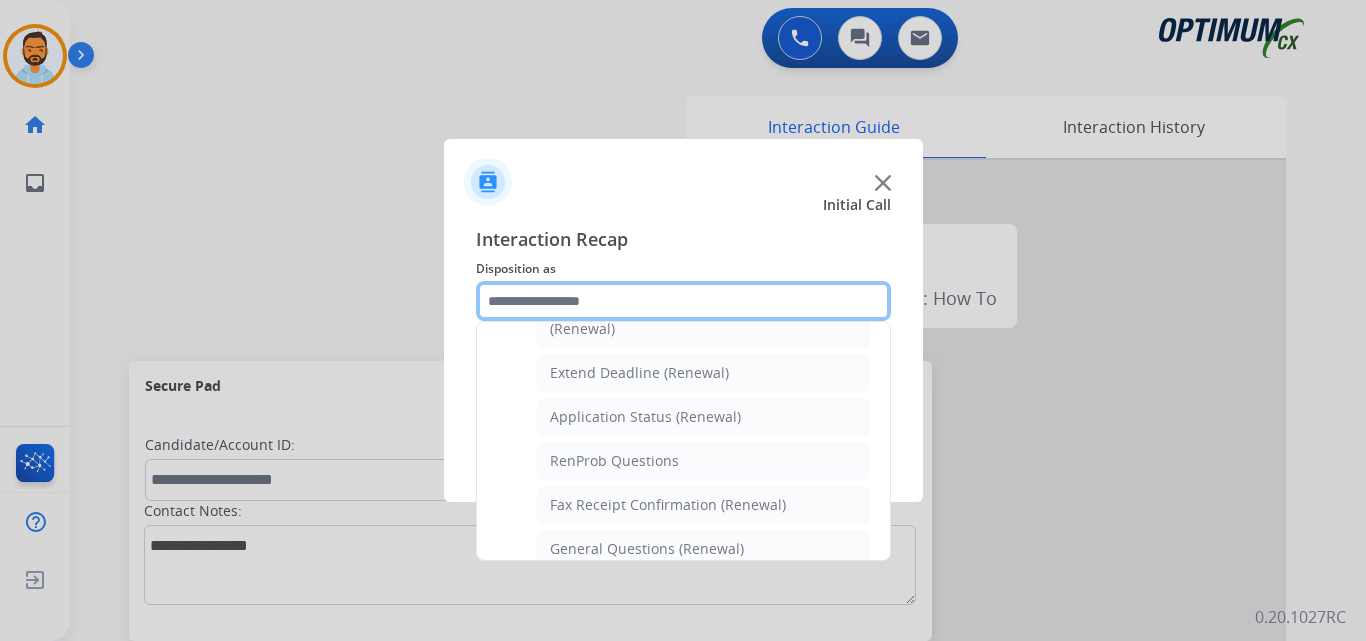 scroll, scrollTop: 413, scrollLeft: 0, axis: vertical 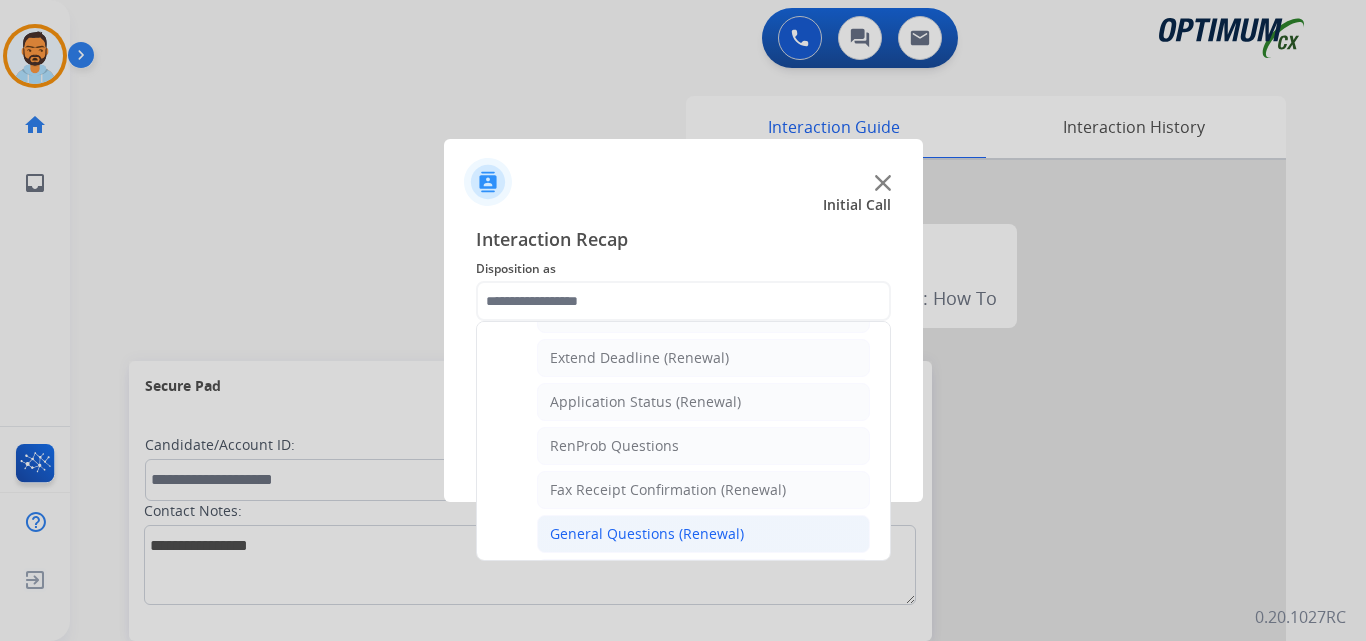 click on "General Questions (Renewal)" 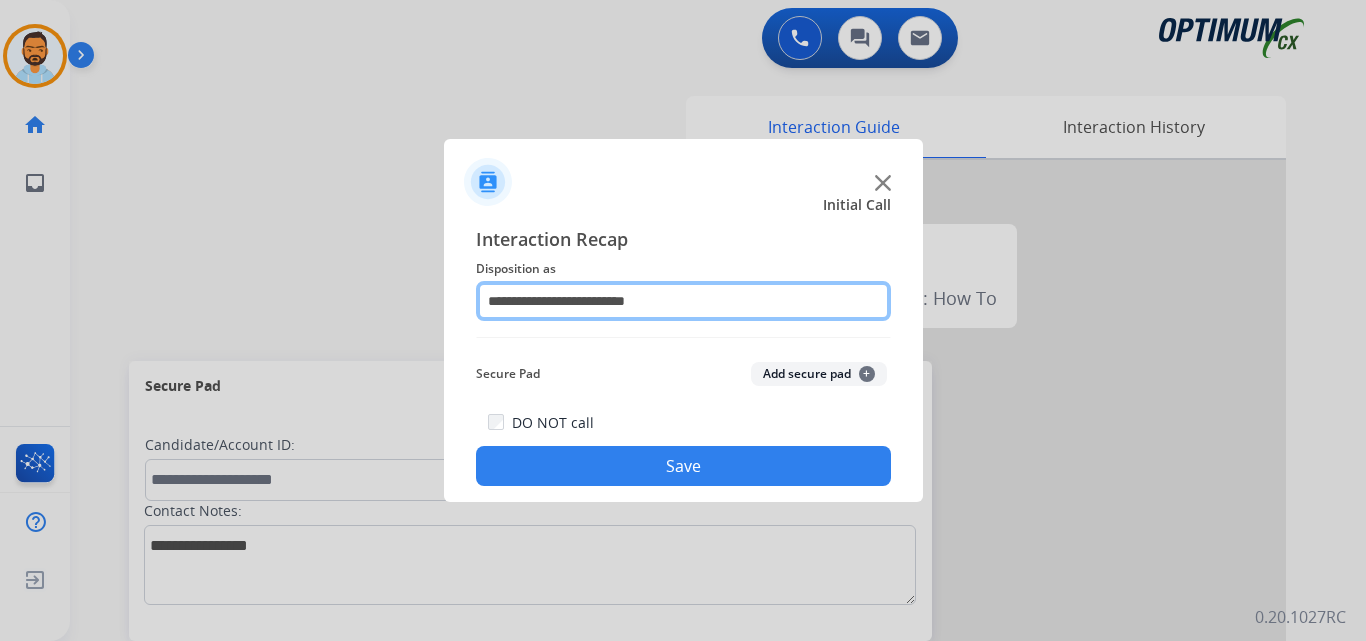 click on "**********" 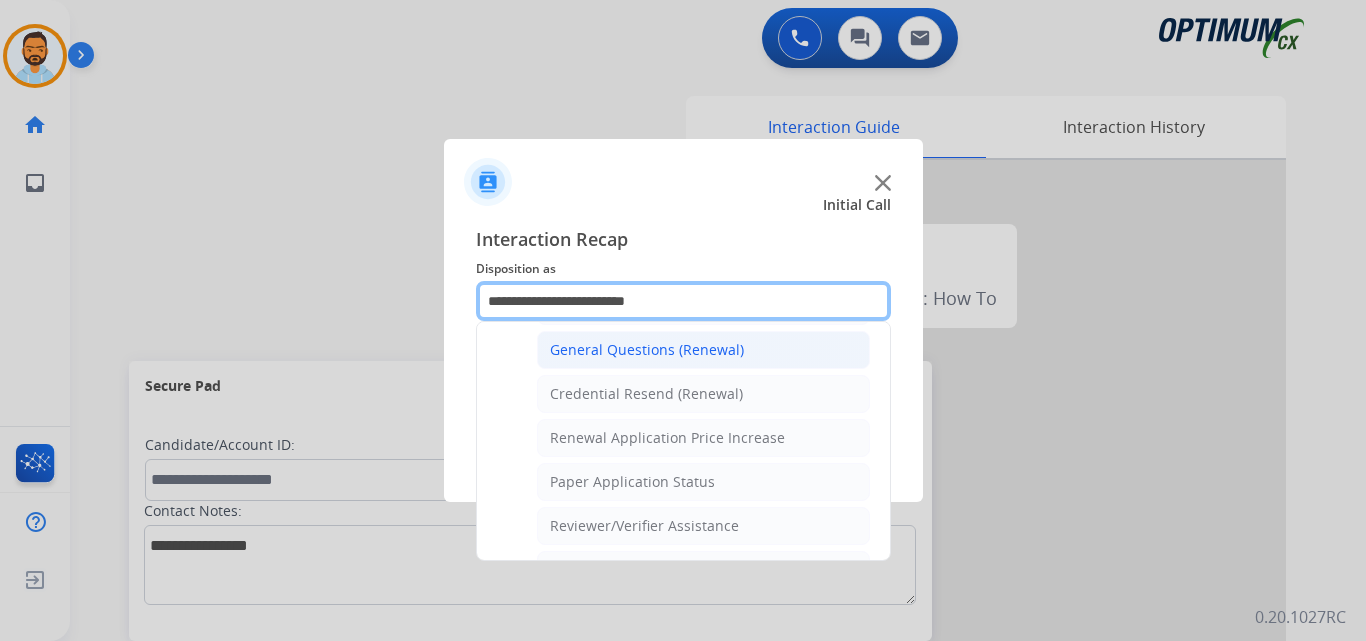 scroll, scrollTop: 602, scrollLeft: 0, axis: vertical 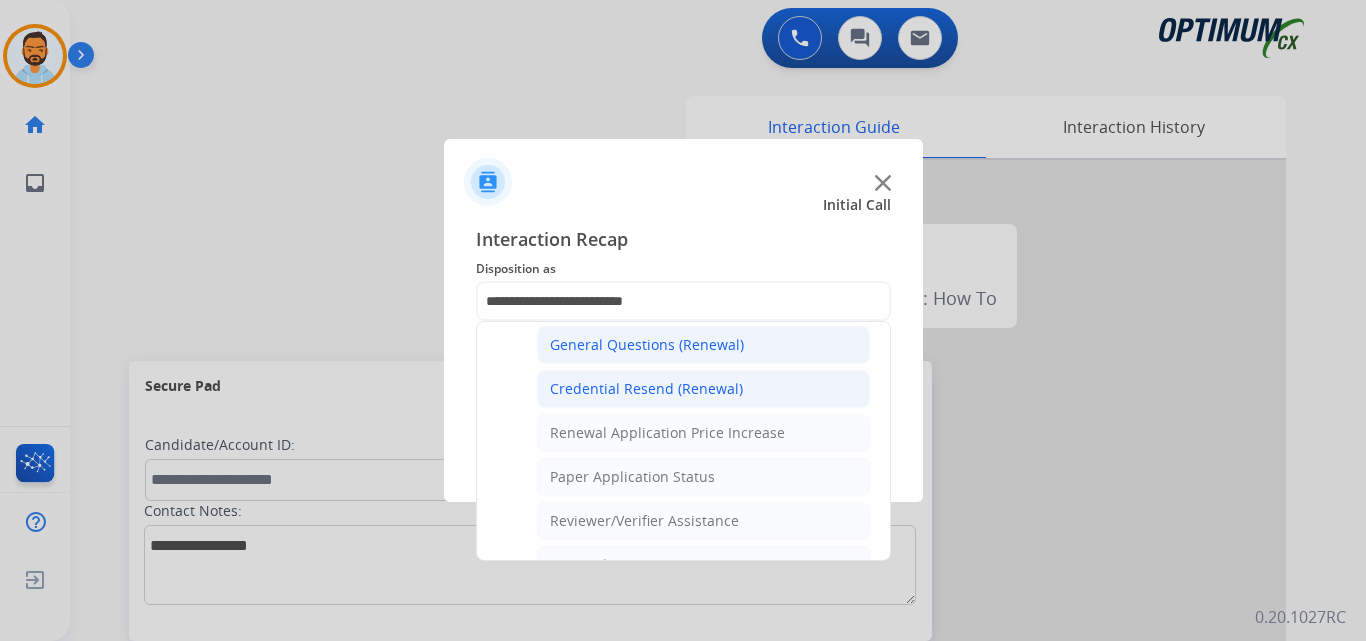 click on "Credential Resend (Renewal)" 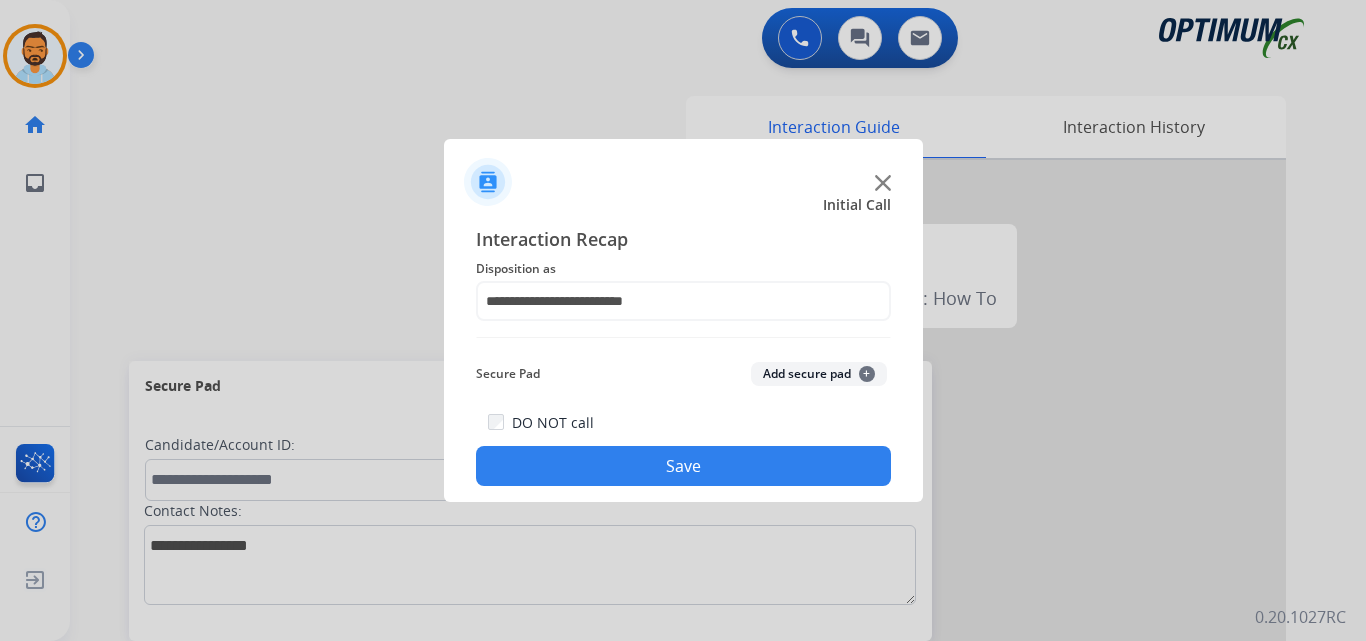 click on "Save" 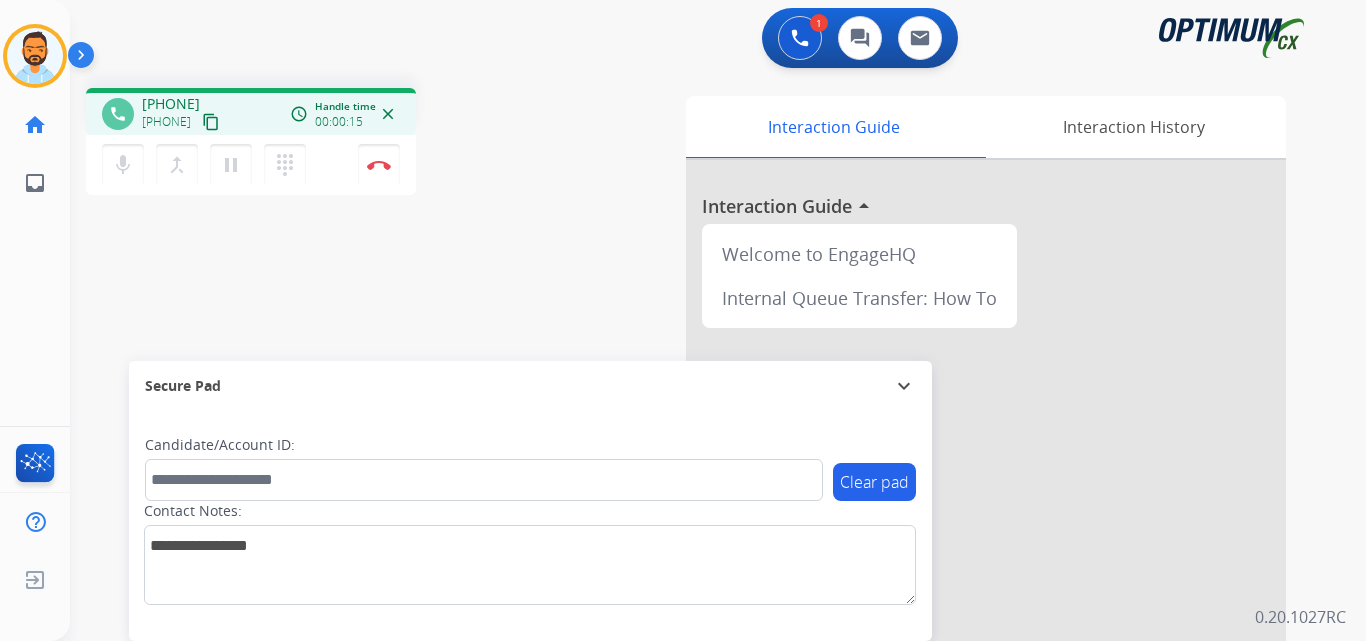click on "content_copy" at bounding box center [211, 122] 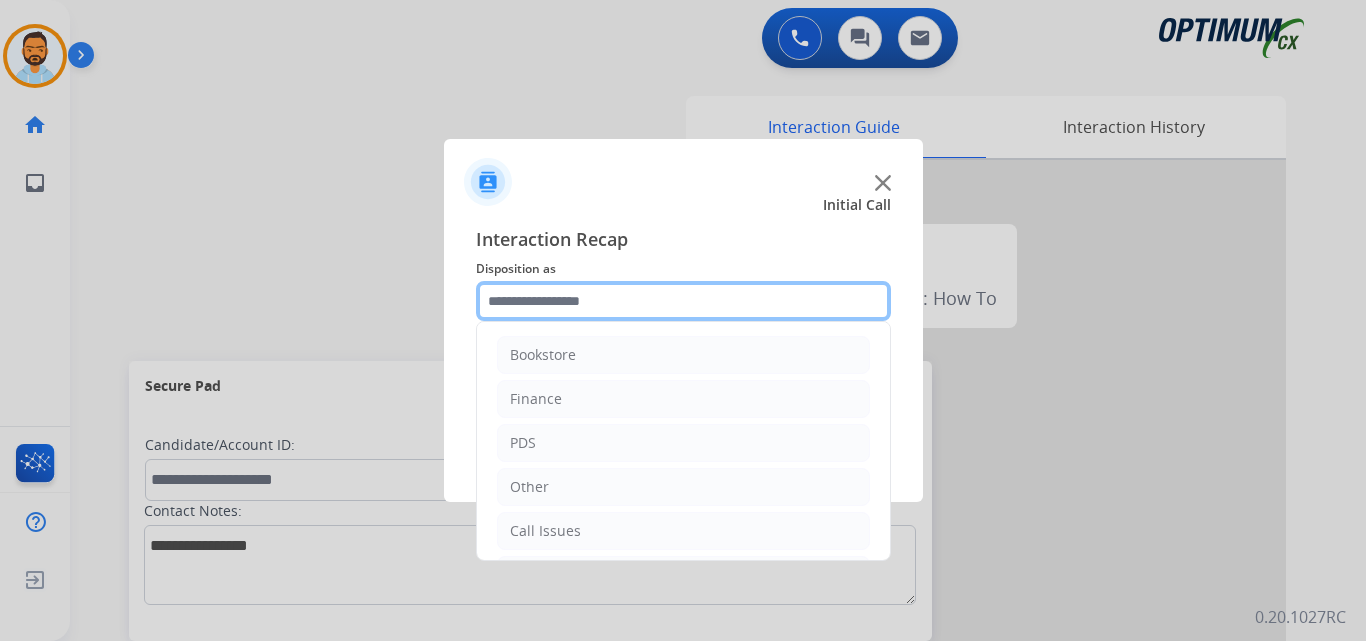 click 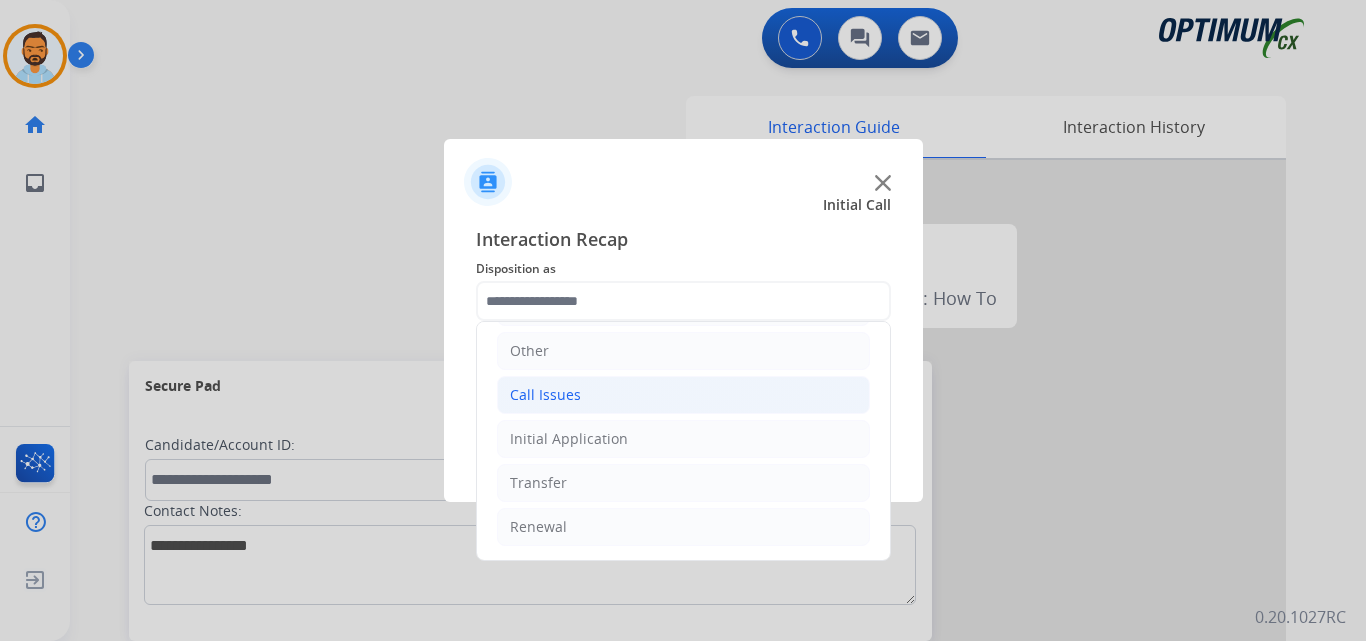 click on "Call Issues" 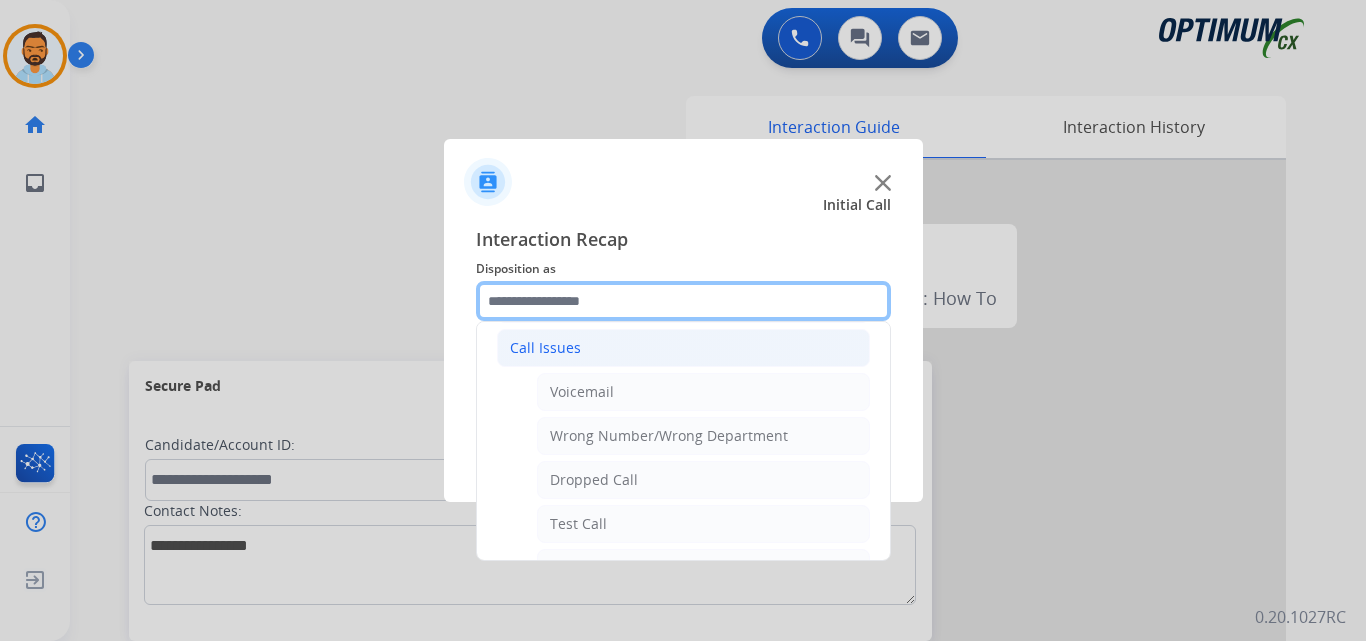 scroll, scrollTop: 195, scrollLeft: 0, axis: vertical 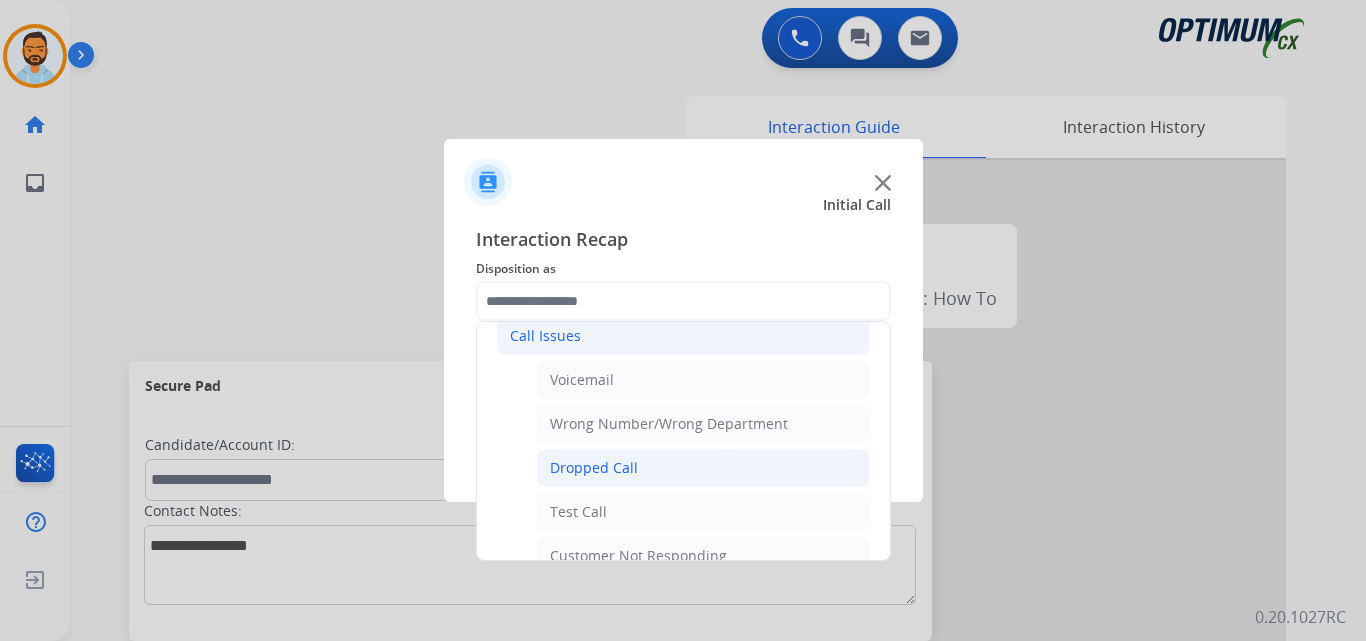 click on "Dropped Call" 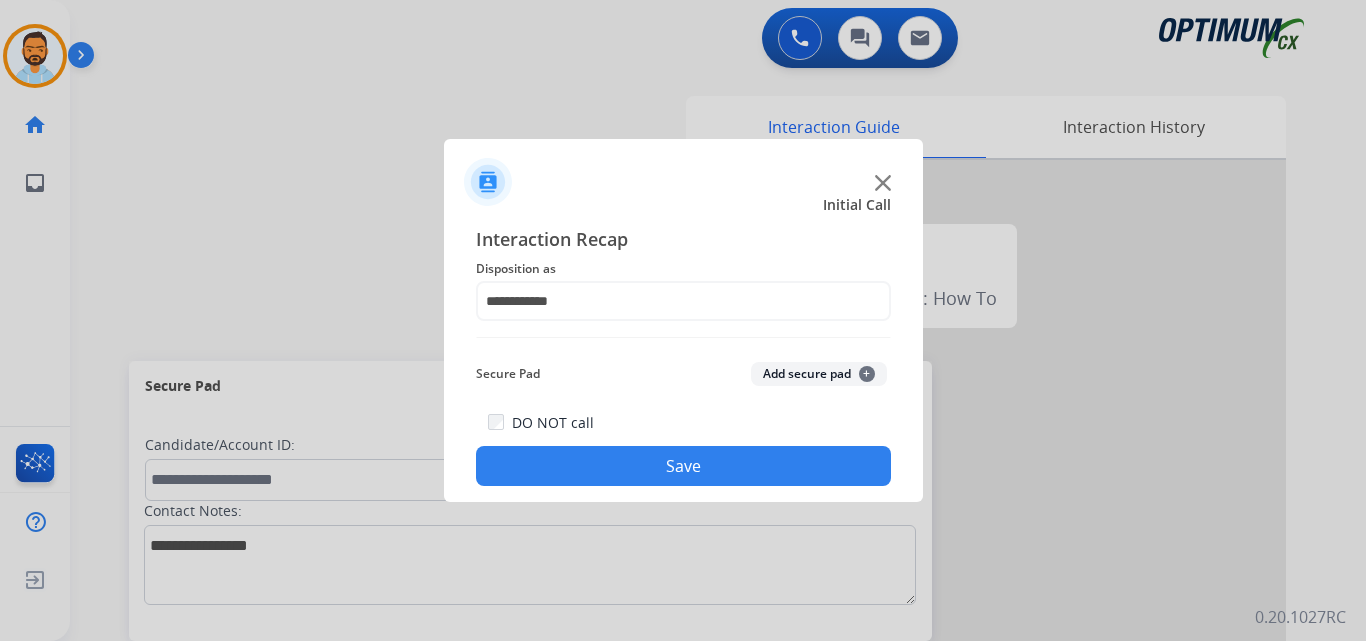 click on "Save" 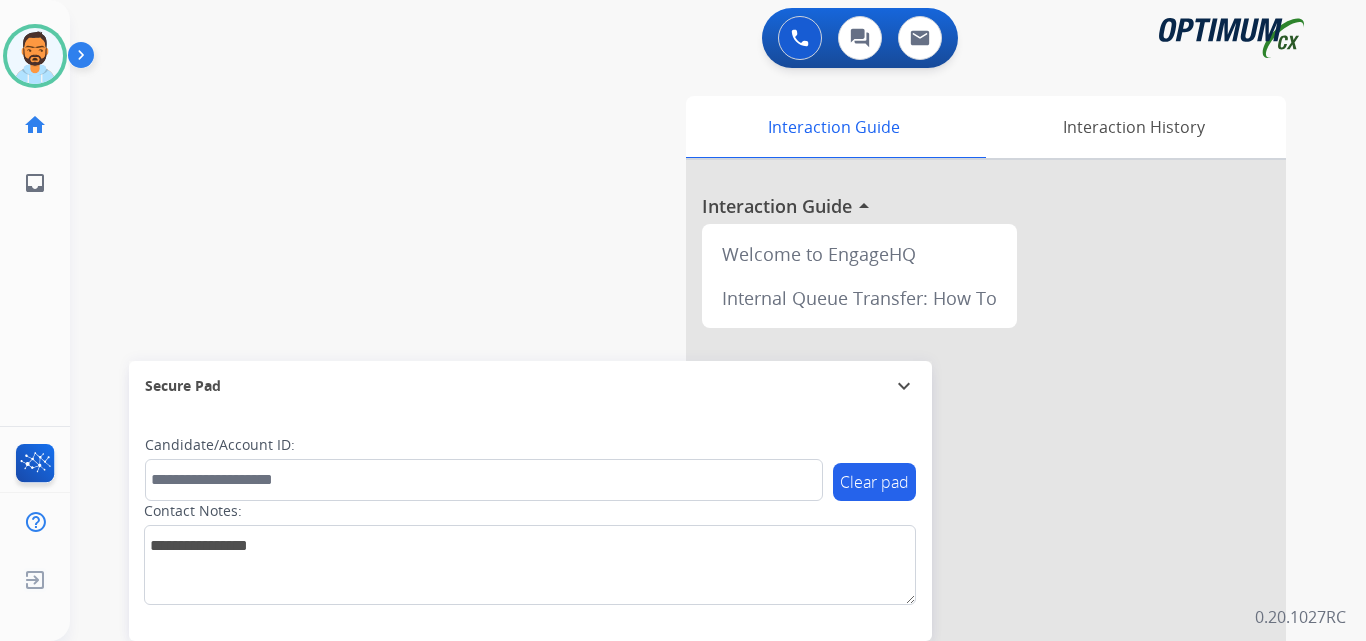 click on "swap_horiz Break voice bridge close_fullscreen Connect 3-Way Call merge_type Separate 3-Way Call  Interaction Guide   Interaction History  Interaction Guide arrow_drop_up  Welcome to EngageHQ   Internal Queue Transfer: How To  Secure Pad expand_more Clear pad Candidate/Account ID: Contact Notes:" at bounding box center (694, 489) 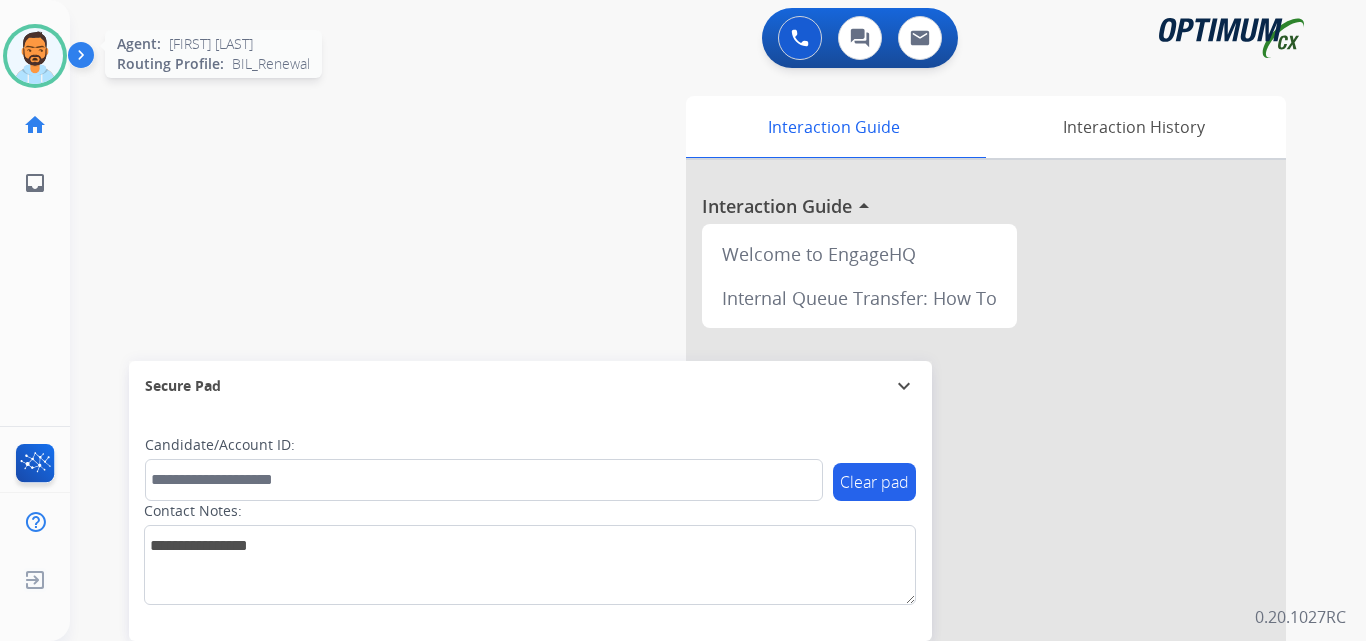 click at bounding box center [35, 56] 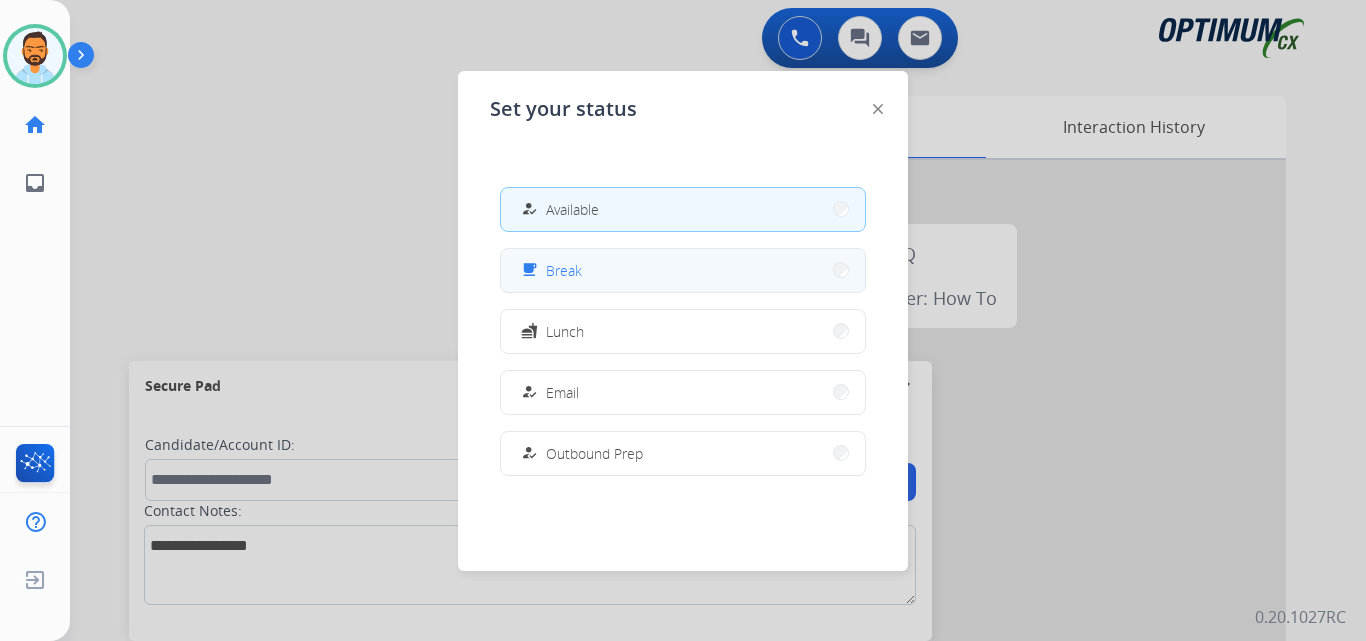 click on "Break" at bounding box center (564, 270) 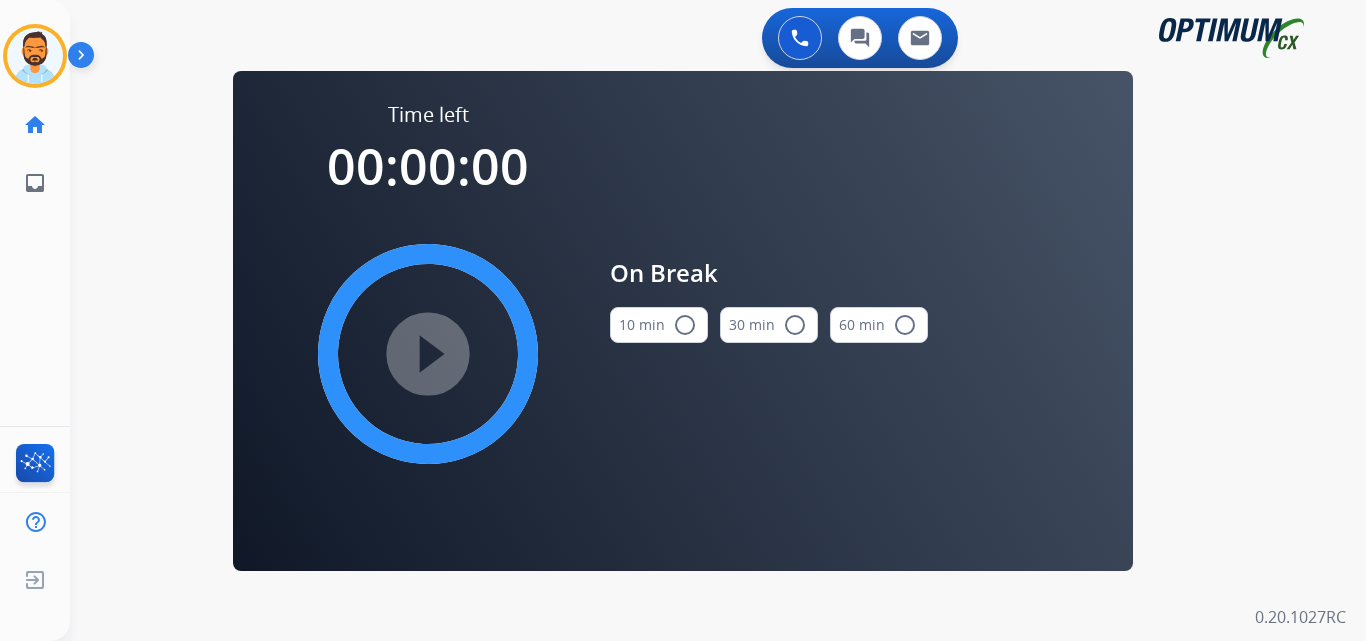 click on "radio_button_unchecked" at bounding box center (685, 325) 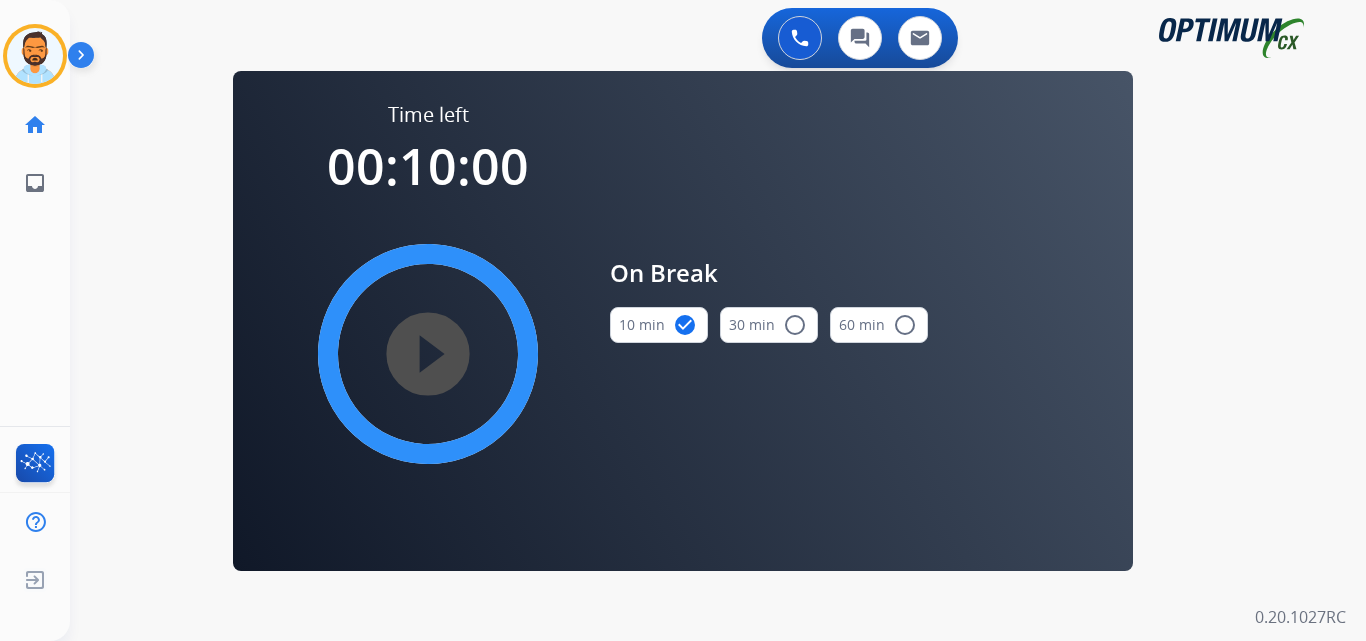 click on "play_circle_filled" at bounding box center (428, 354) 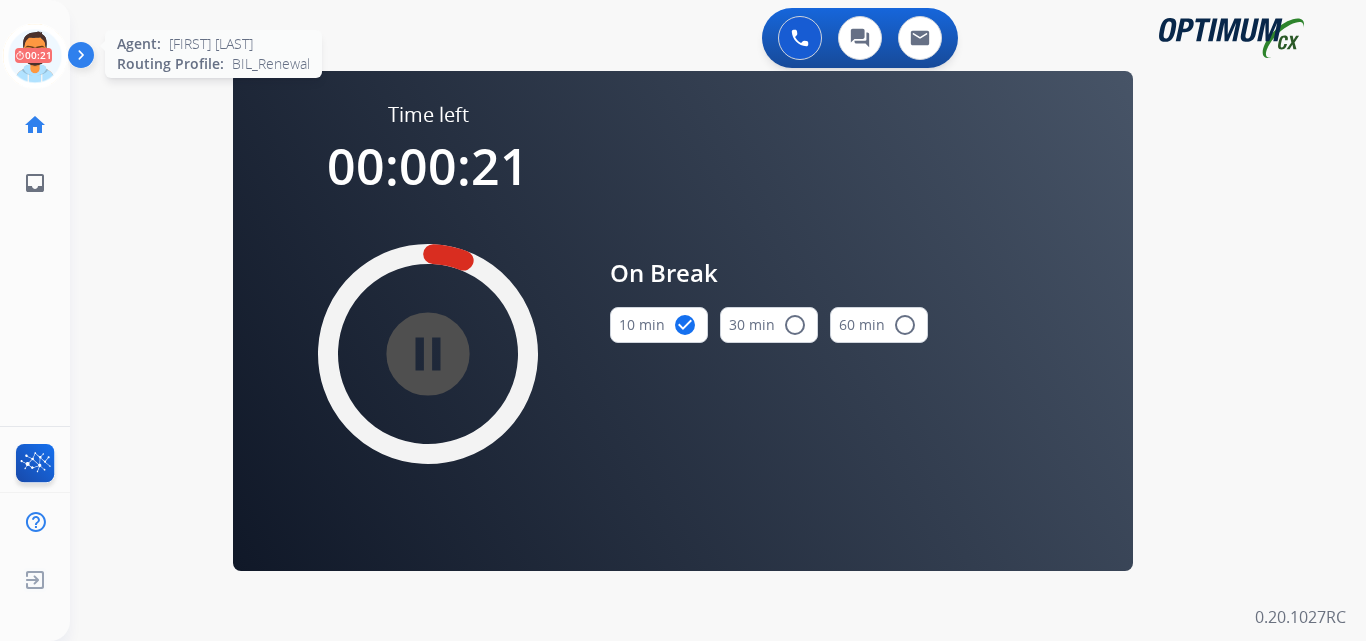 click 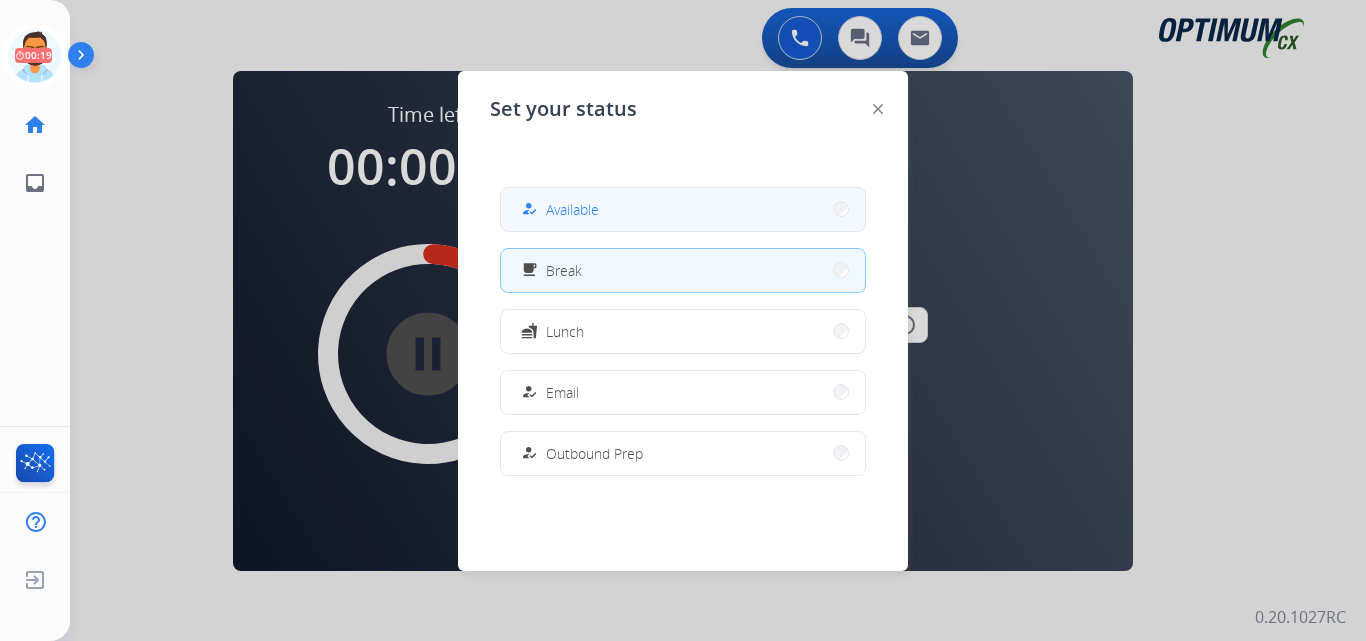 click on "how_to_reg Available" at bounding box center [683, 209] 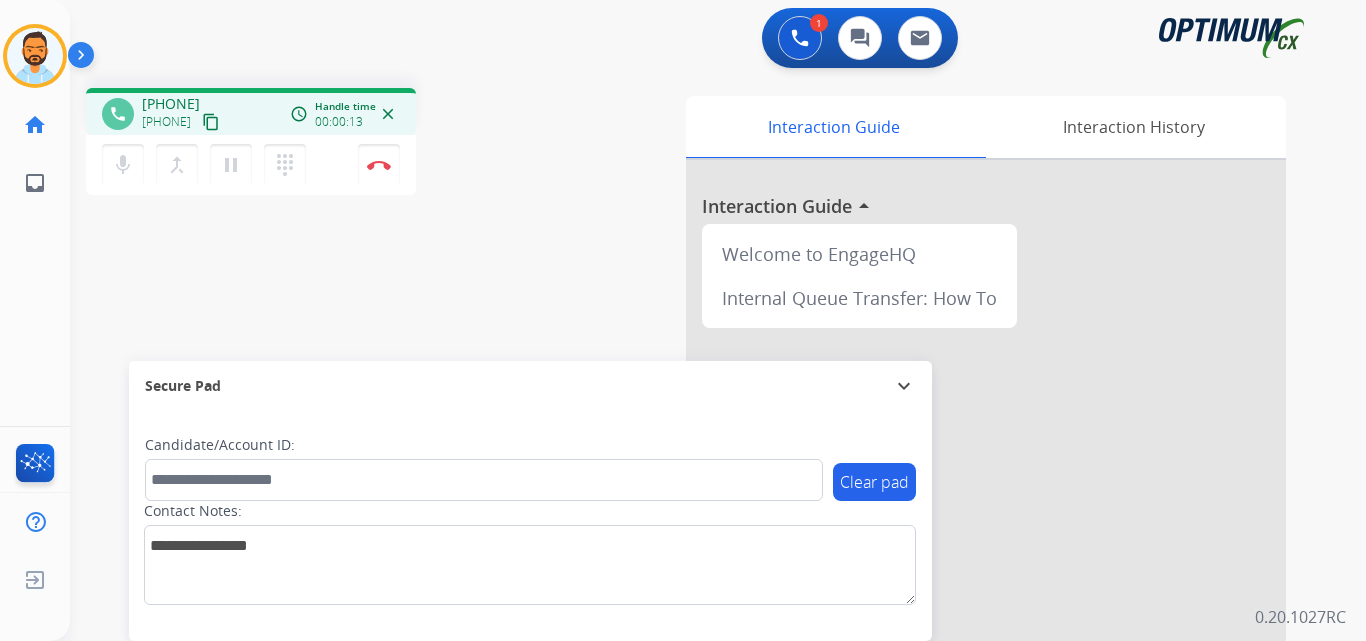 click on "content_copy" at bounding box center (211, 122) 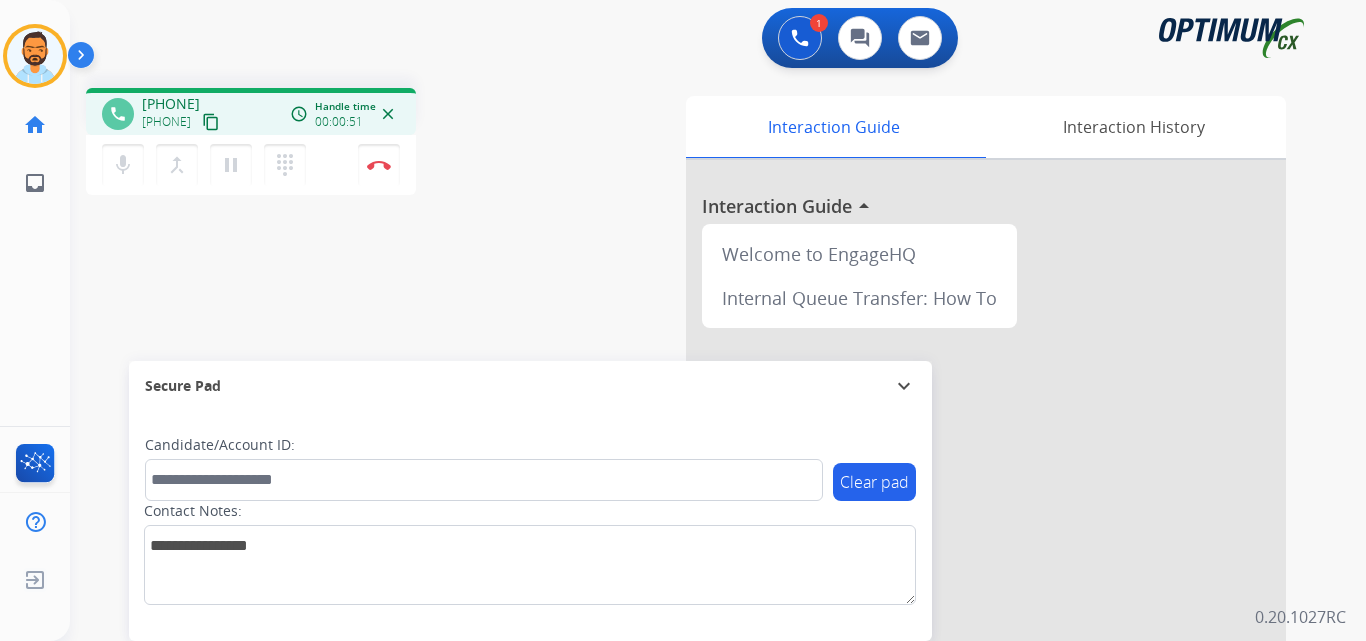 click on "content_copy" at bounding box center [211, 122] 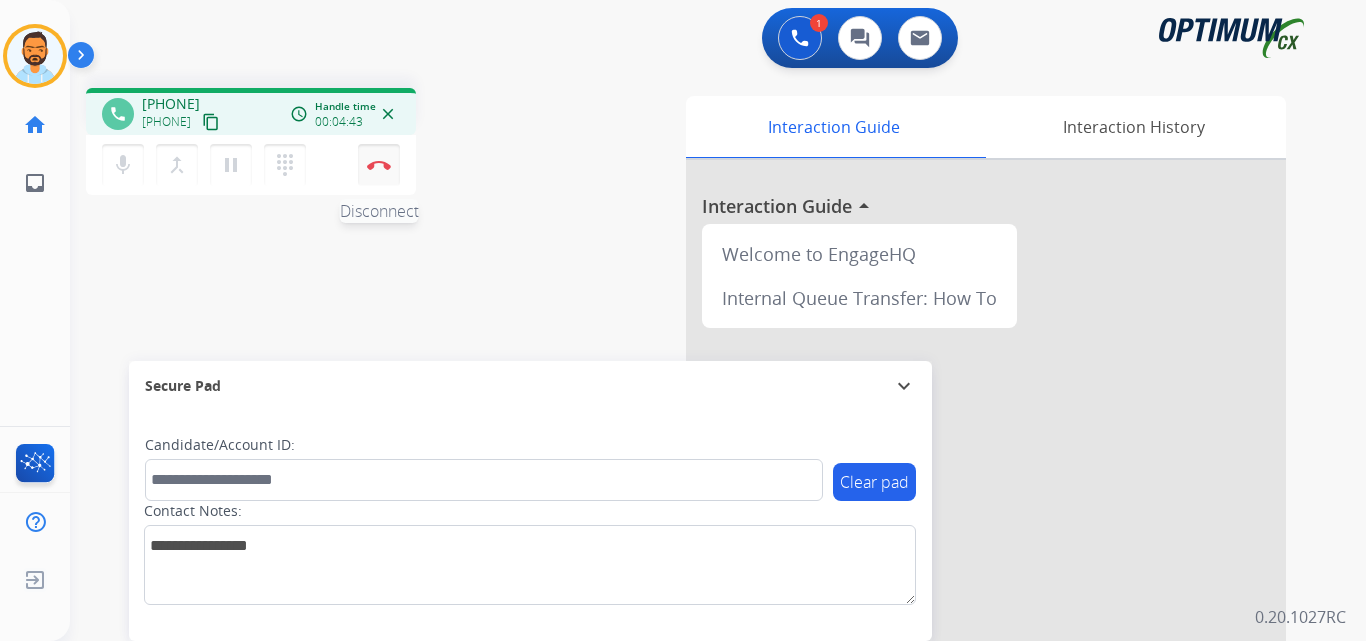 click on "Disconnect" at bounding box center [379, 165] 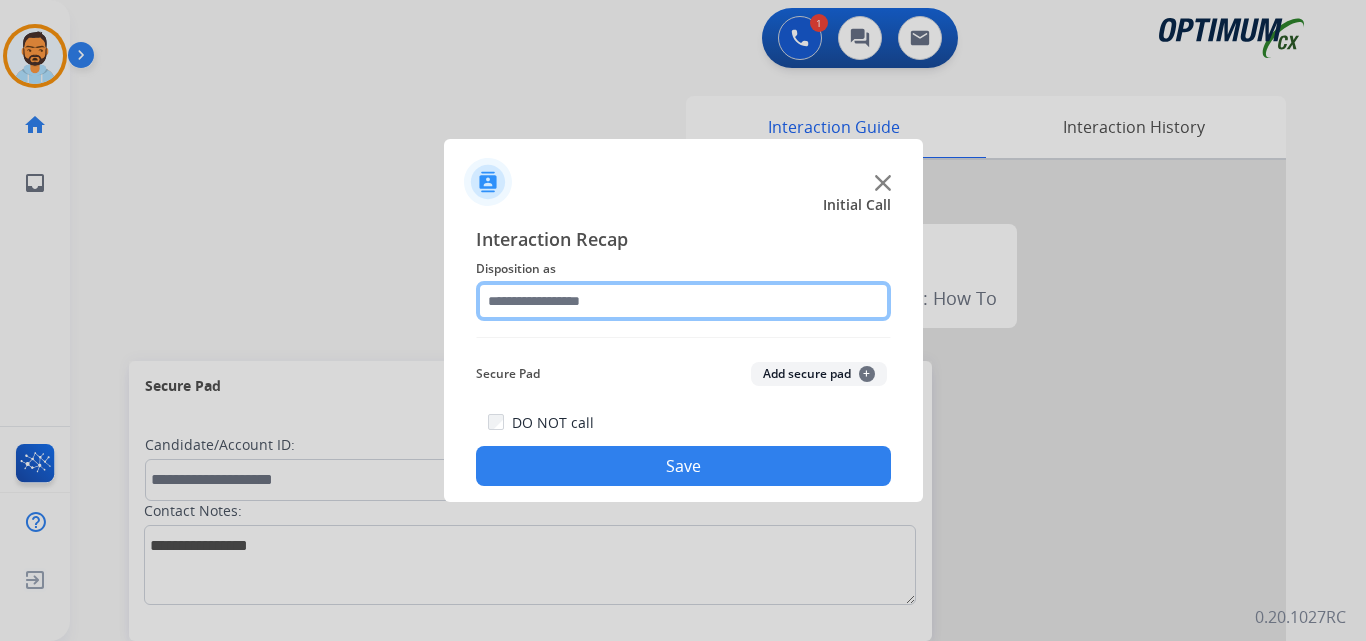 click 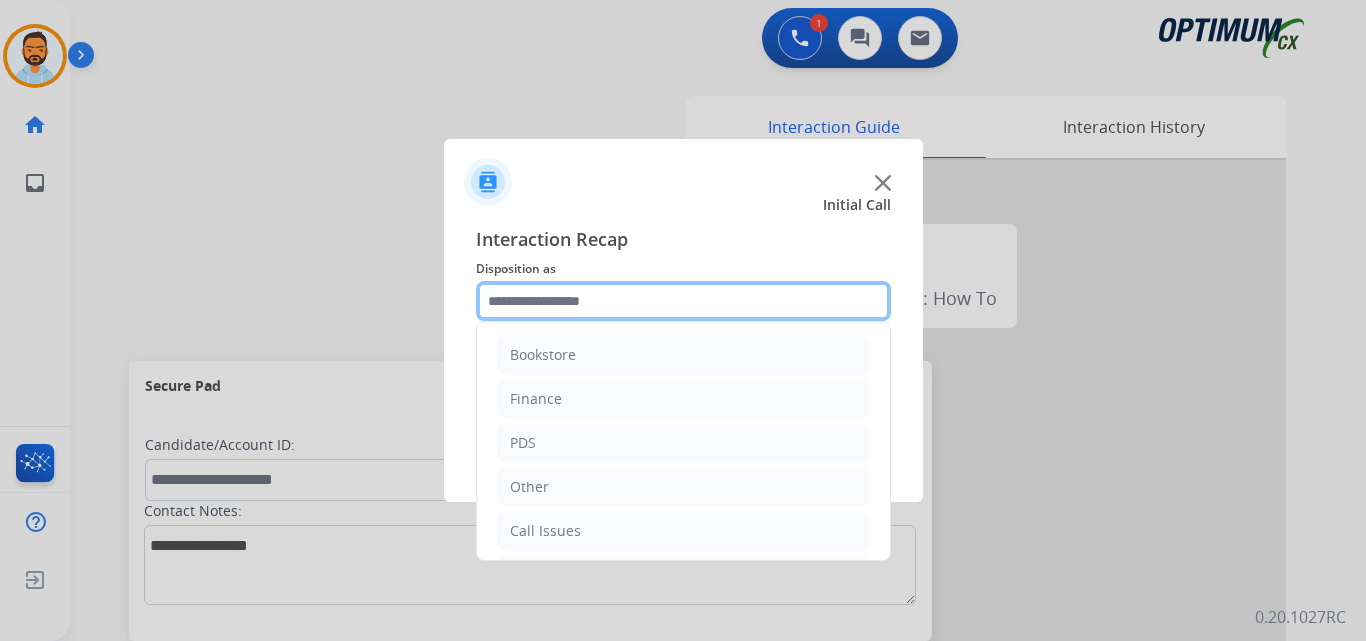 scroll, scrollTop: 136, scrollLeft: 0, axis: vertical 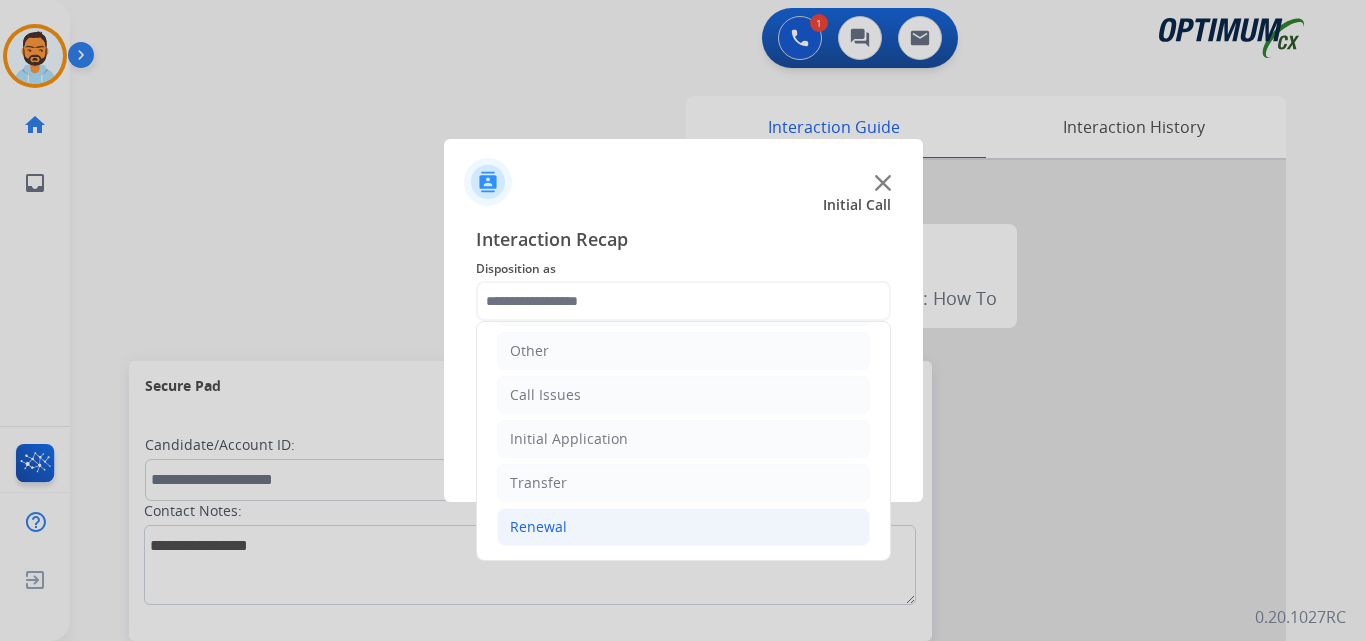 click on "Renewal" 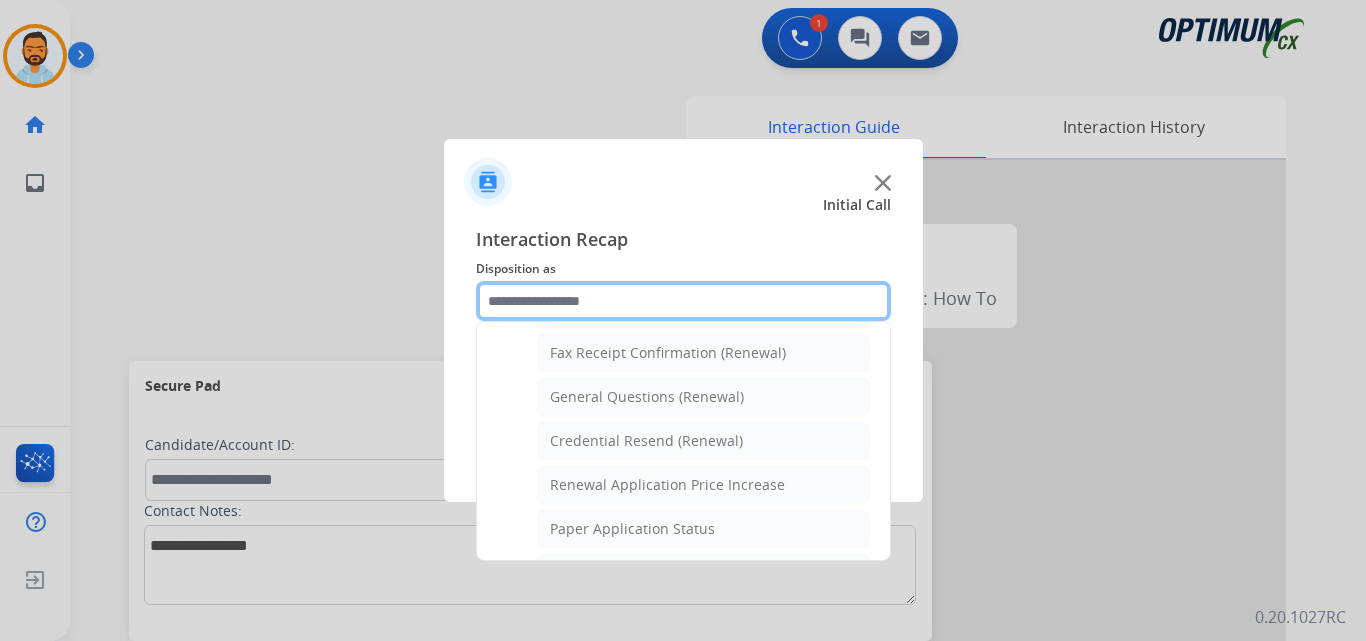 scroll, scrollTop: 547, scrollLeft: 0, axis: vertical 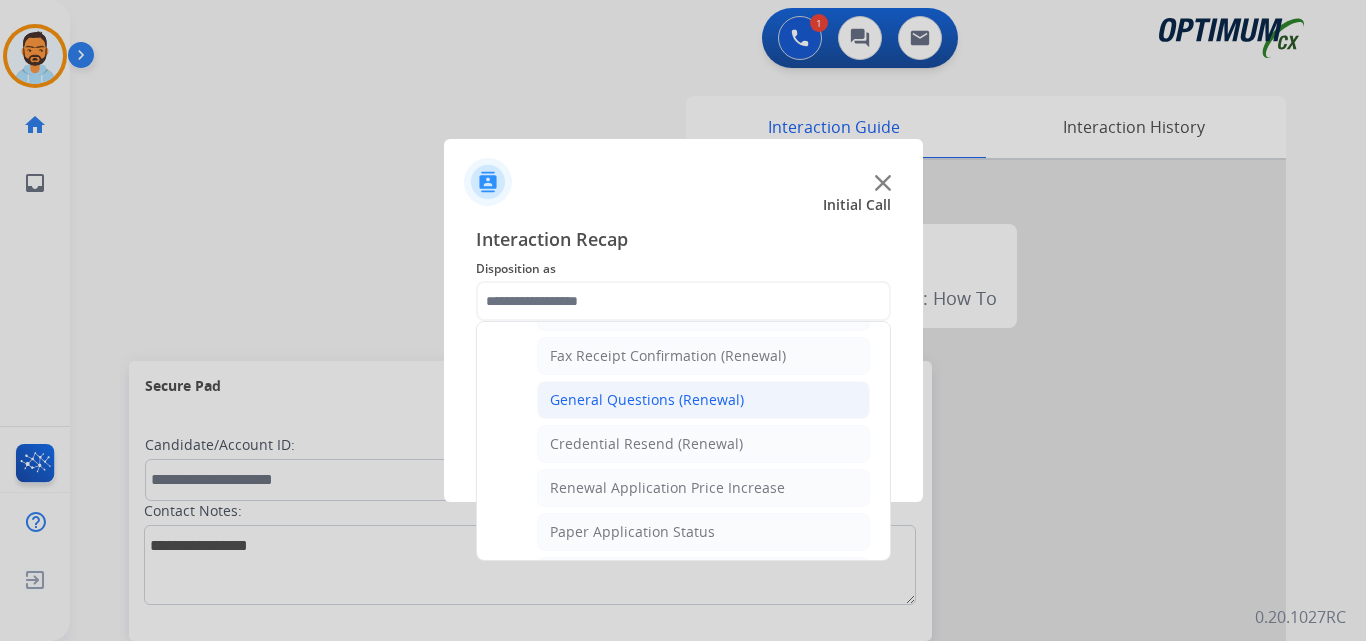 click on "General Questions (Renewal)" 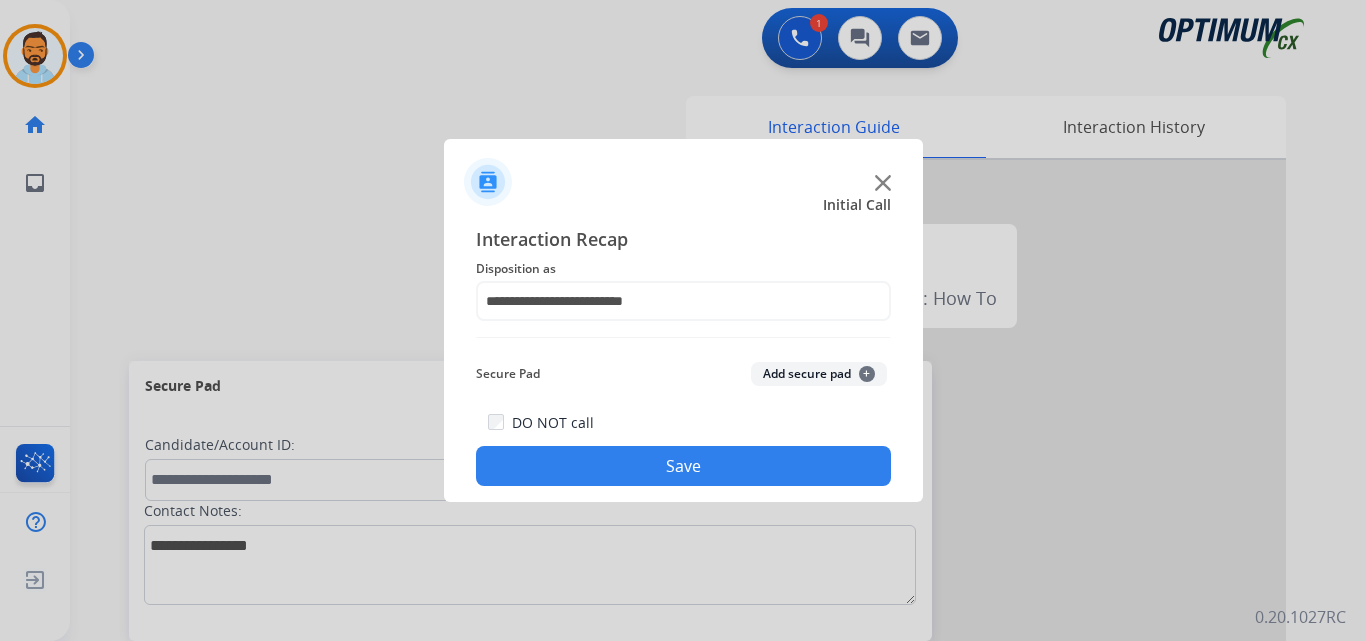 click on "Save" 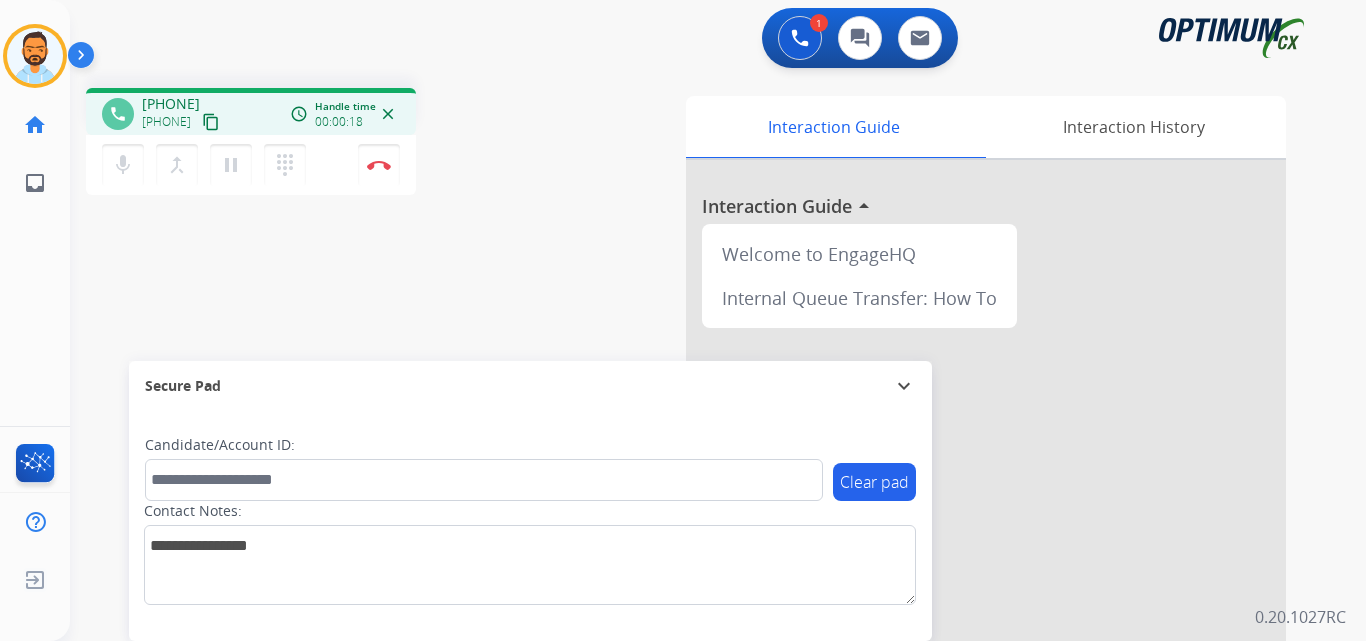click on "content_copy" at bounding box center [211, 122] 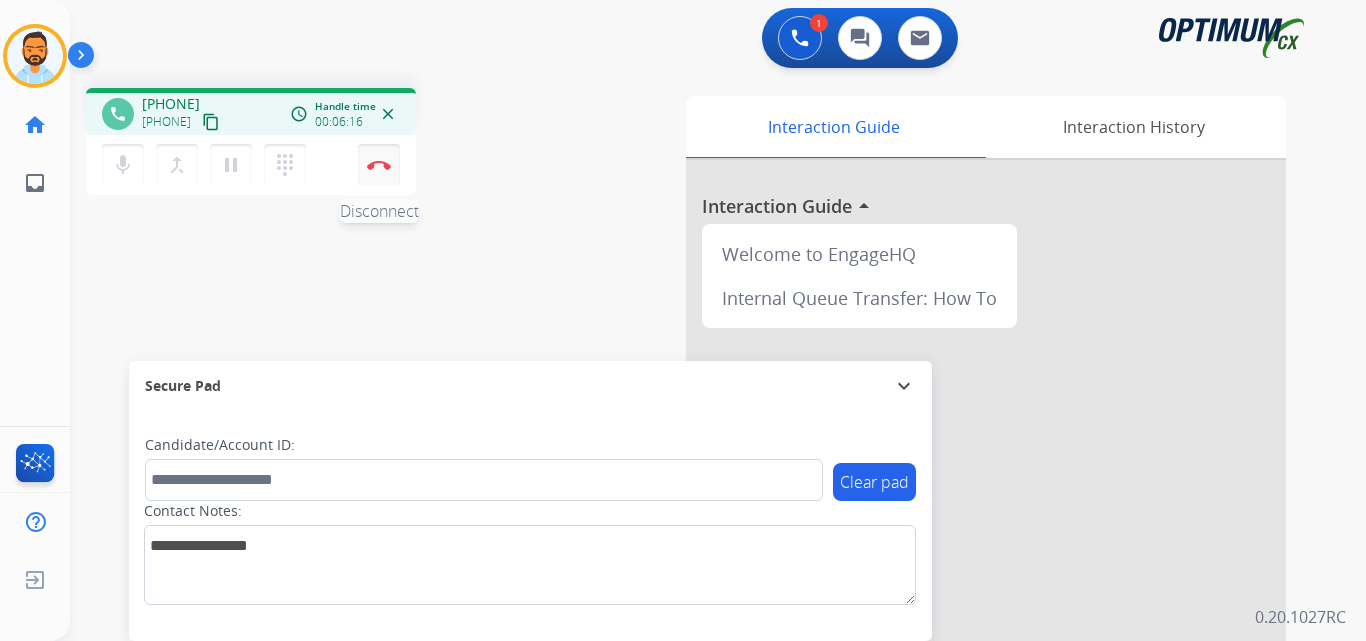 click on "Disconnect" at bounding box center (379, 165) 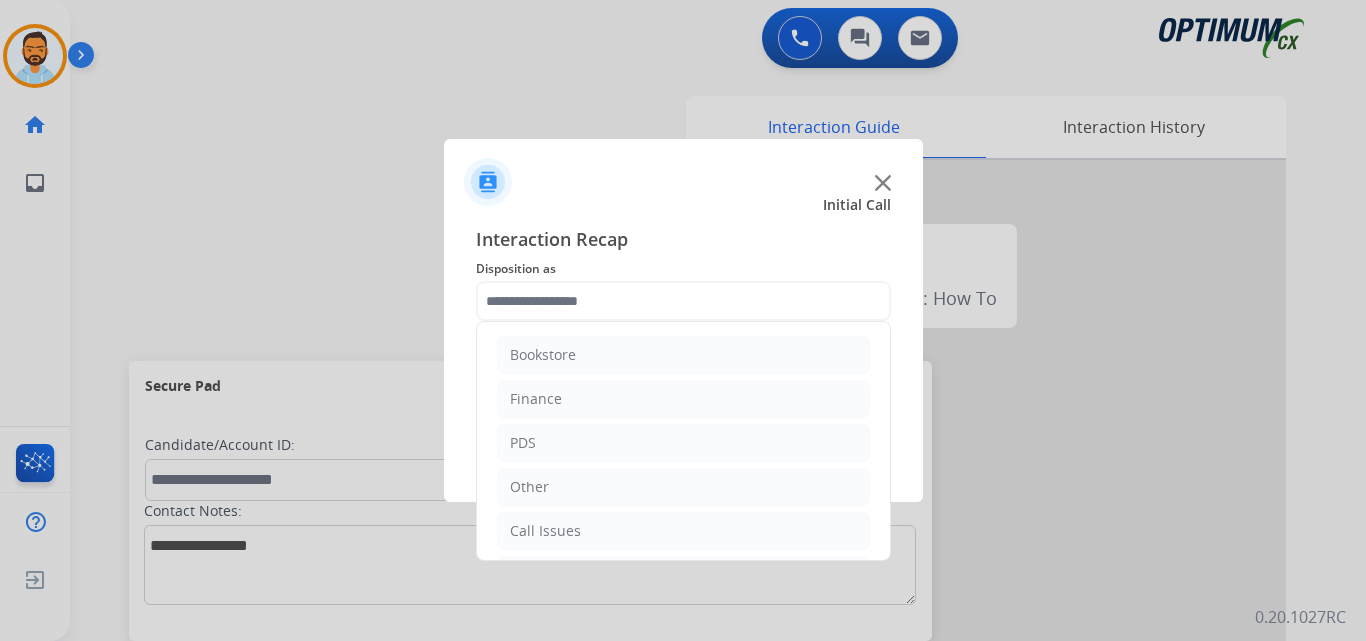scroll, scrollTop: 136, scrollLeft: 0, axis: vertical 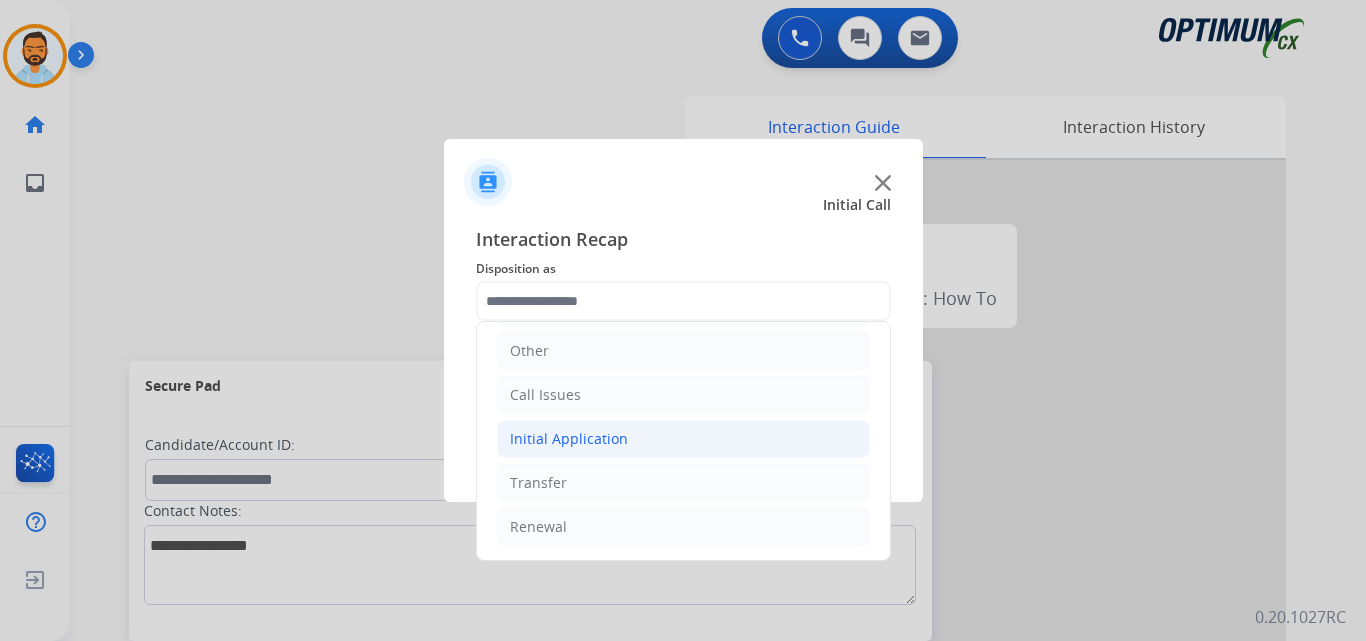 click on "Initial Application" 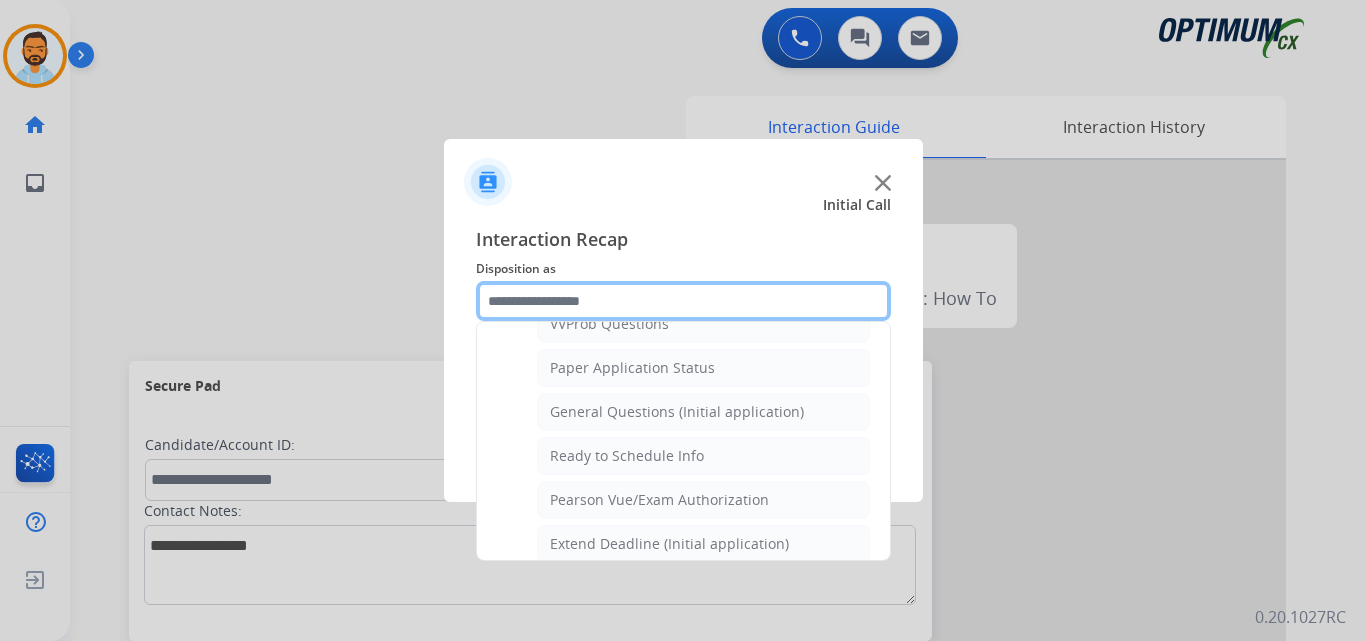 scroll, scrollTop: 1103, scrollLeft: 0, axis: vertical 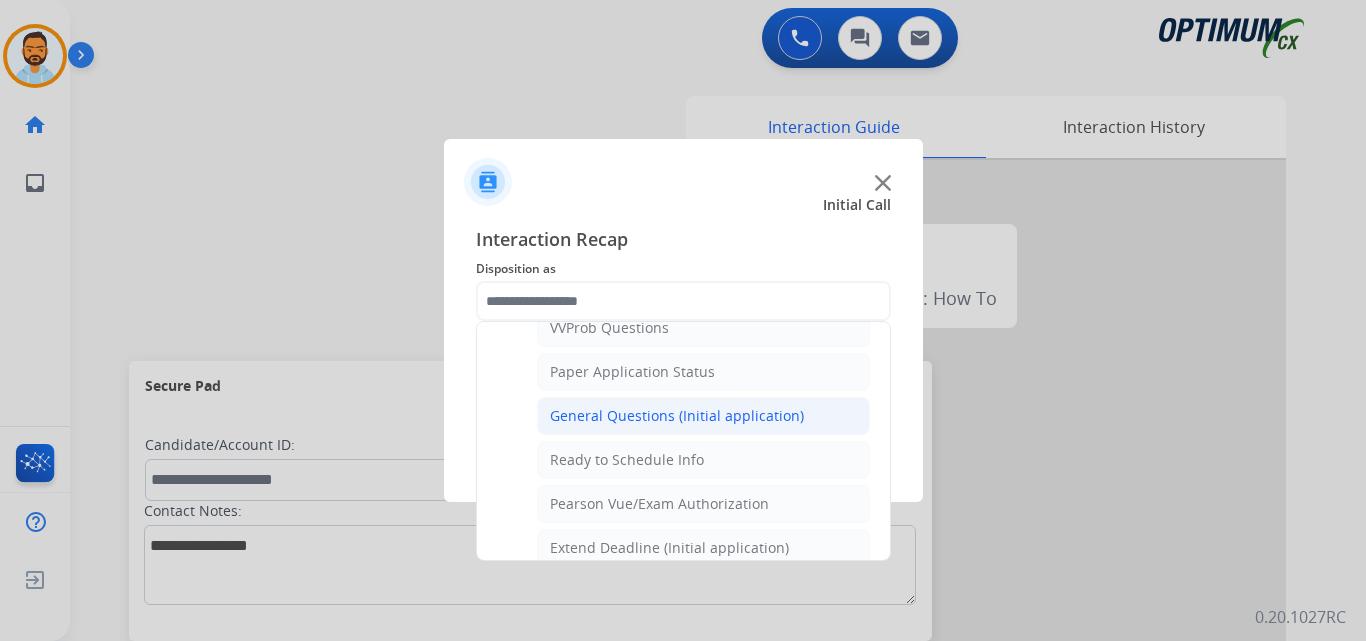 click on "General Questions (Initial application)" 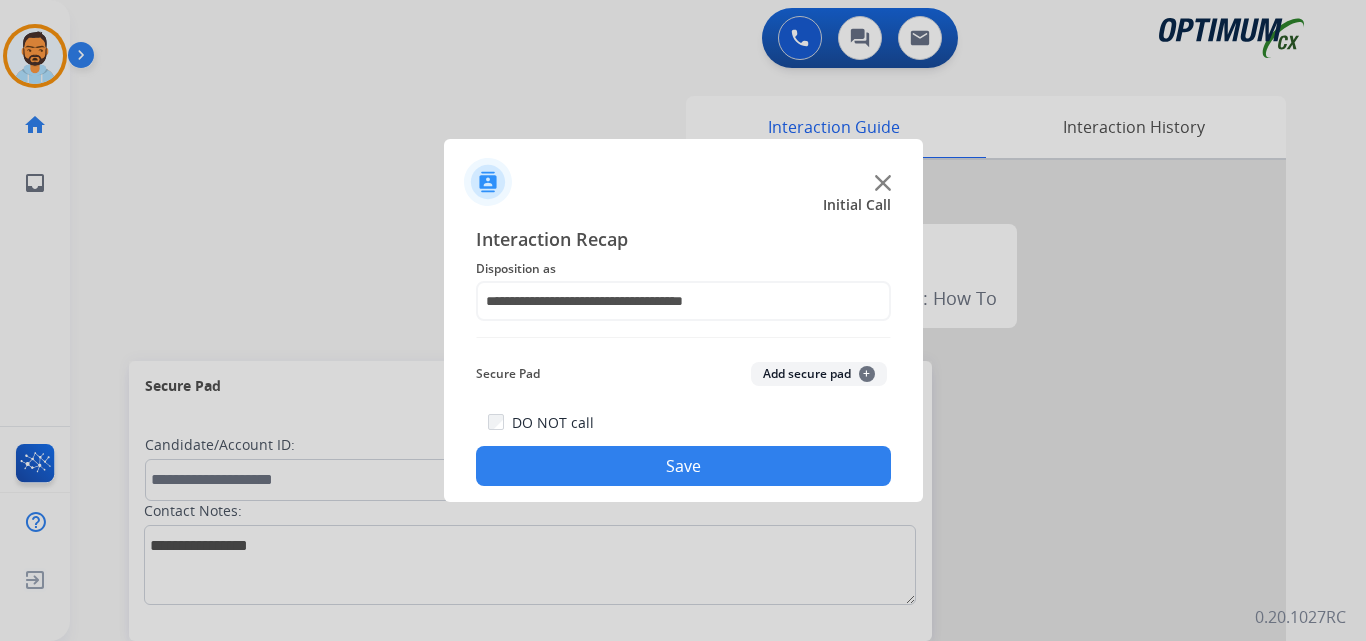 click on "Save" 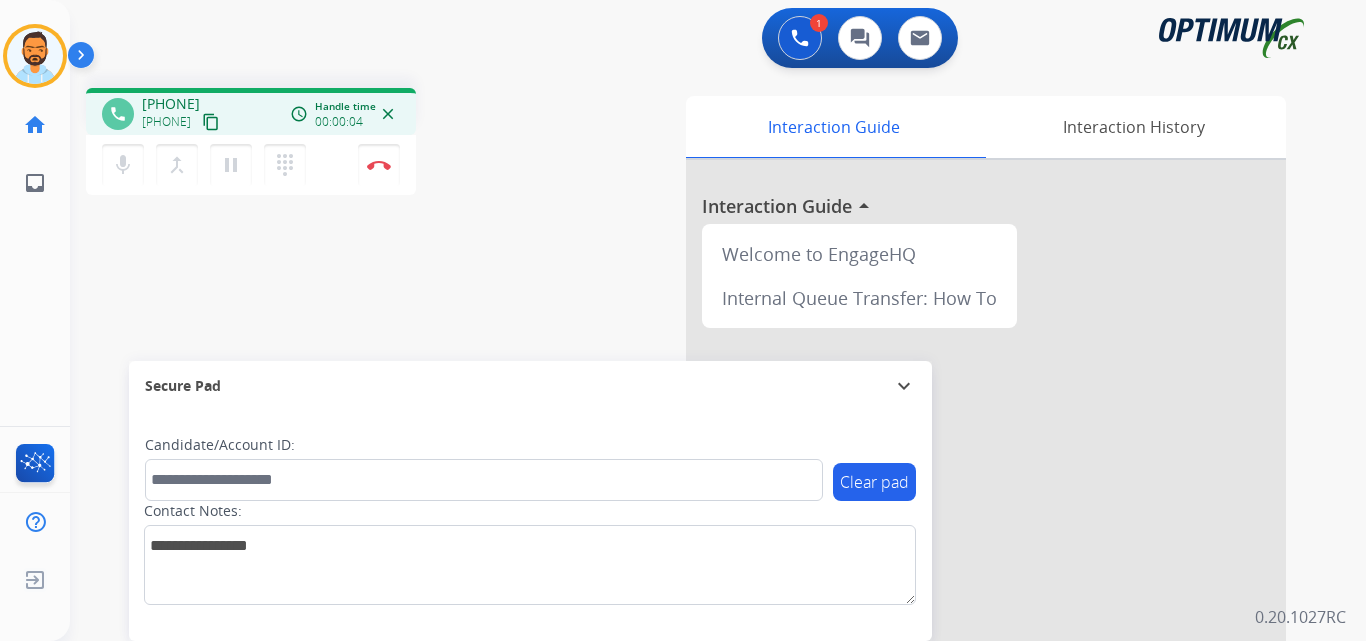 click on "content_copy" at bounding box center (211, 122) 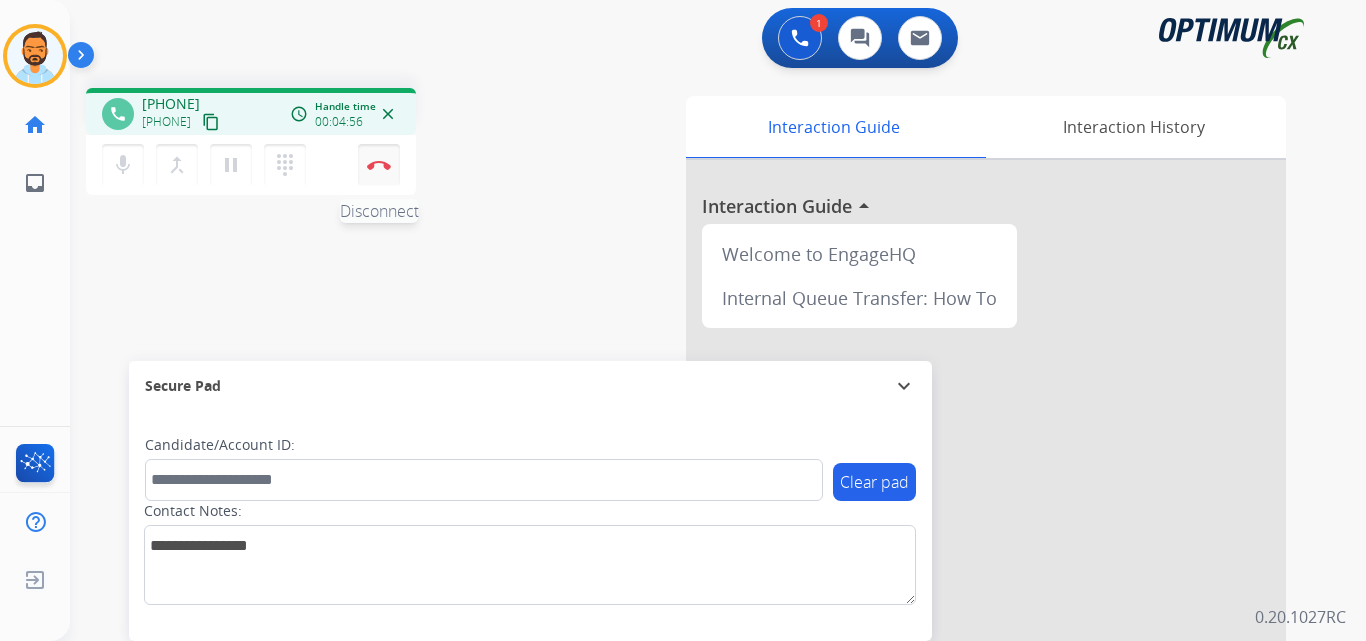 click on "Disconnect" at bounding box center [379, 165] 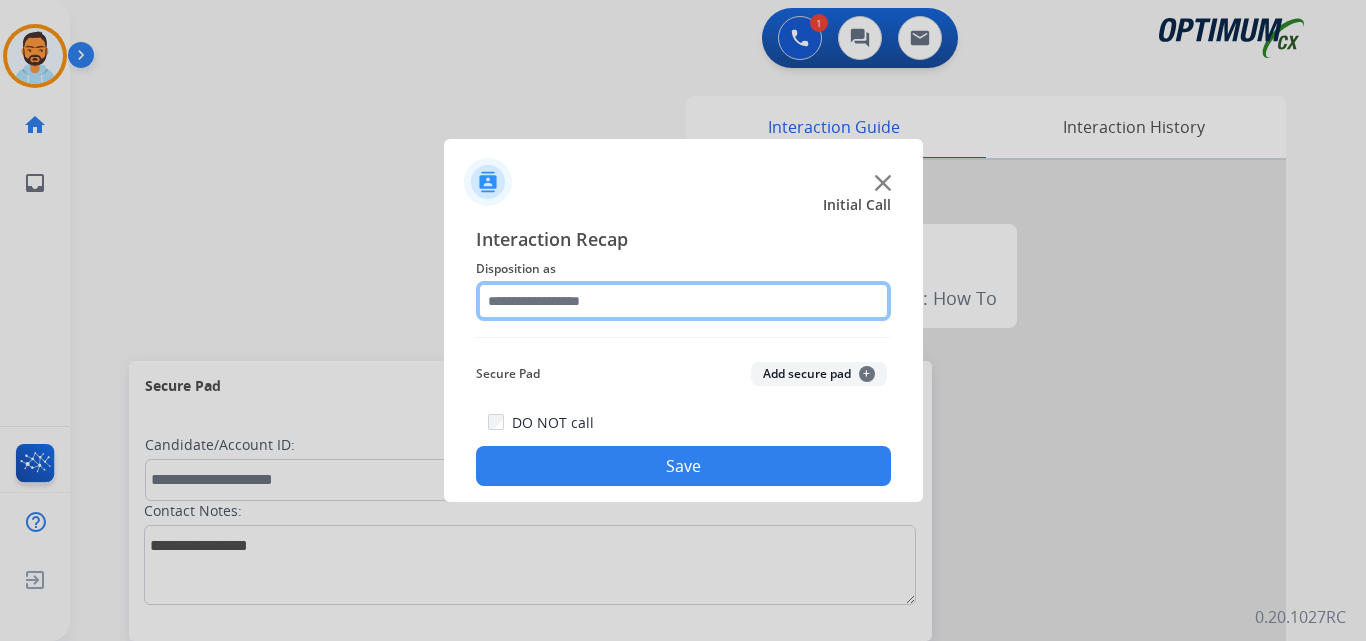 click 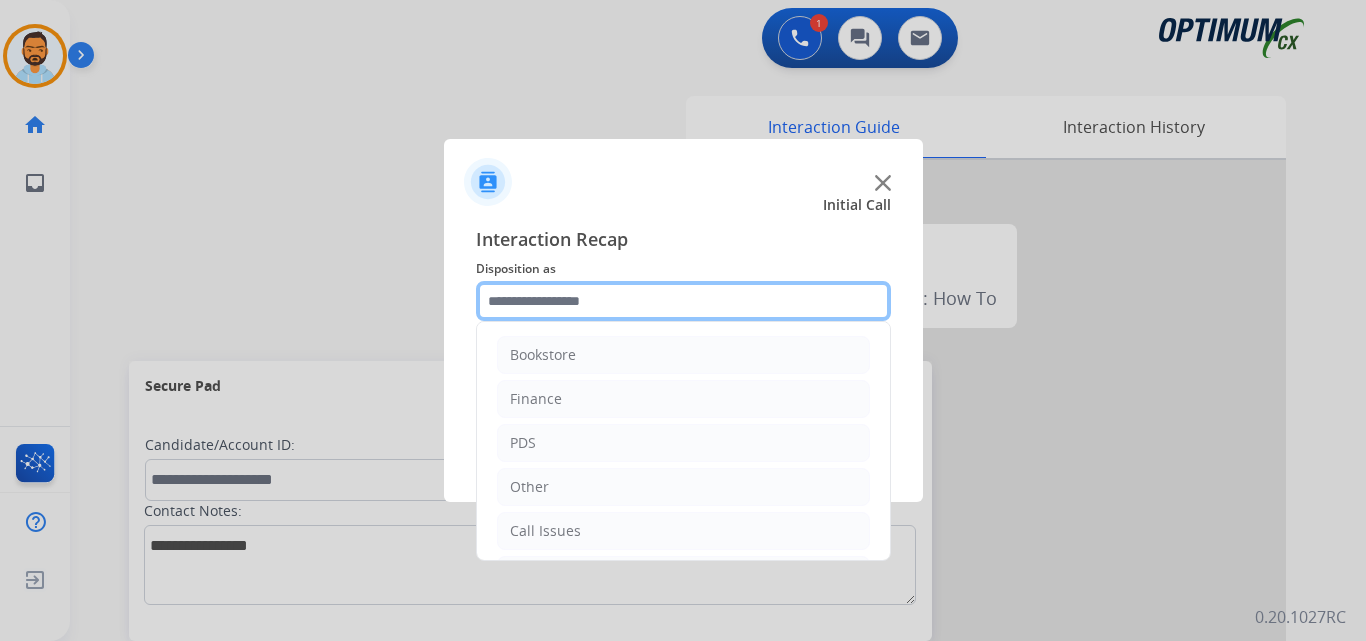 scroll, scrollTop: 136, scrollLeft: 0, axis: vertical 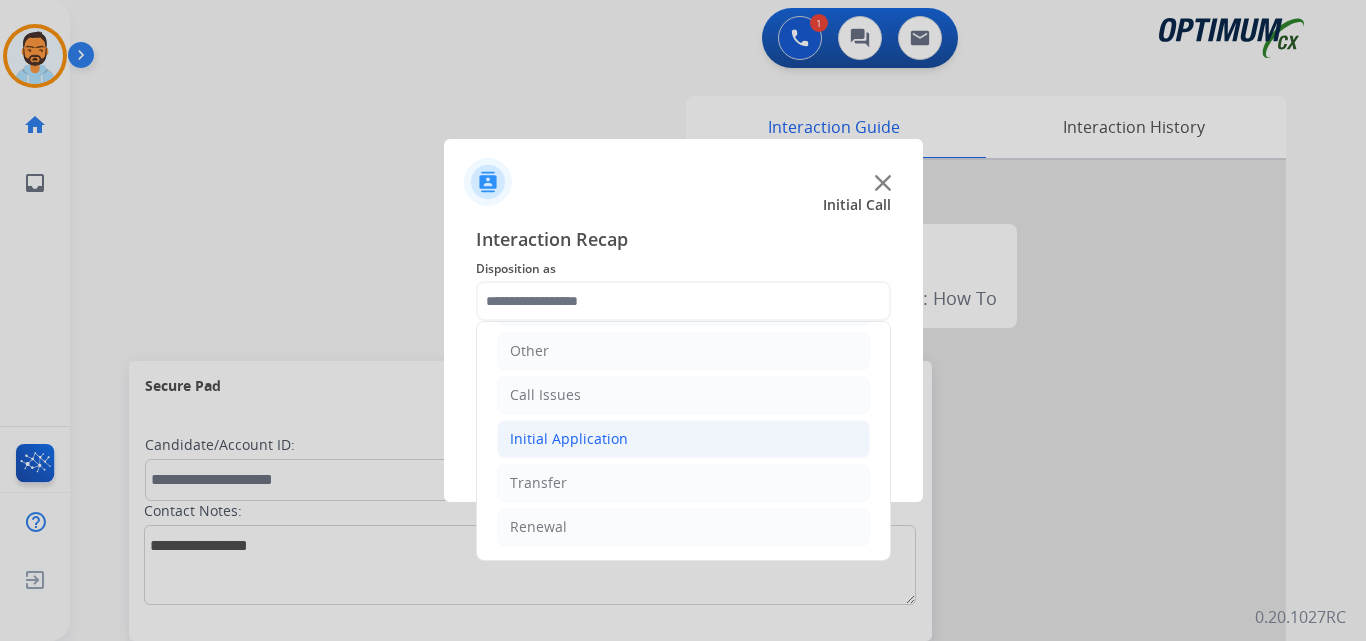 click on "Initial Application" 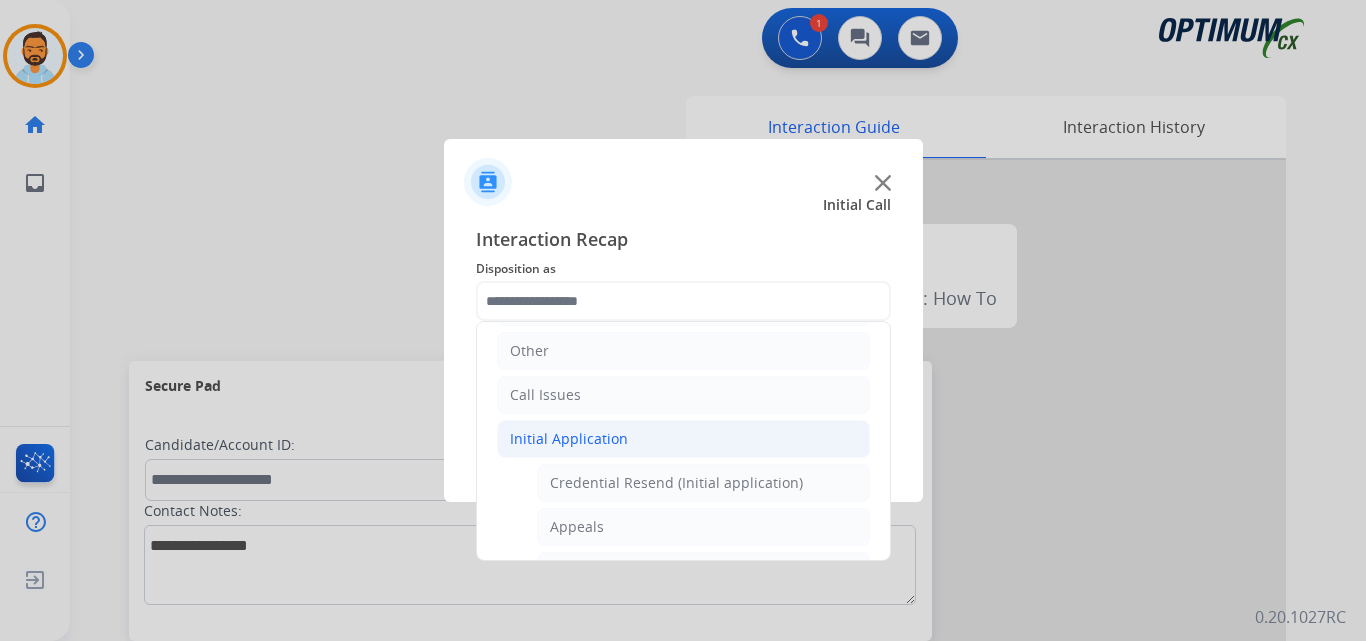 click on "Initial Application" 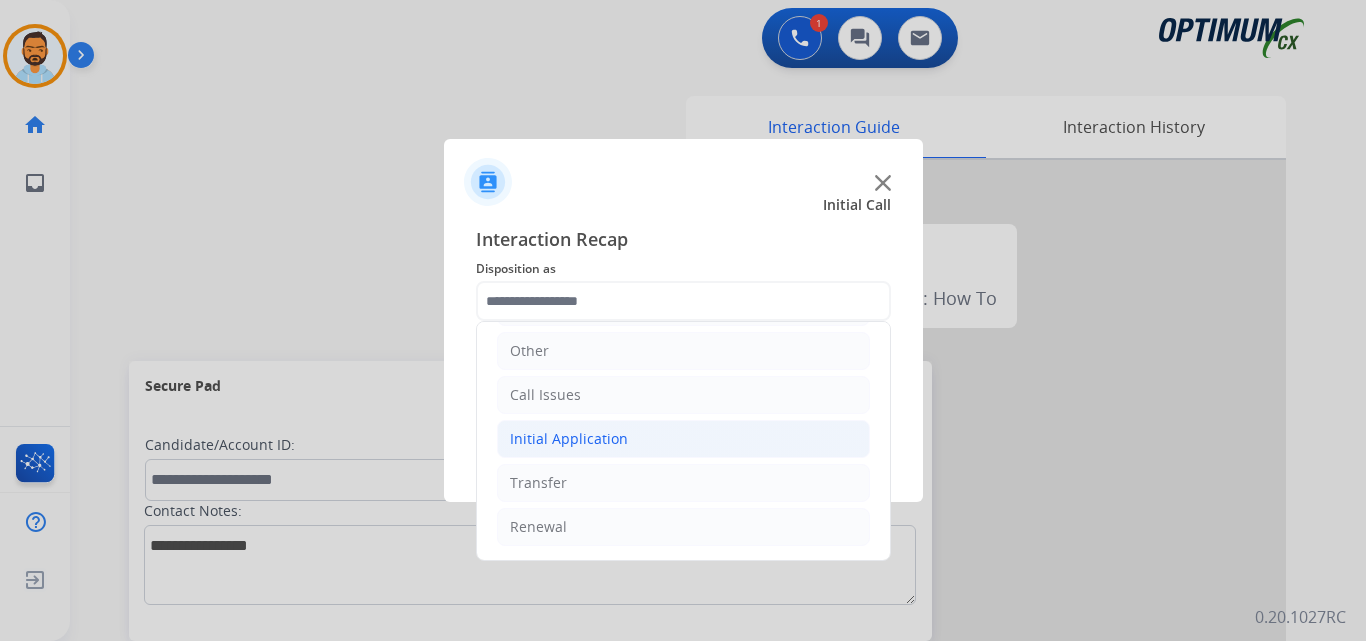 click on "Initial Application" 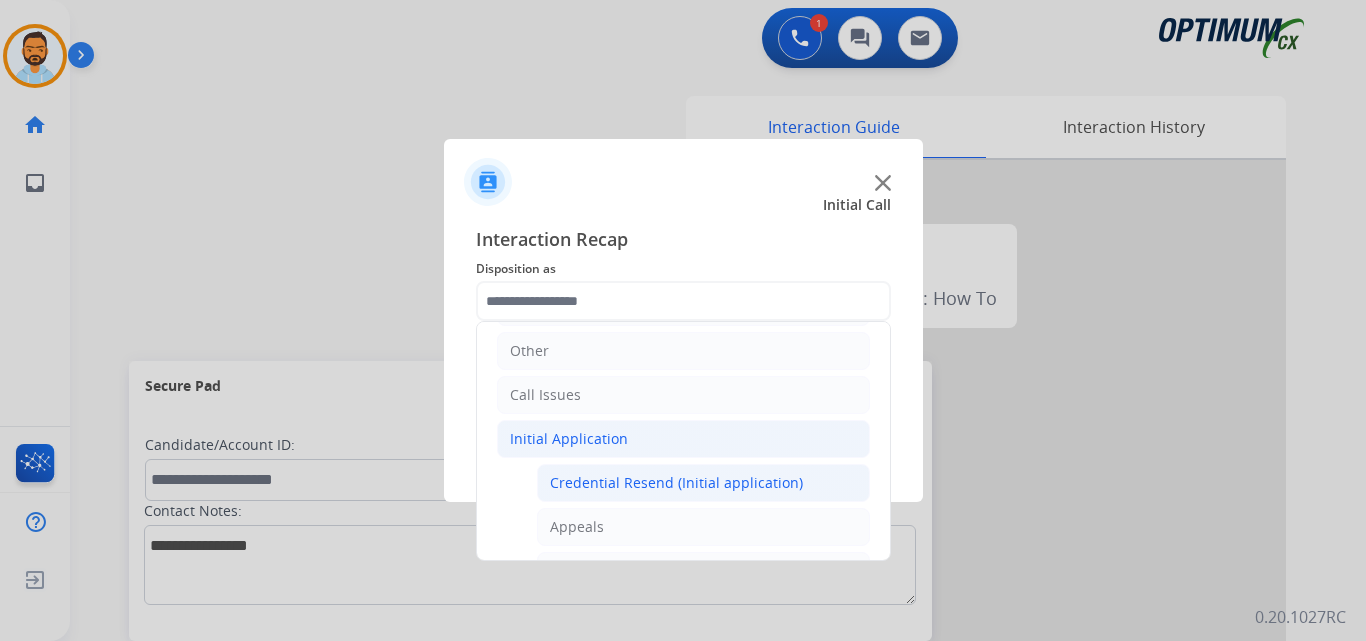 click on "Credential Resend (Initial application)" 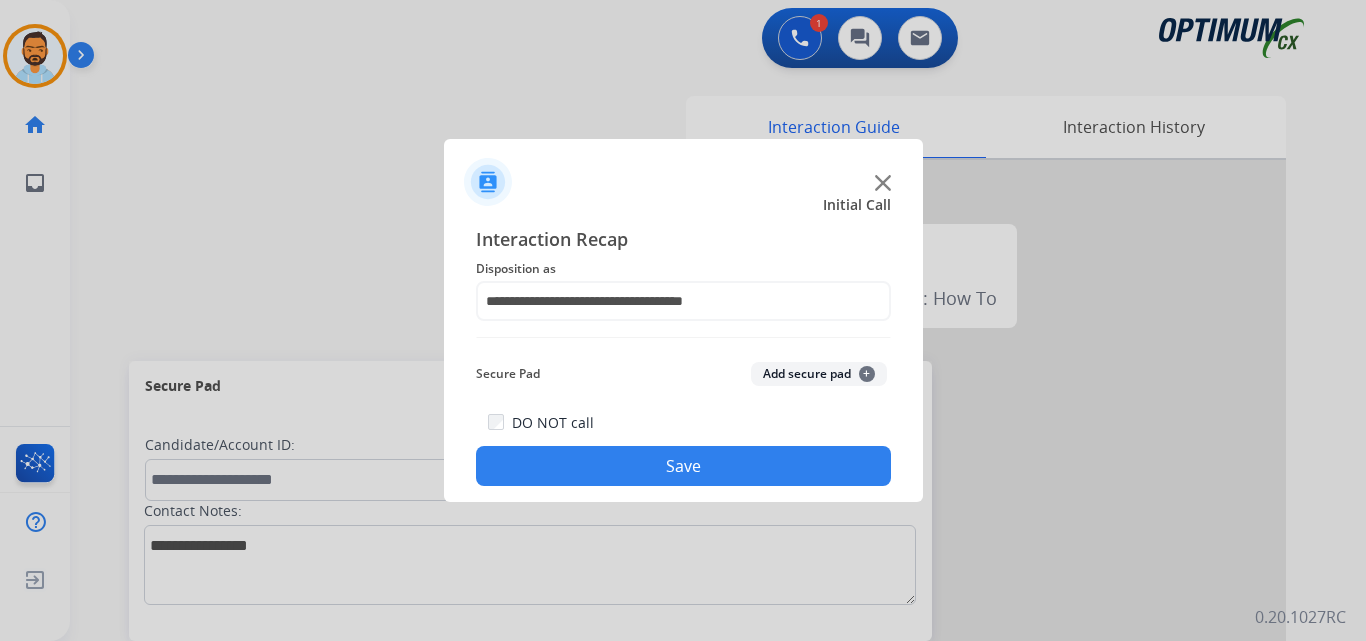 click on "Save" 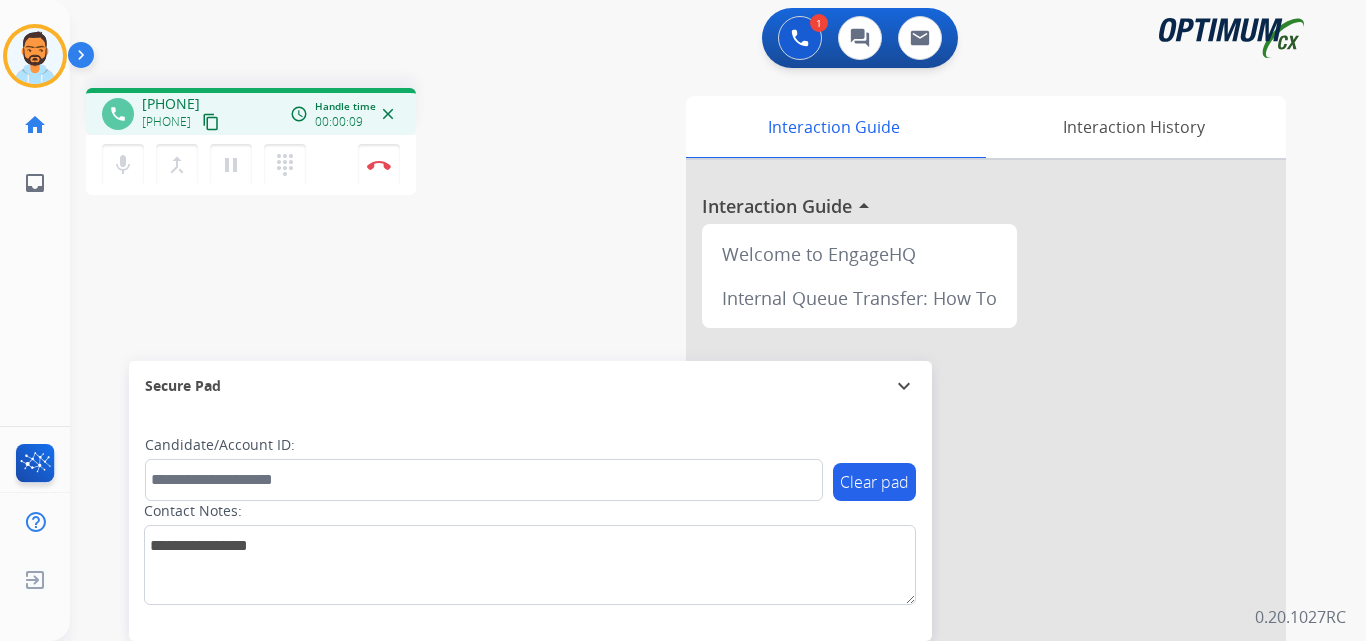 click on "content_copy" at bounding box center (211, 122) 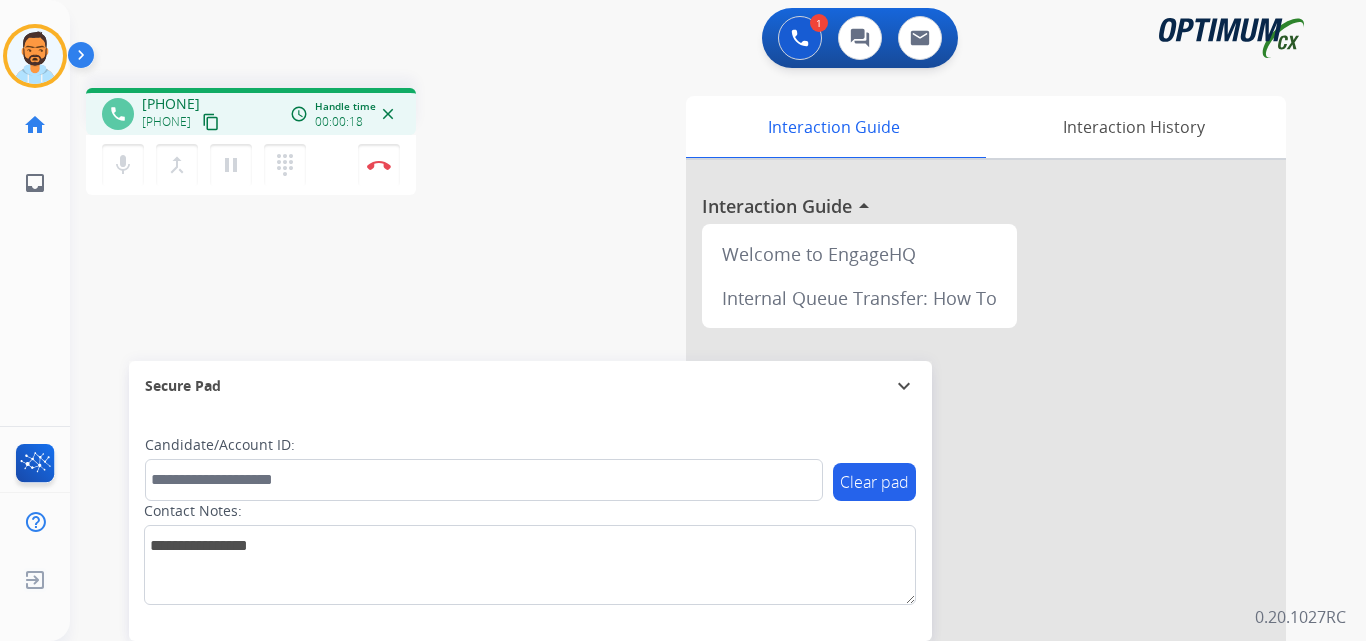 click on "content_copy" at bounding box center [211, 122] 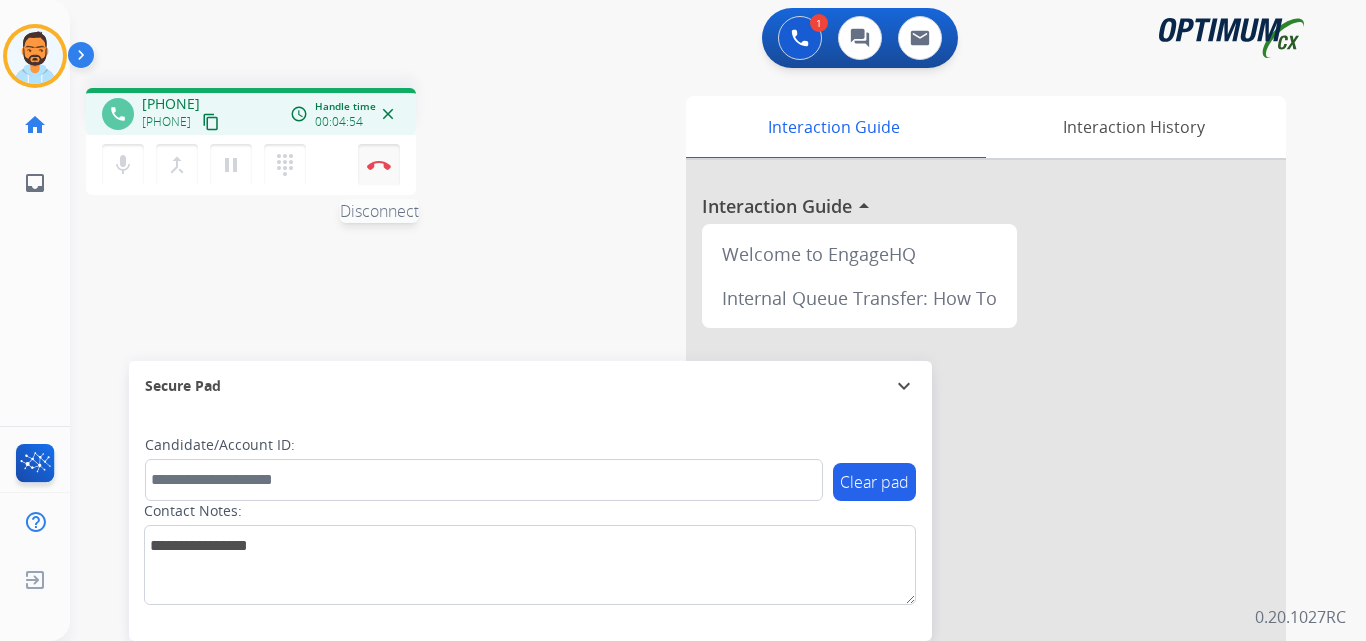 click at bounding box center (379, 165) 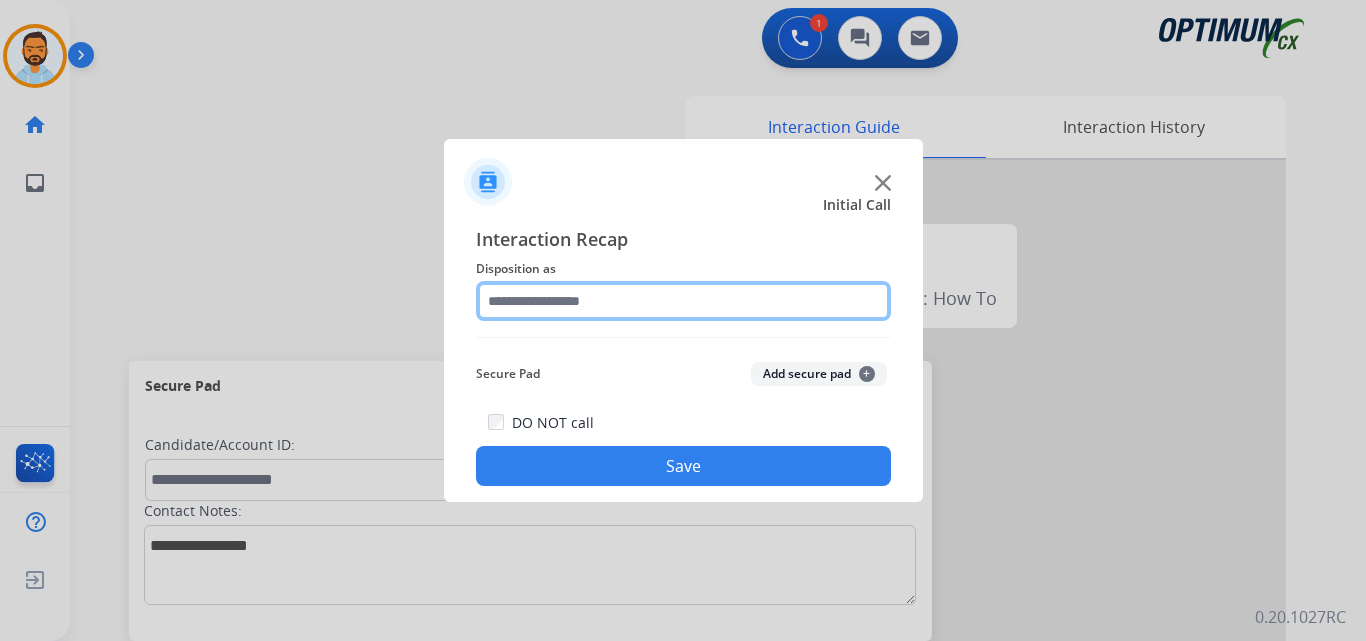 click 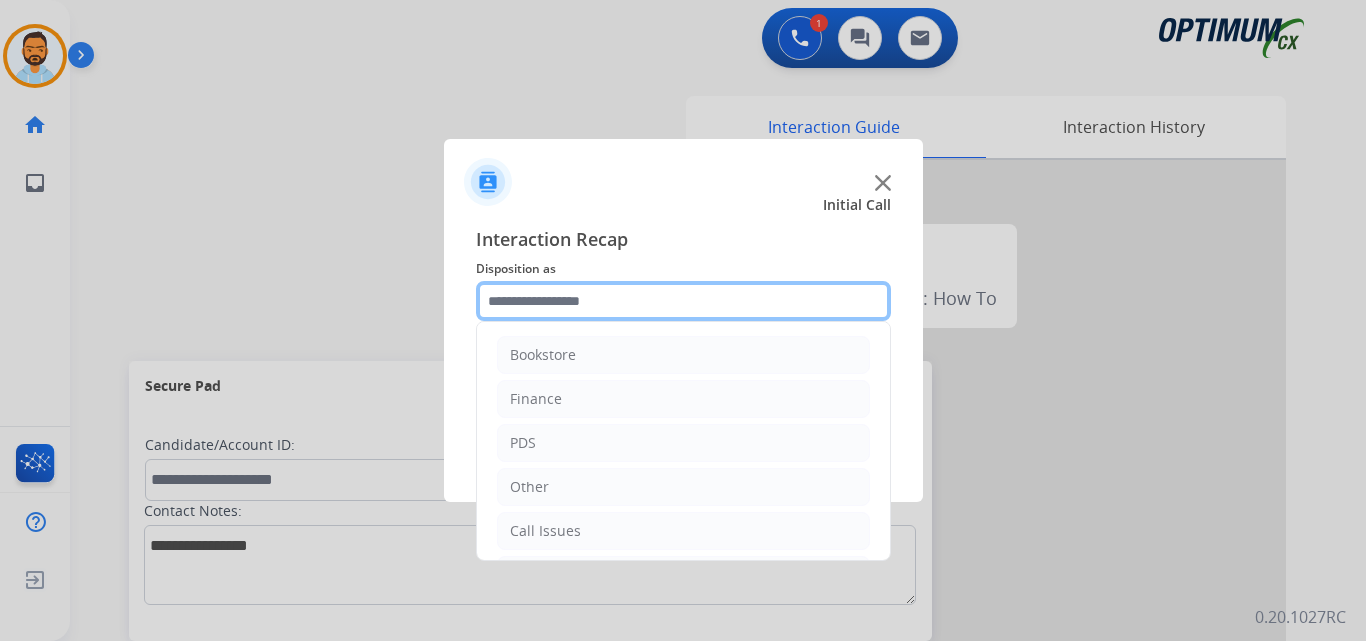 scroll, scrollTop: 136, scrollLeft: 0, axis: vertical 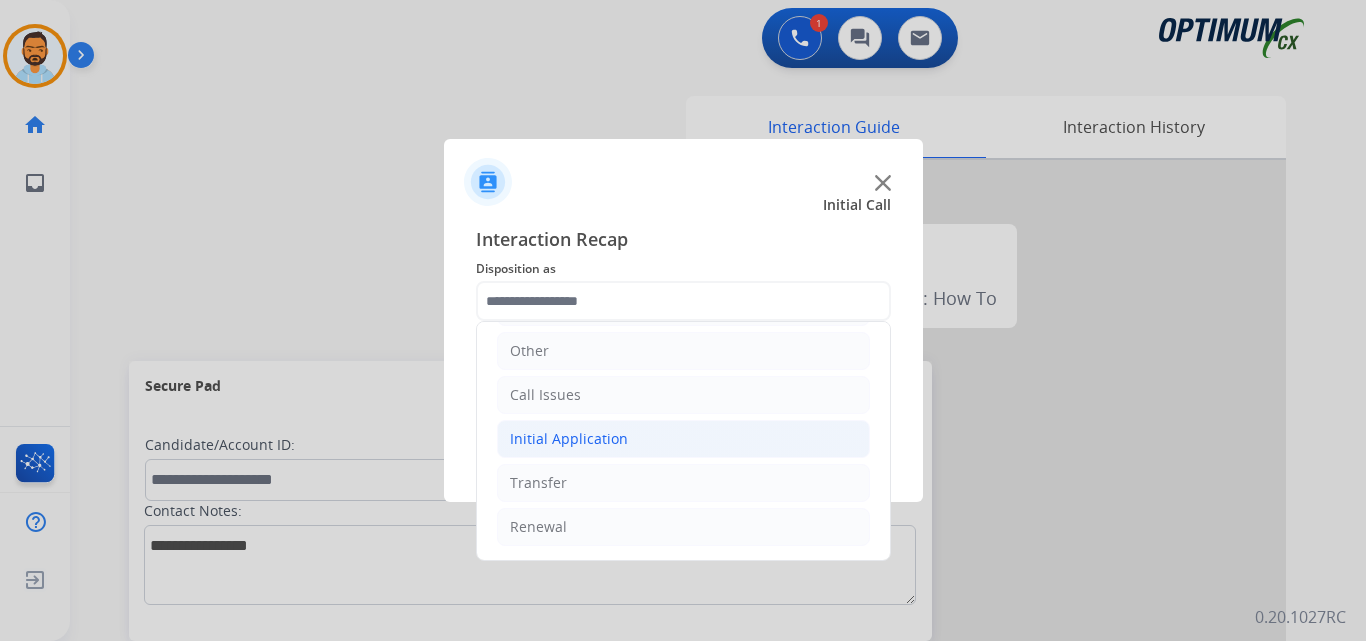 click on "Initial Application" 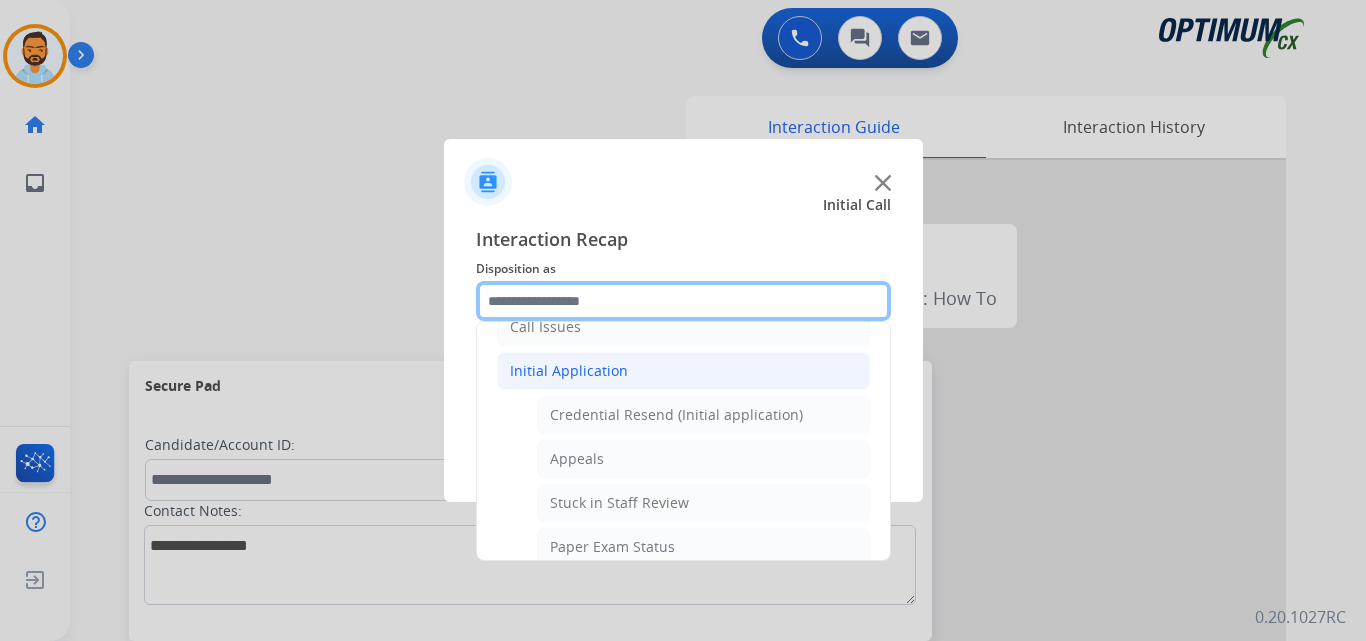 scroll, scrollTop: 205, scrollLeft: 0, axis: vertical 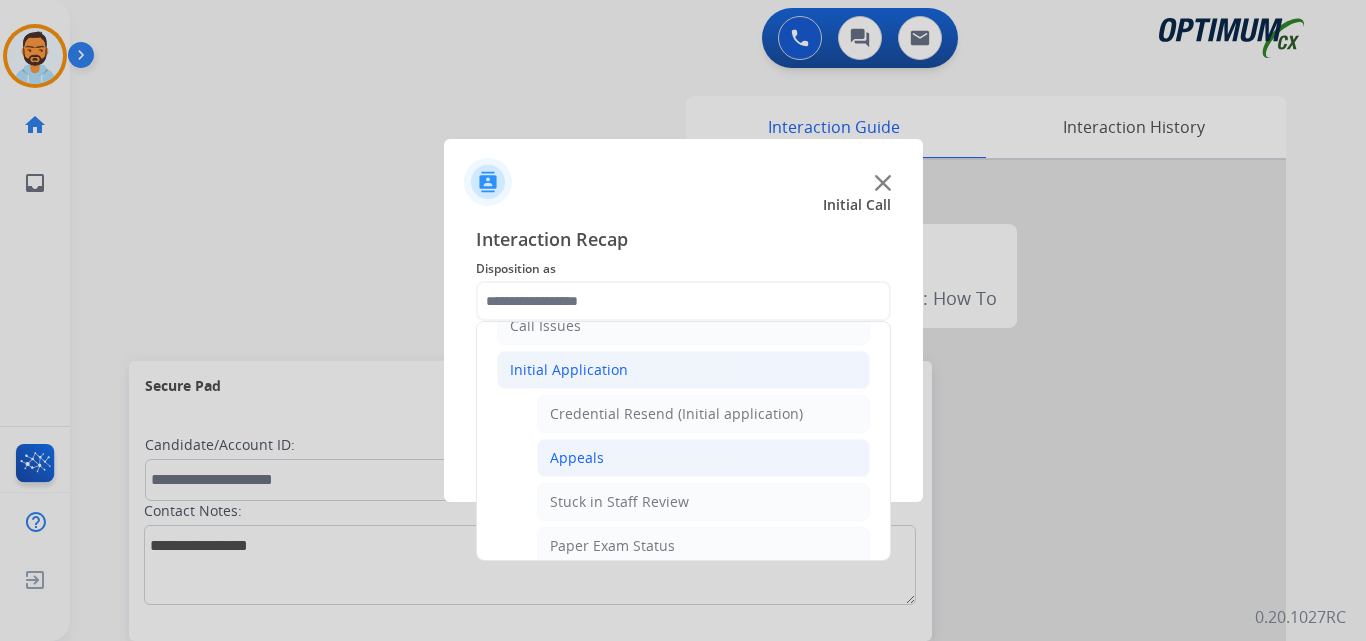 click on "Appeals" 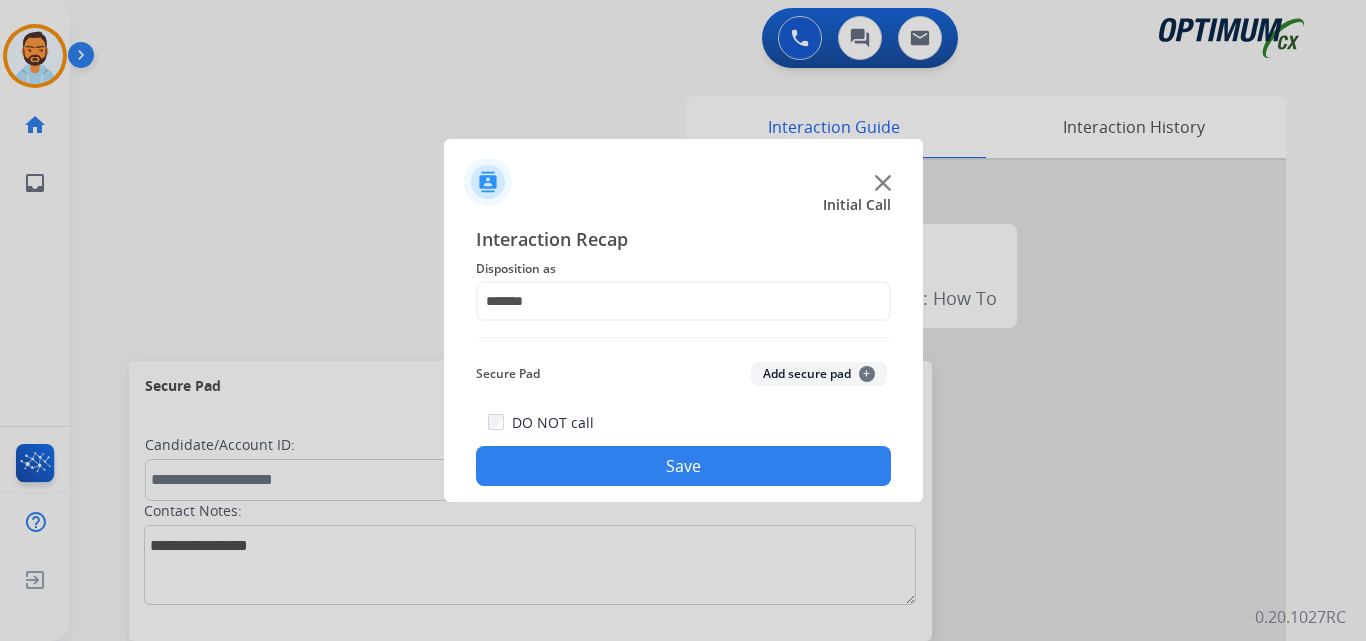 click on "Save" 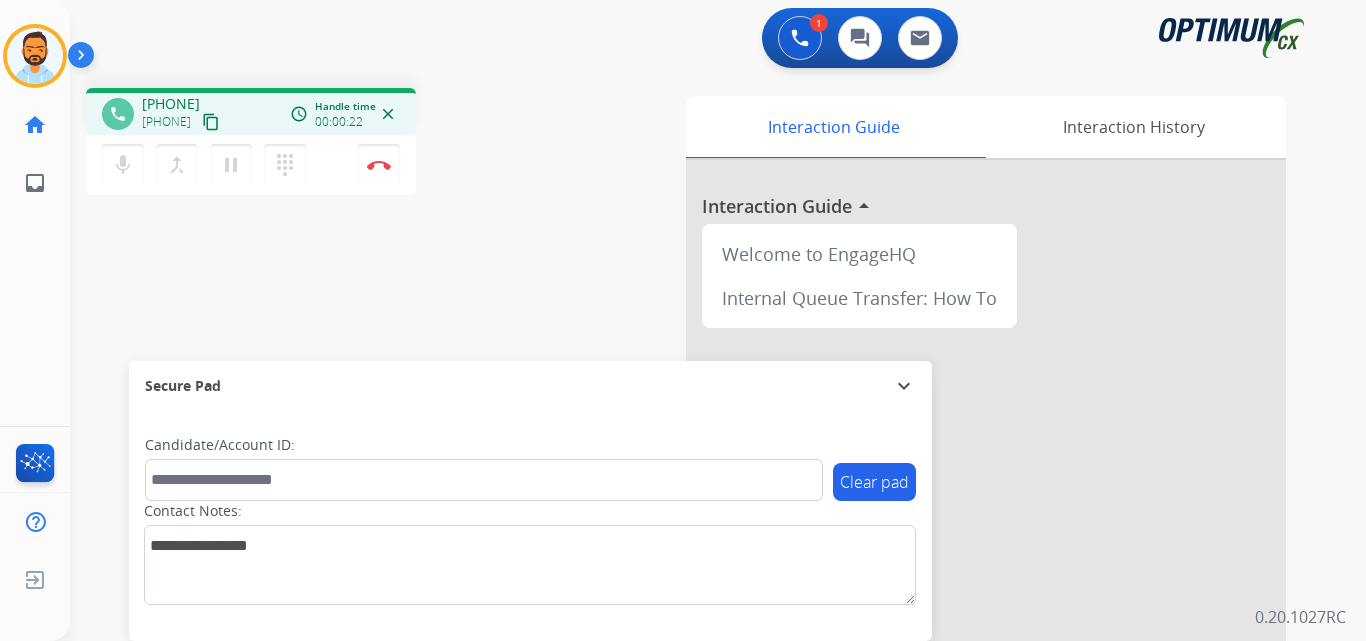 click on "content_copy" at bounding box center (211, 122) 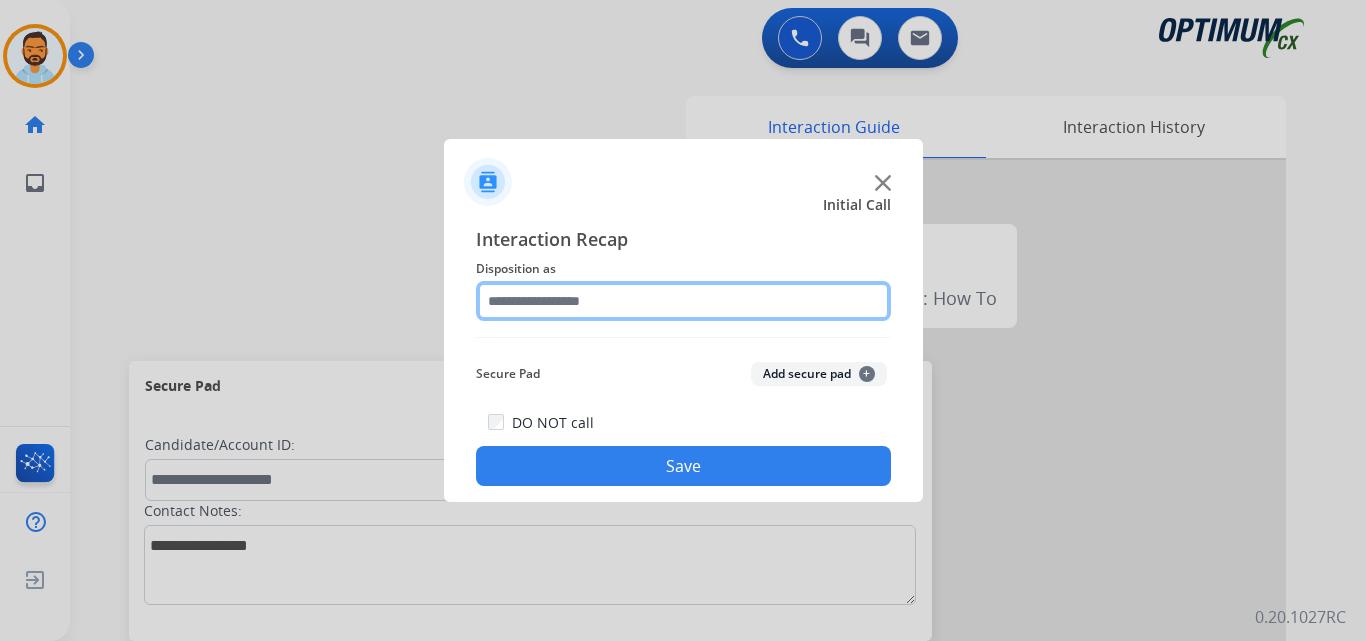 click 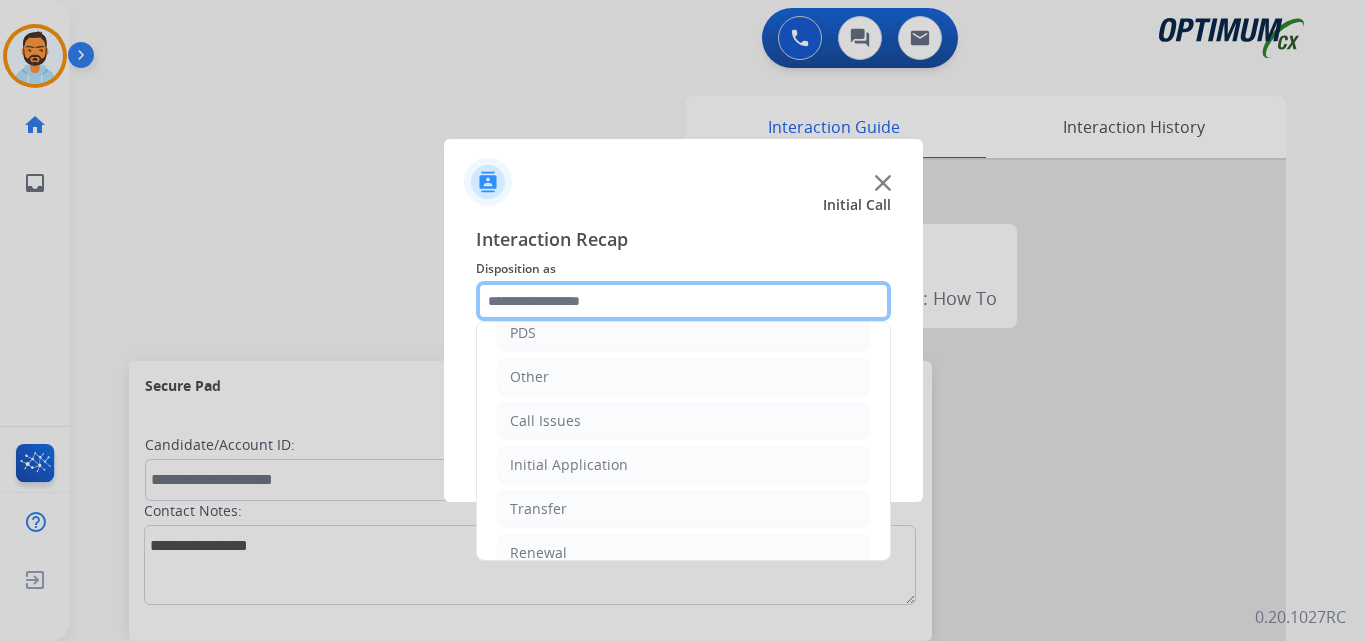 scroll, scrollTop: 136, scrollLeft: 0, axis: vertical 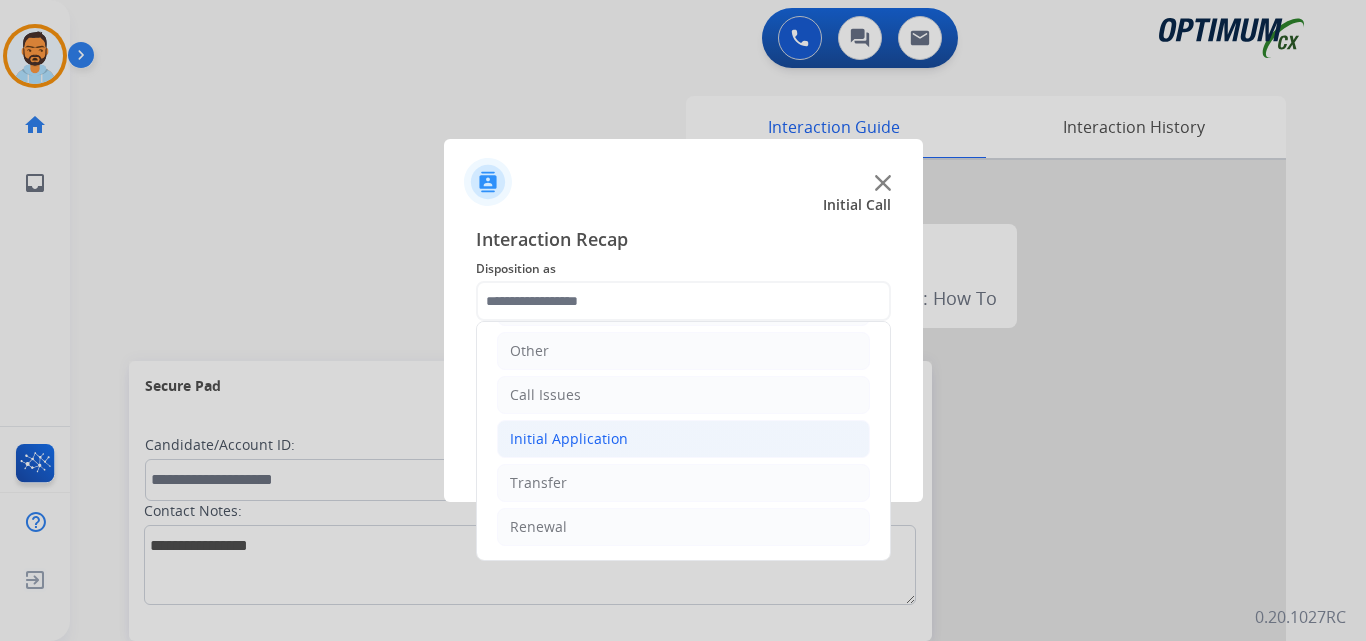 click on "Initial Application" 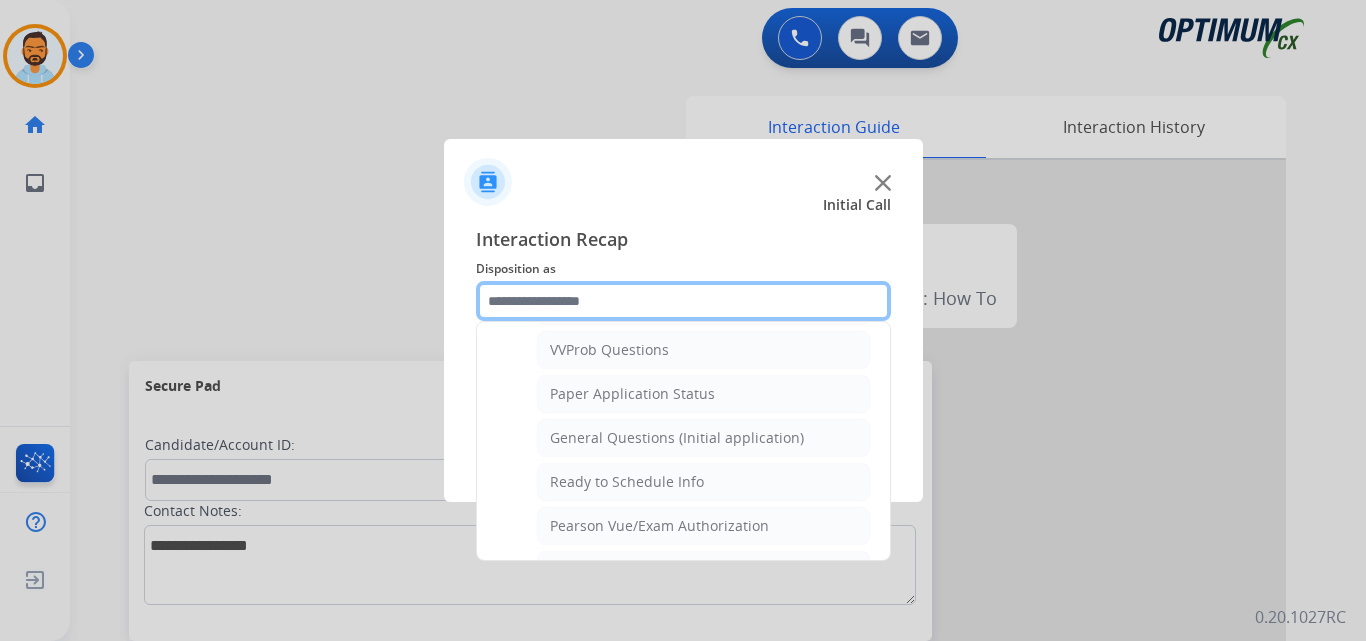 scroll, scrollTop: 1094, scrollLeft: 0, axis: vertical 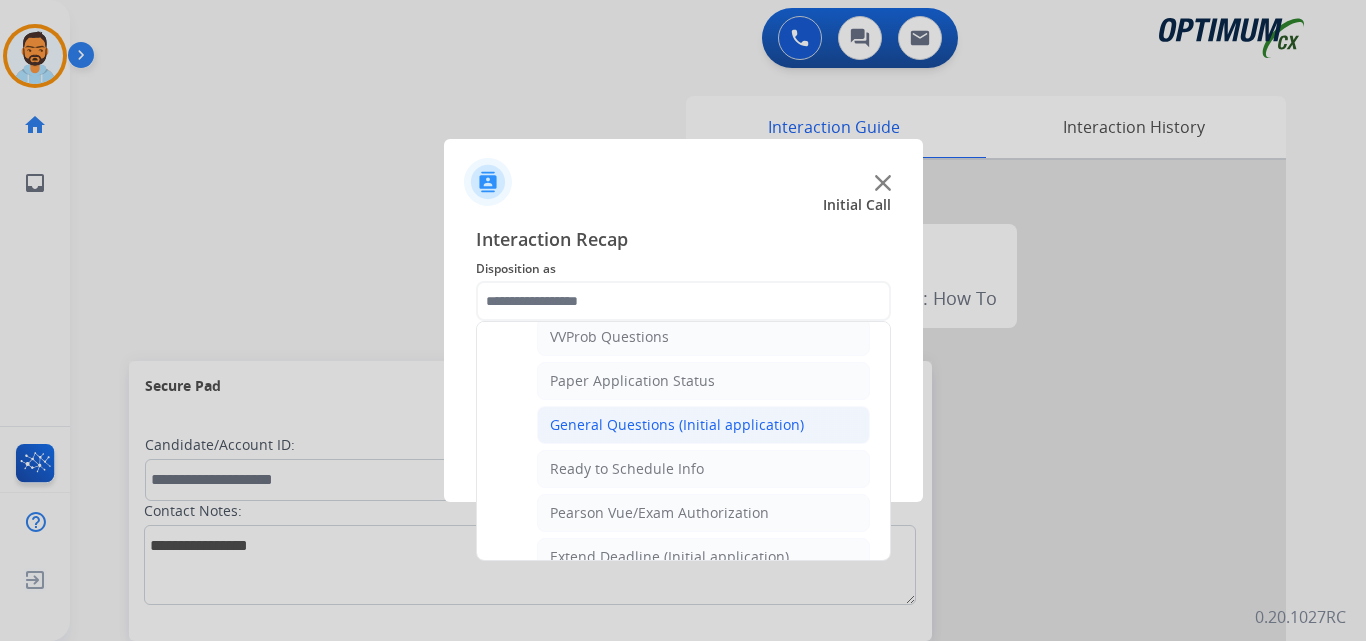 click on "General Questions (Initial application)" 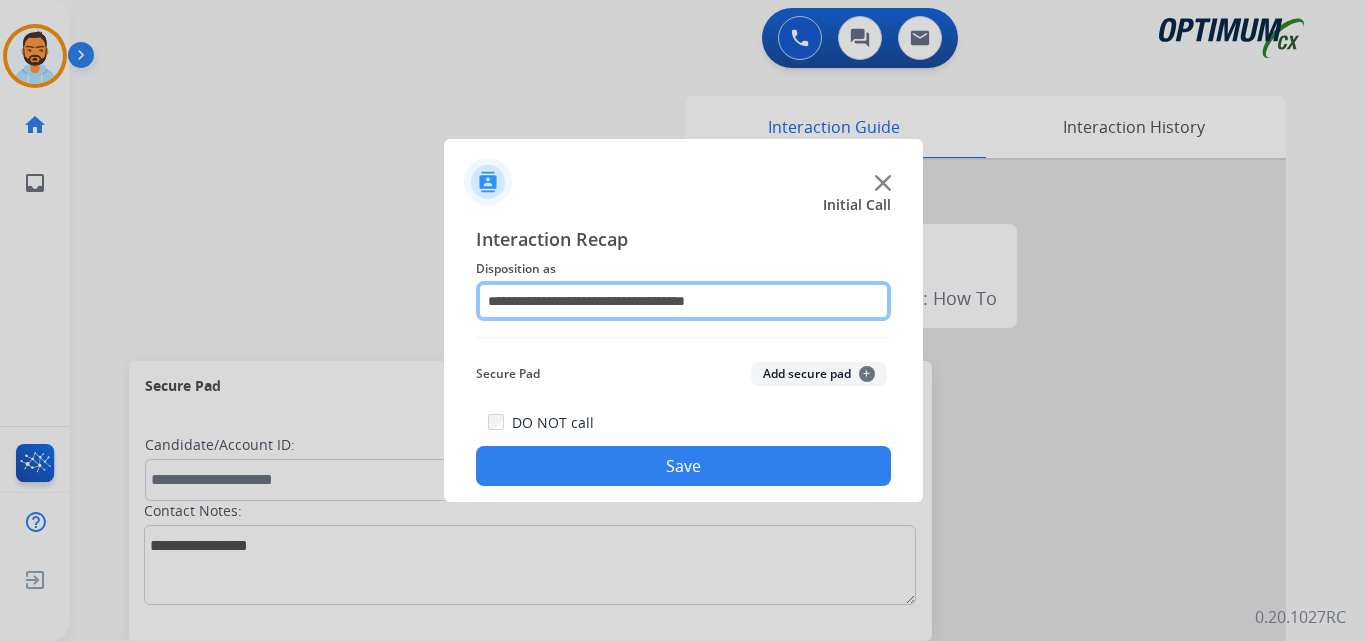 click on "**********" 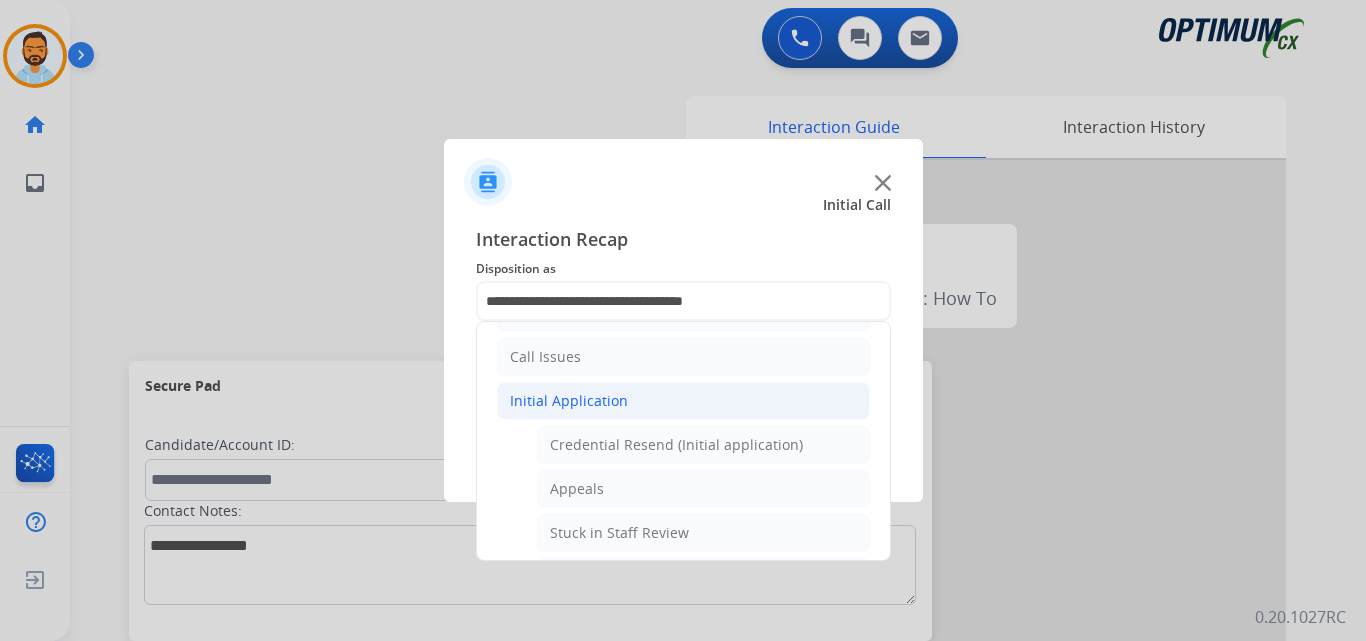 click on "Initial Application" 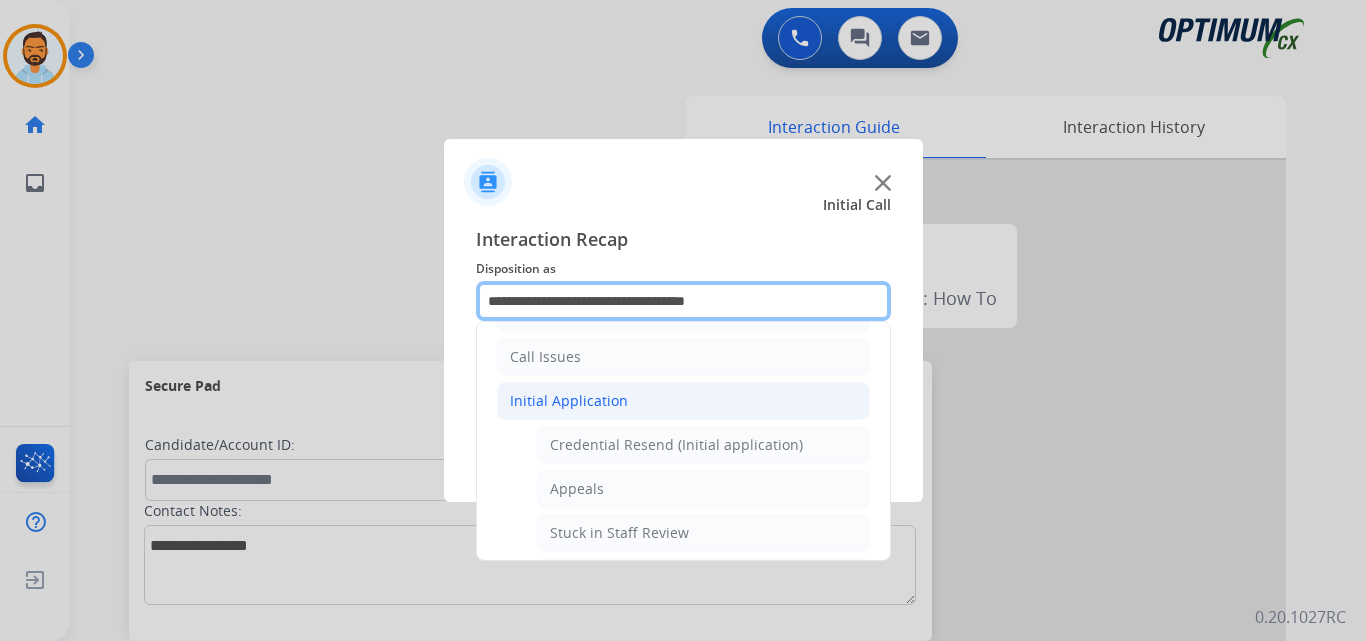 scroll, scrollTop: 136, scrollLeft: 0, axis: vertical 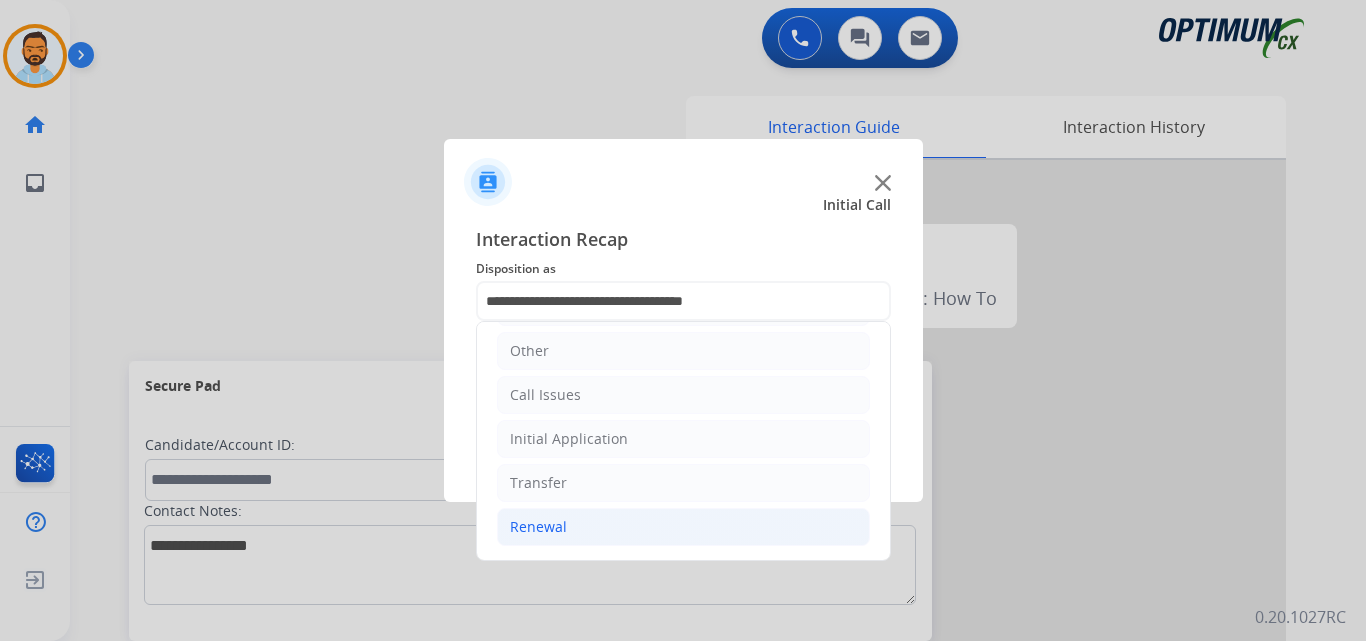 click on "Renewal" 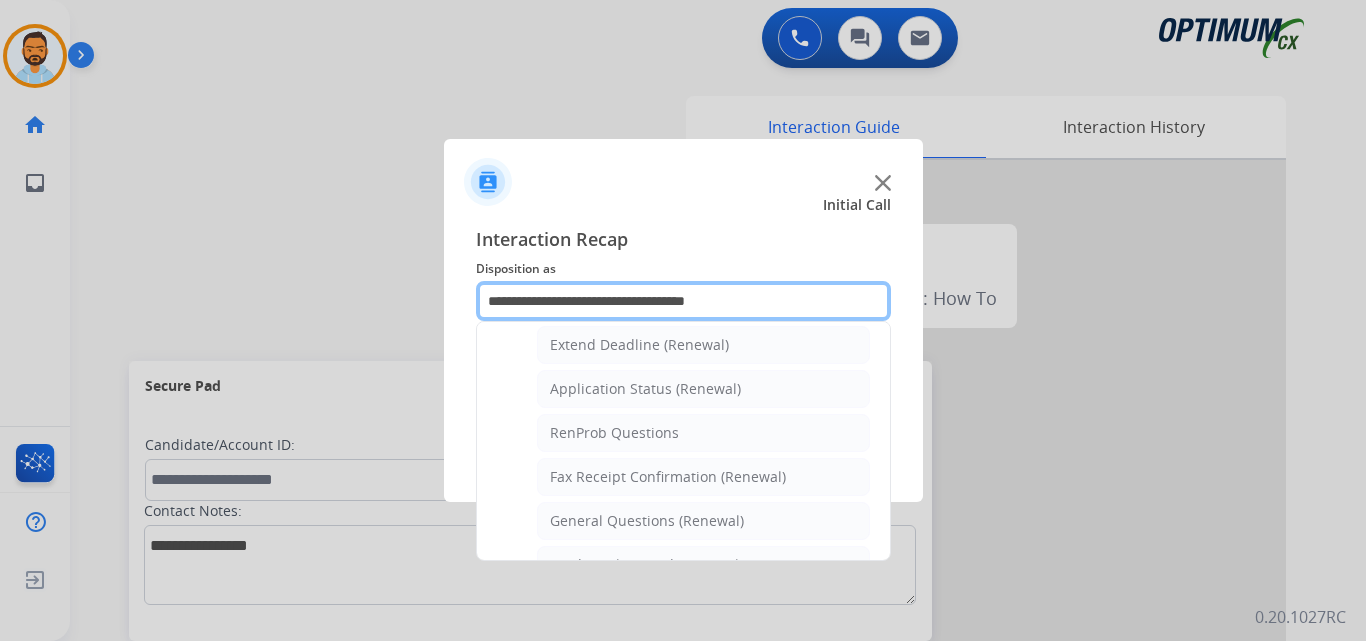 scroll, scrollTop: 772, scrollLeft: 0, axis: vertical 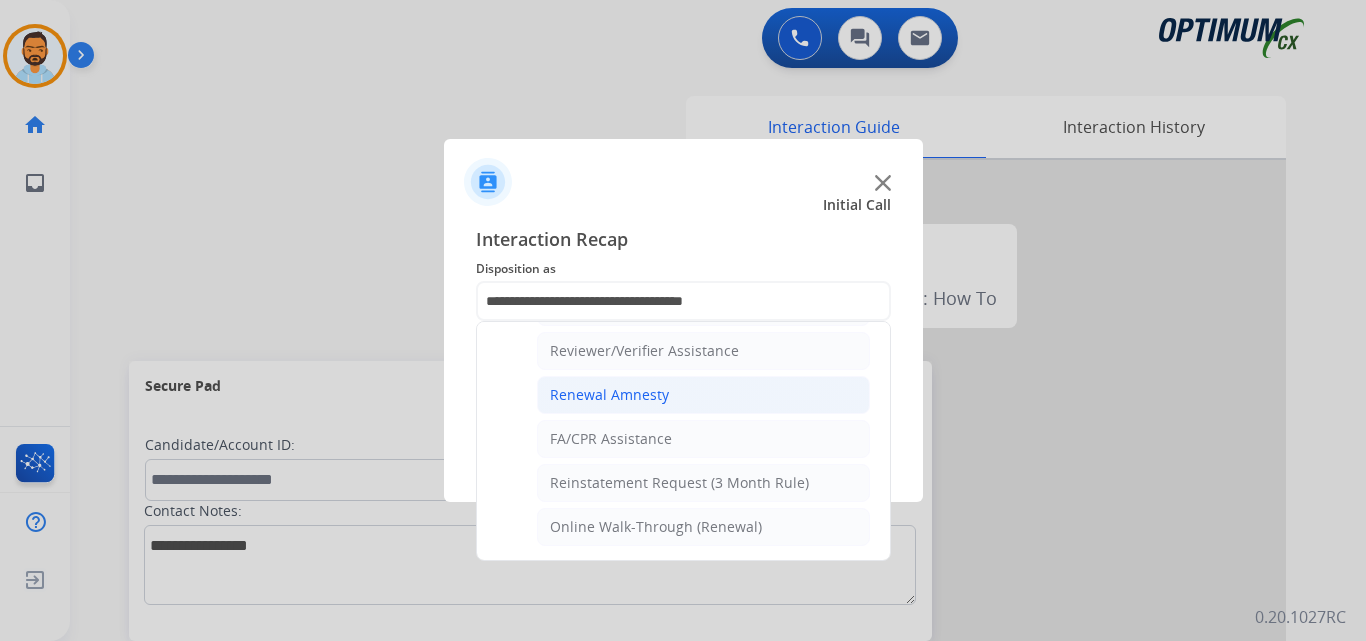 click on "Renewal Amnesty" 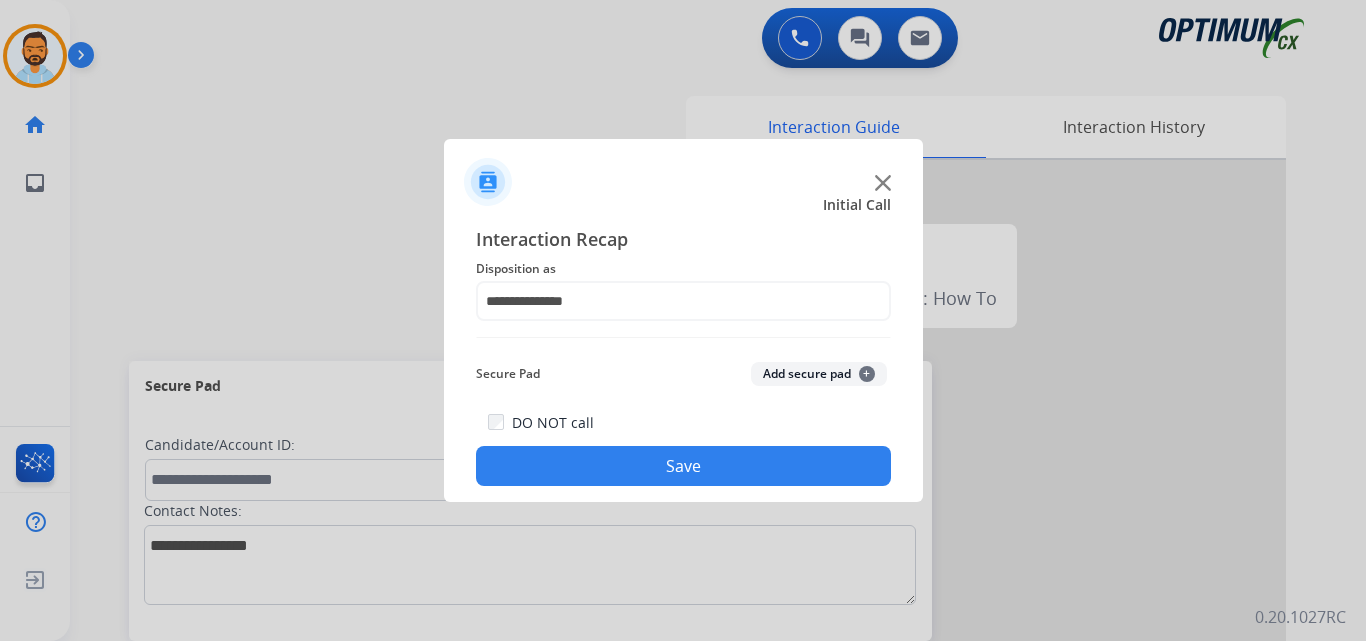 click on "Save" 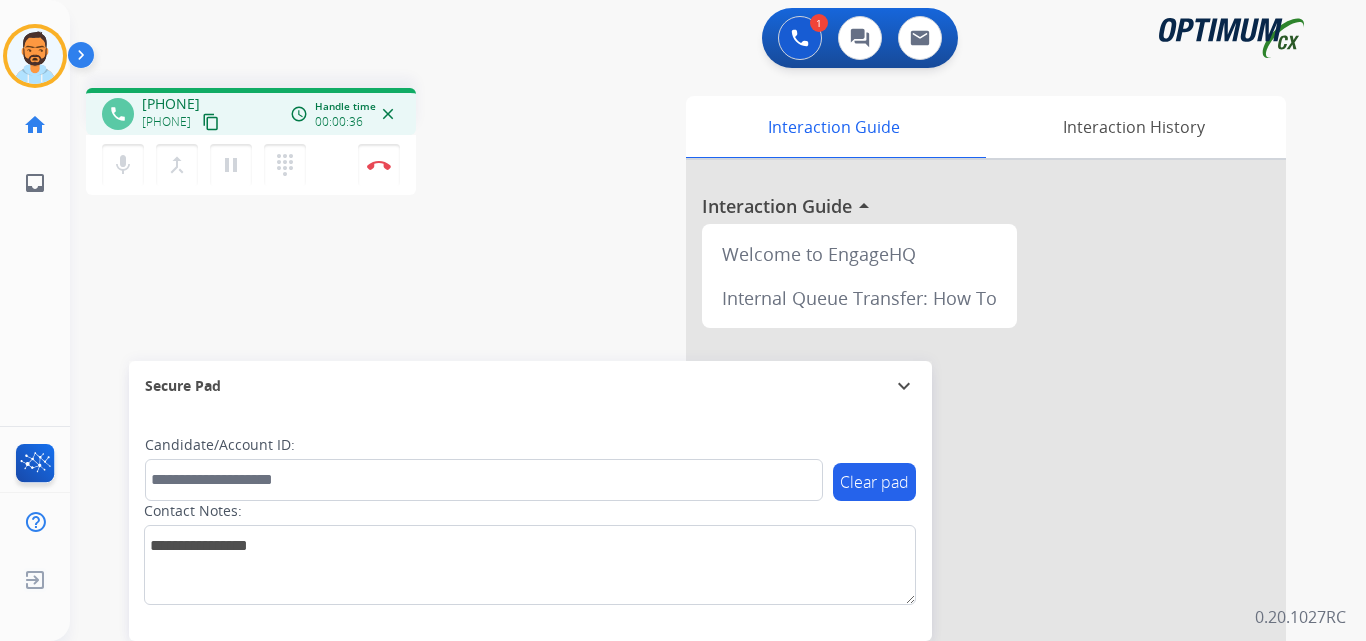 click on "content_copy" at bounding box center [211, 122] 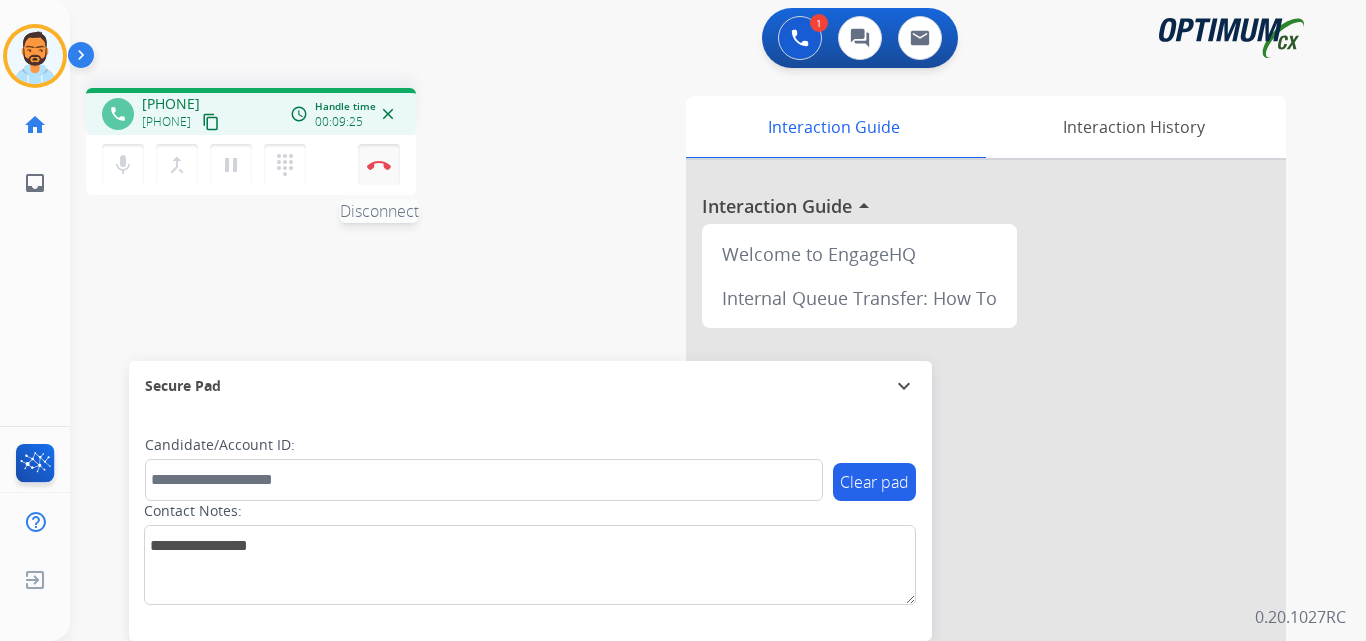click at bounding box center [379, 165] 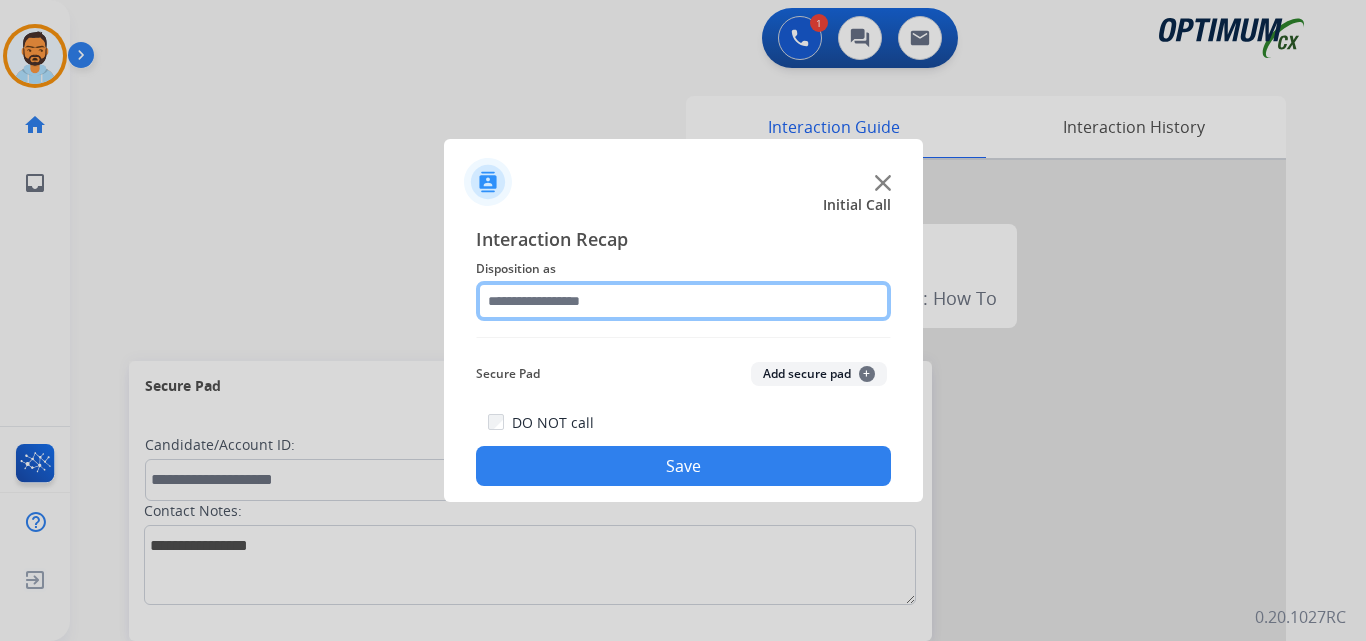 click 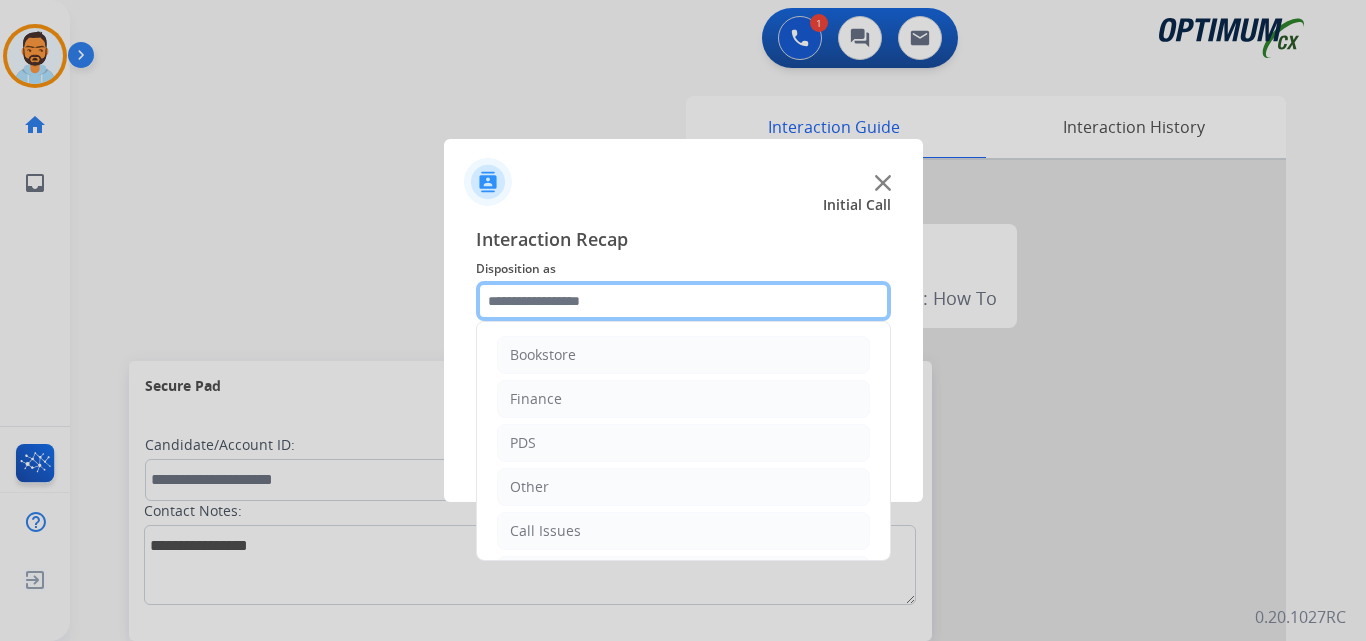 scroll, scrollTop: 136, scrollLeft: 0, axis: vertical 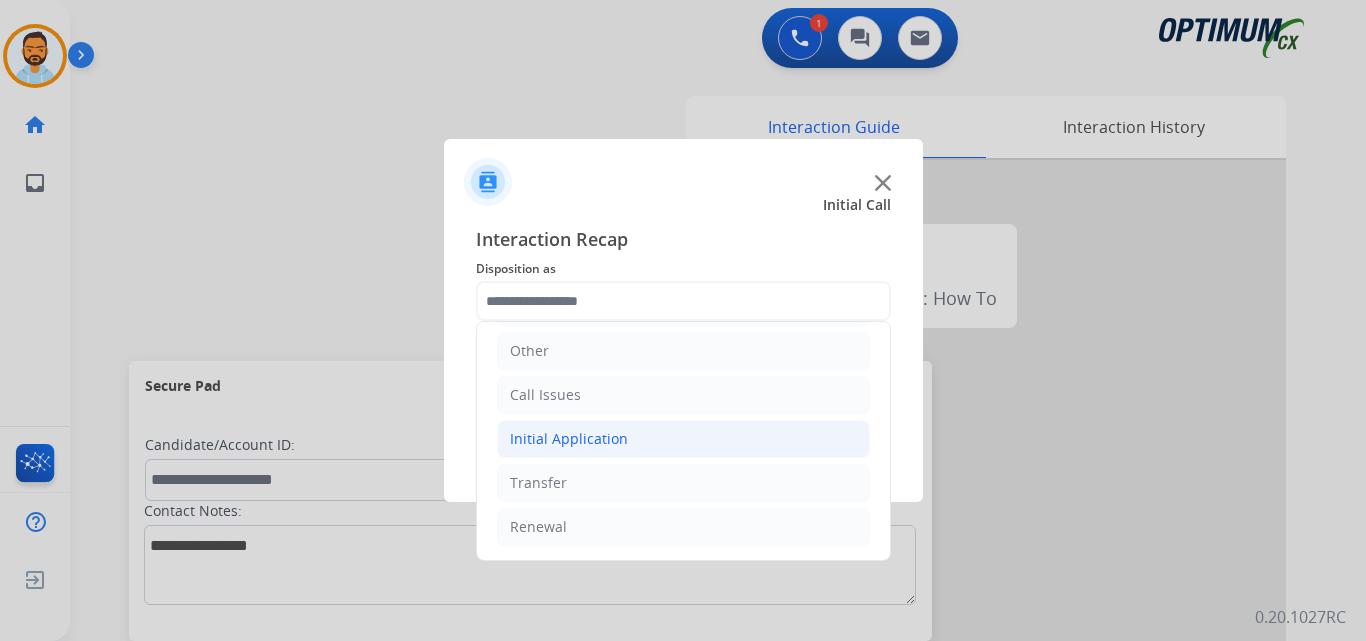 click on "Initial Application" 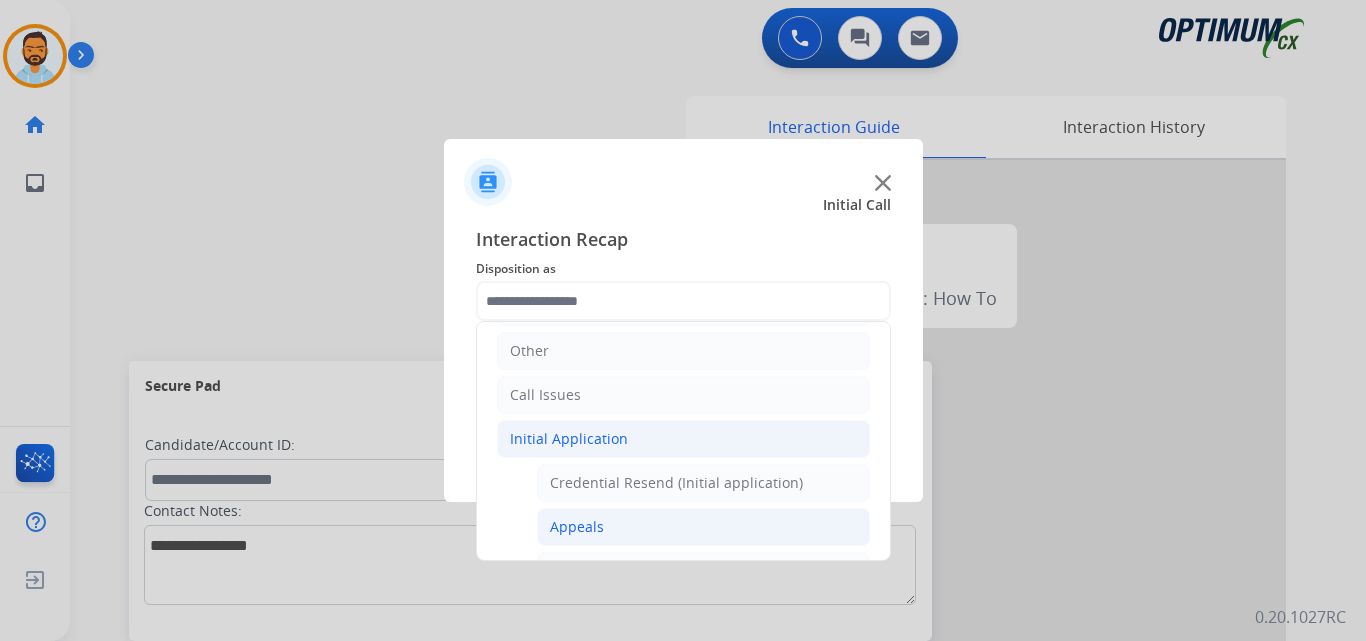 click on "Appeals" 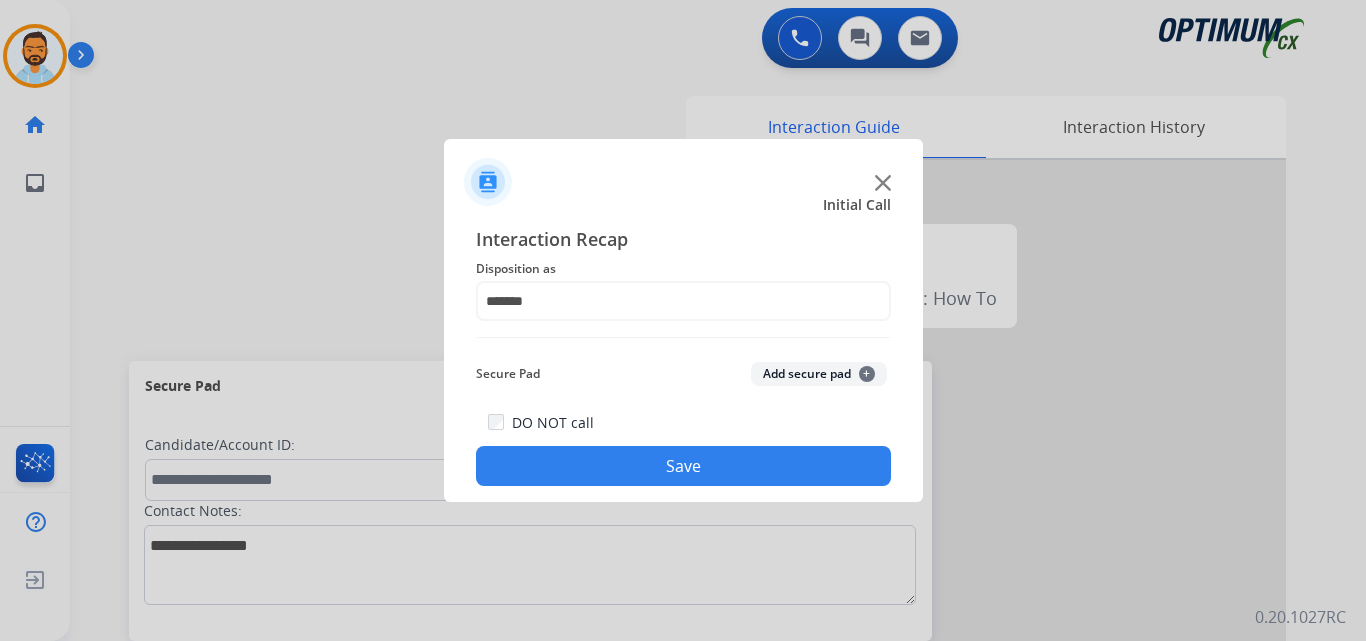 click on "Save" 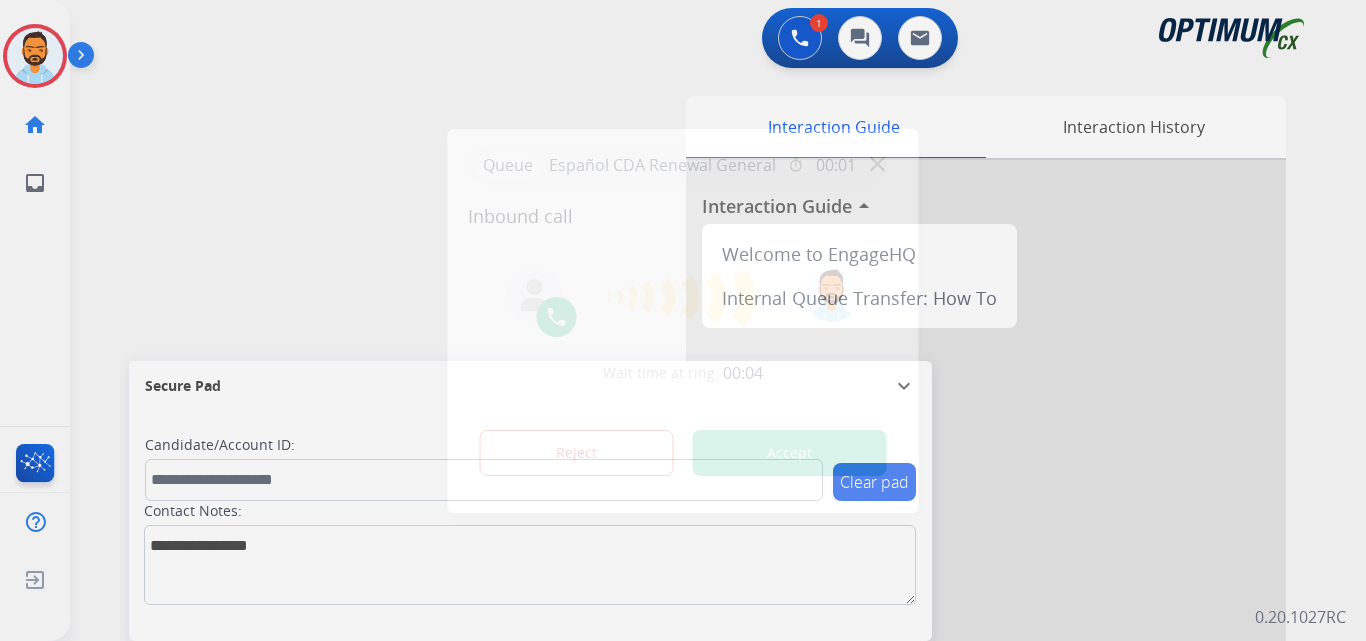 click on "Accept" at bounding box center [790, 453] 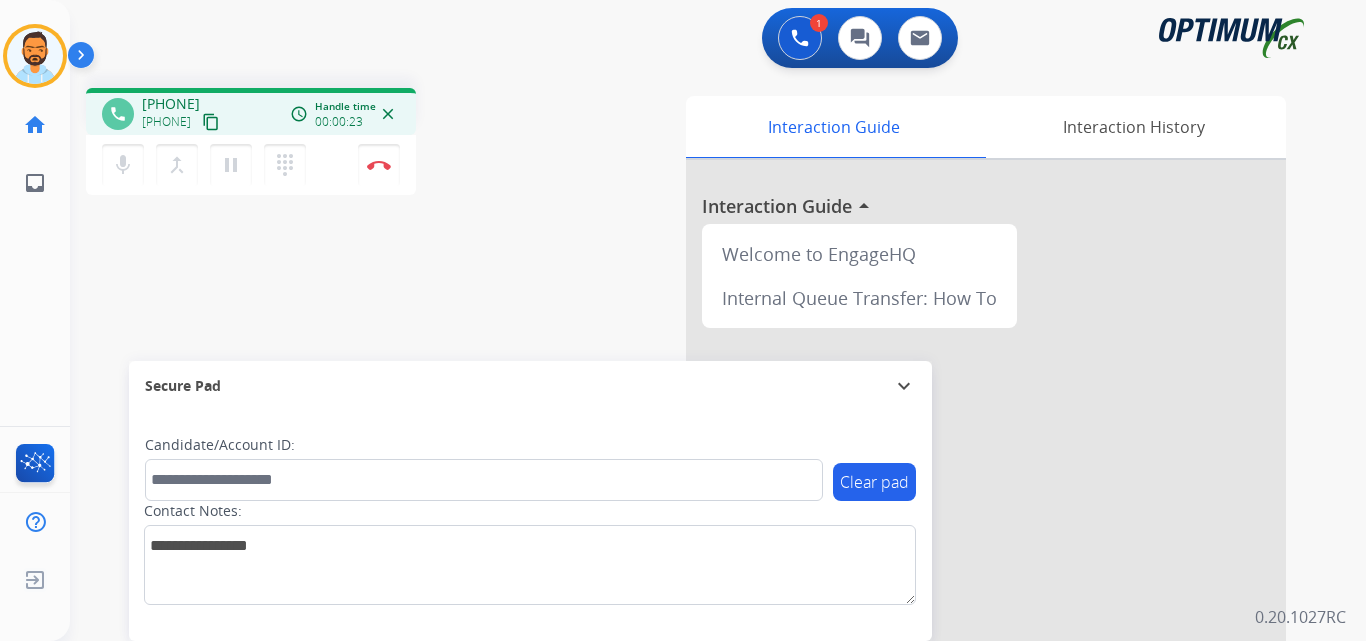 click on "phone [PHONE] [PHONE] content_copy access_time Call metrics Queue   00:10 Hold   00:00 Talk   00:24 Total   00:33 Handle time 00:00:23 close mic Mute merge_type Bridge pause Hold dialpad Dialpad Disconnect swap_horiz Break voice bridge close_fullscreen Connect 3-Way Call merge_type Separate 3-Way Call  Interaction Guide   Interaction History  Interaction Guide arrow_drop_up  Welcome to EngageHQ   Internal Queue Transfer: How To  Secure Pad expand_more Clear pad Candidate/Account ID: Contact Notes:" at bounding box center [694, 489] 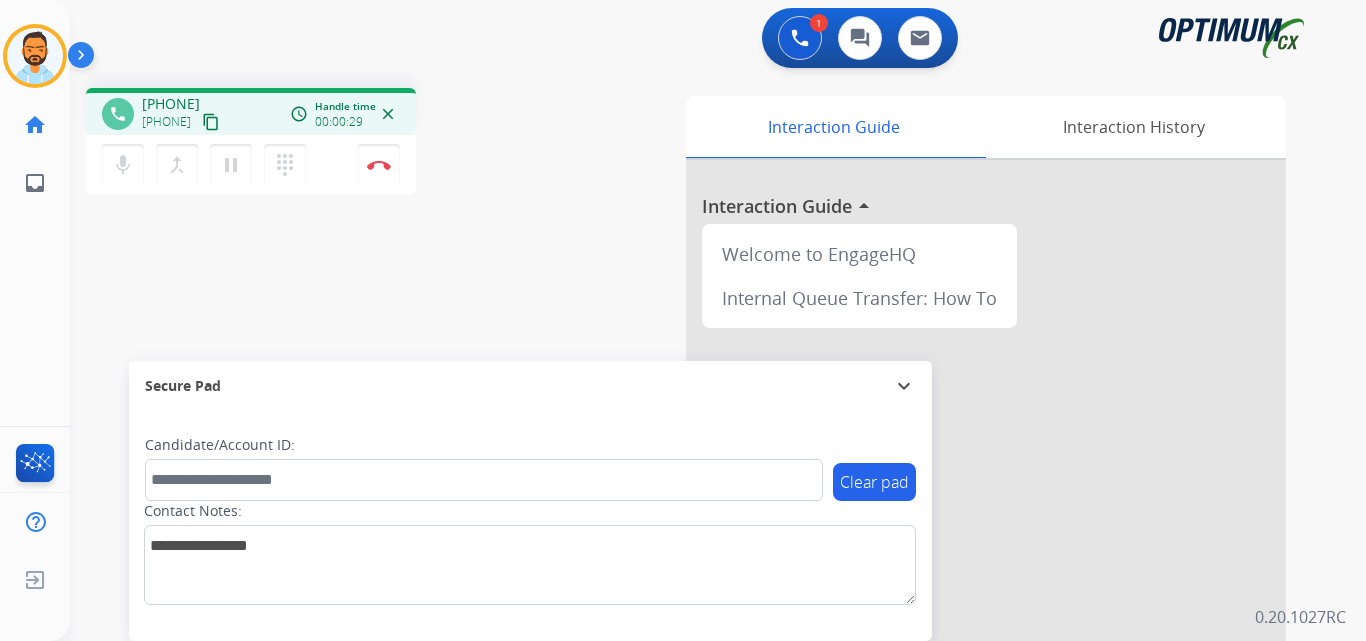 click on "content_copy" at bounding box center (211, 122) 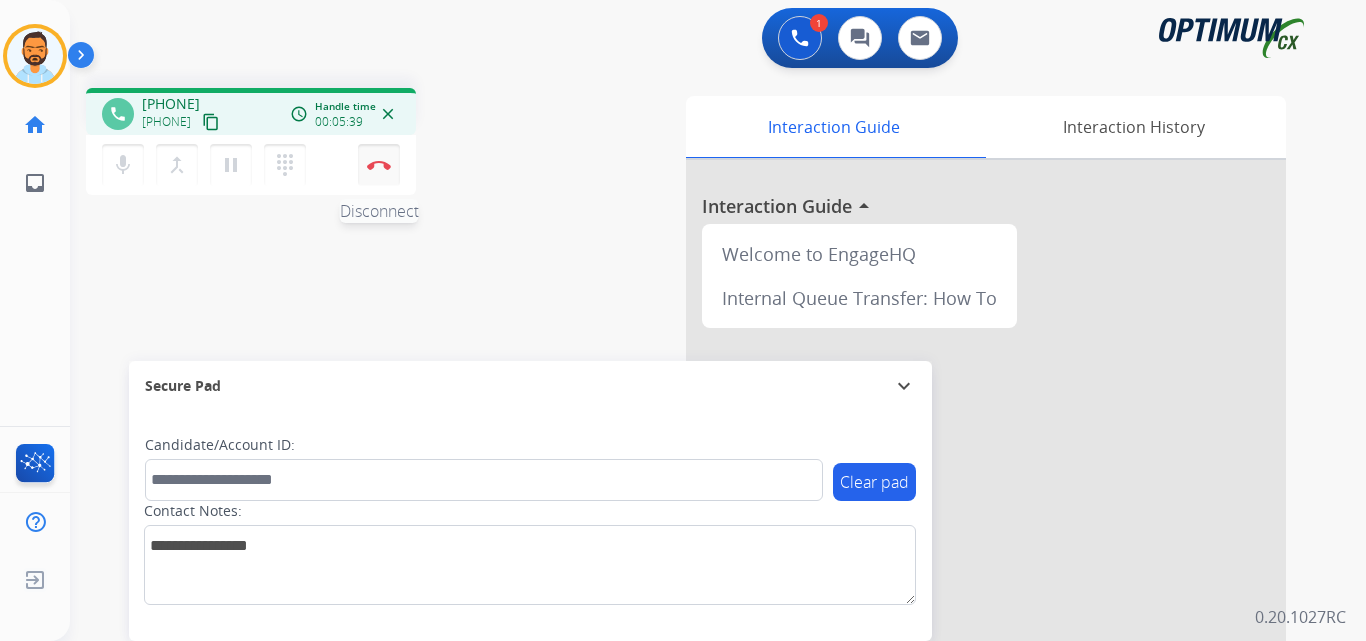 click at bounding box center [379, 165] 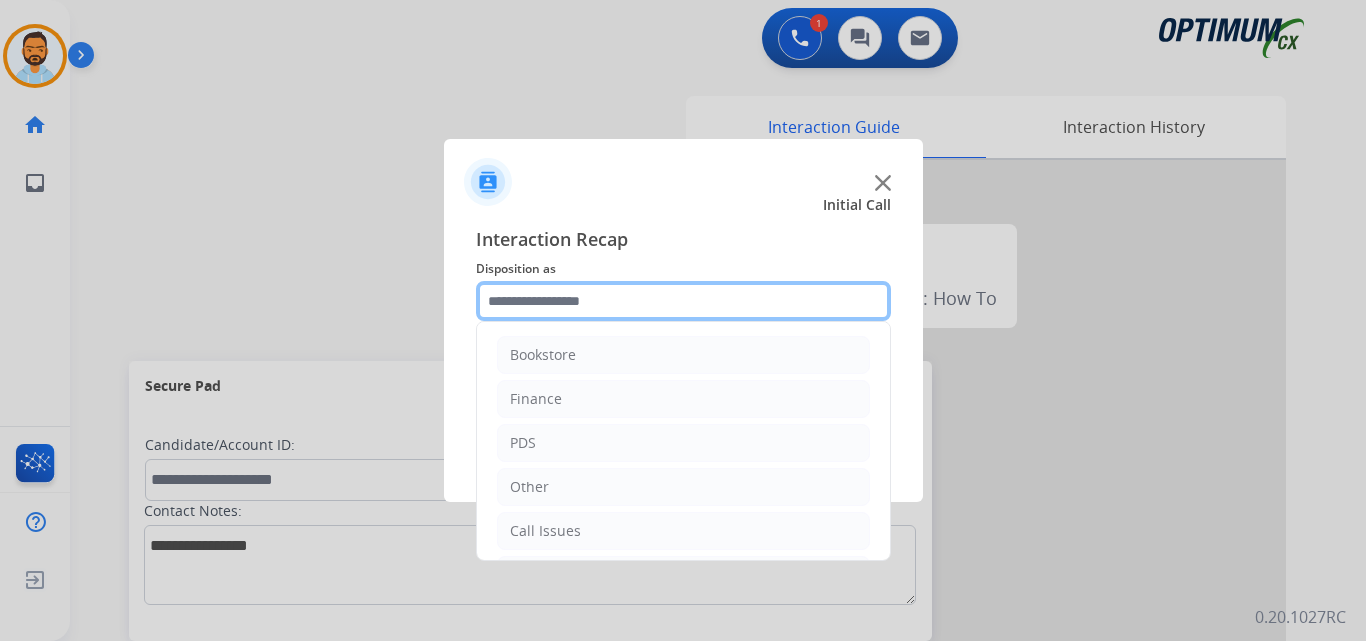 click 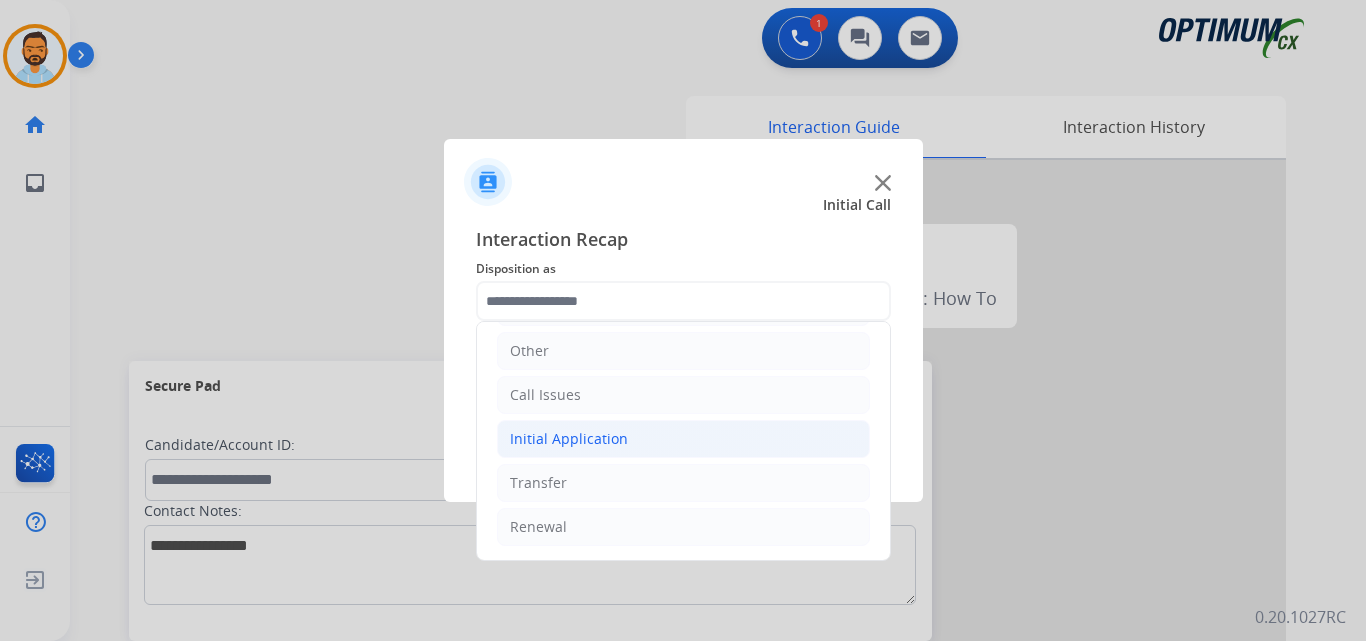 click on "Initial Application" 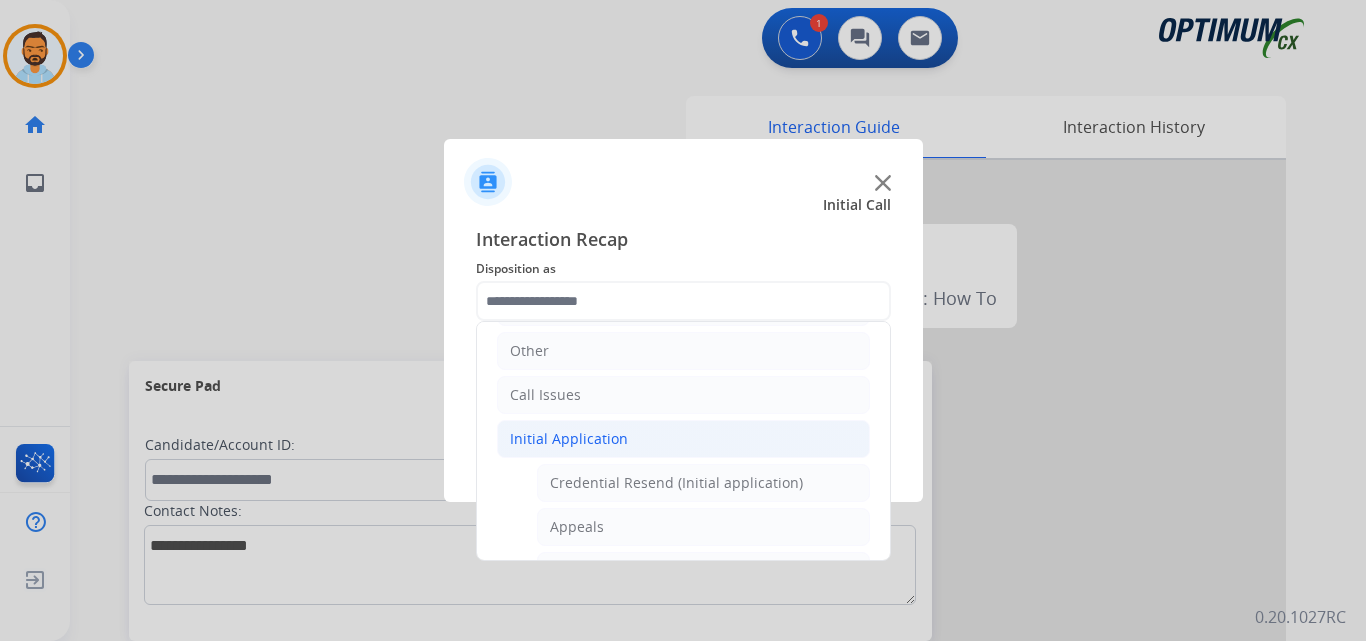 click on "Initial Application" 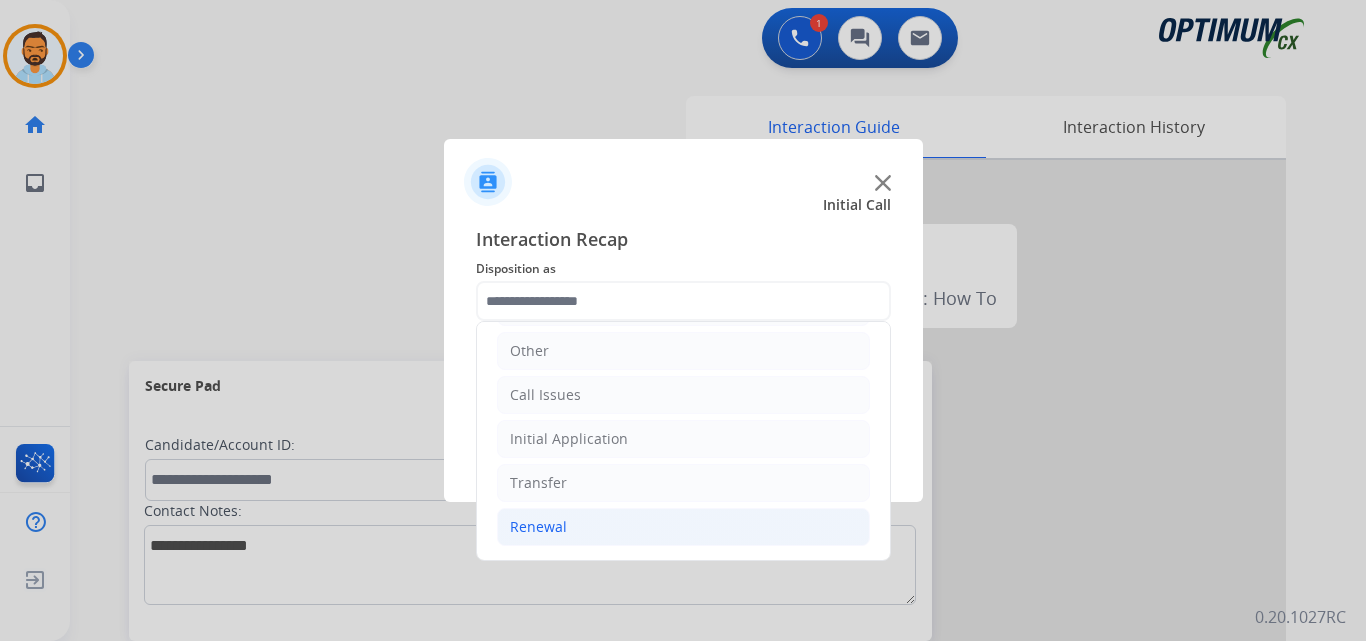 click on "Renewal" 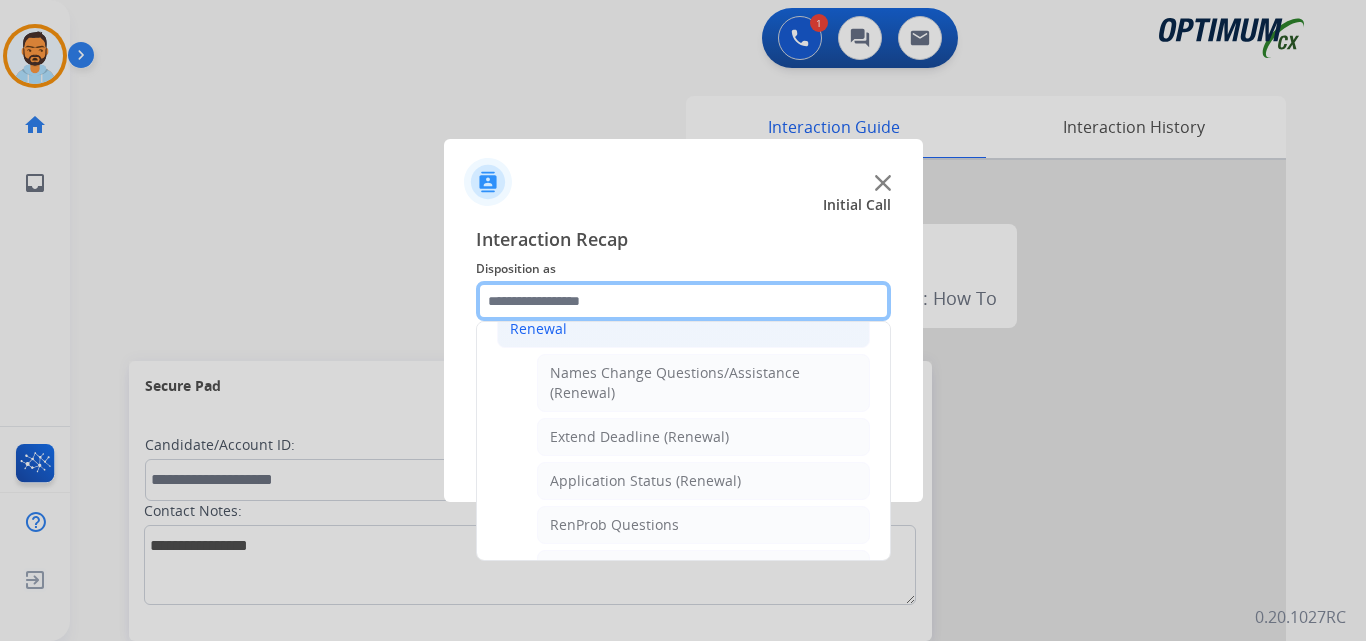 scroll, scrollTop: 772, scrollLeft: 0, axis: vertical 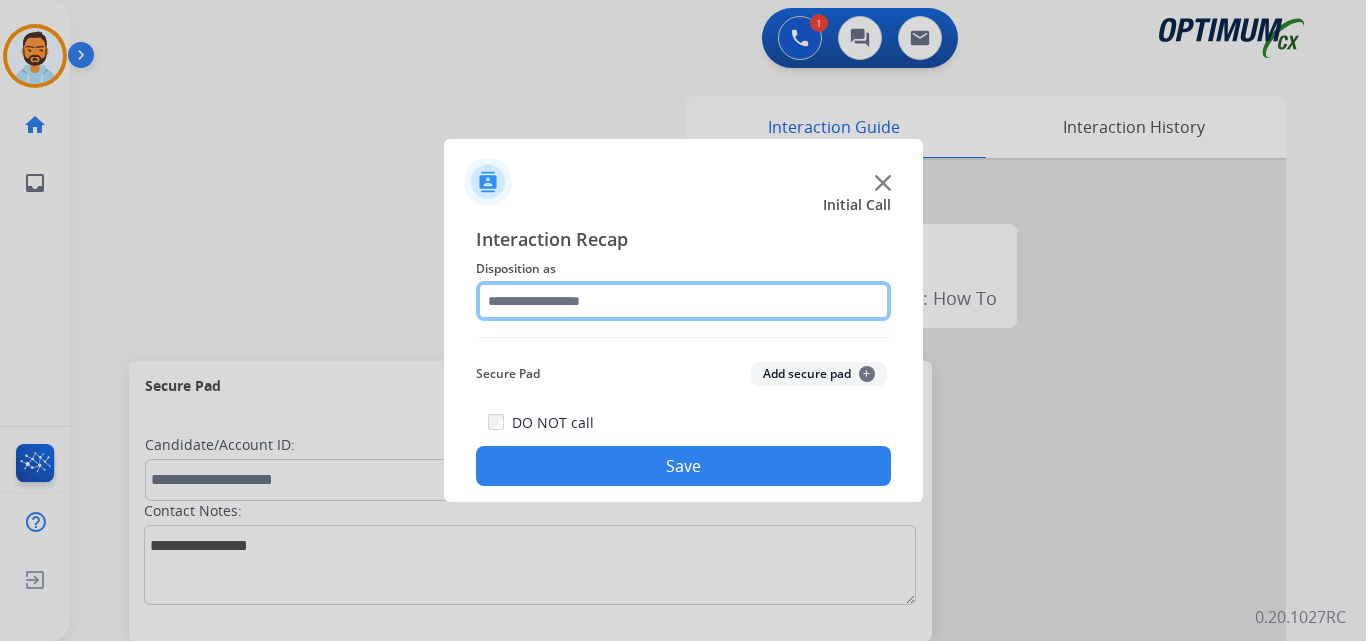 click 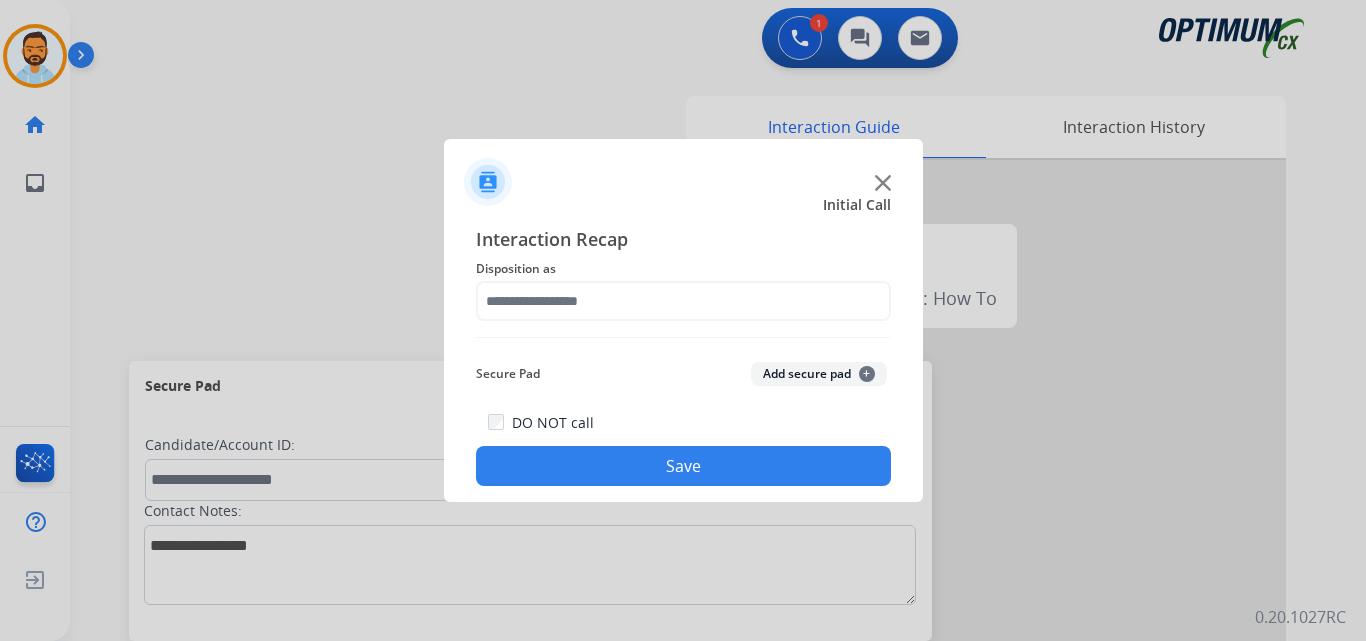 click on "Secure Pad  Add secure pad  +" 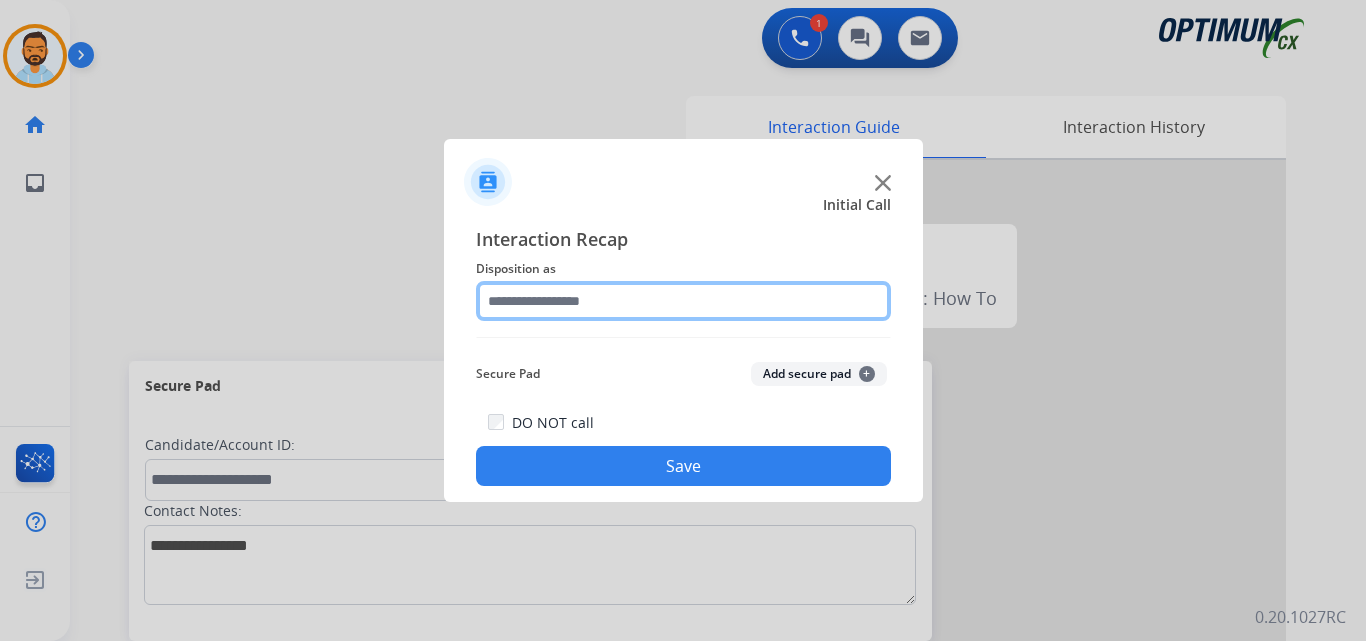 click 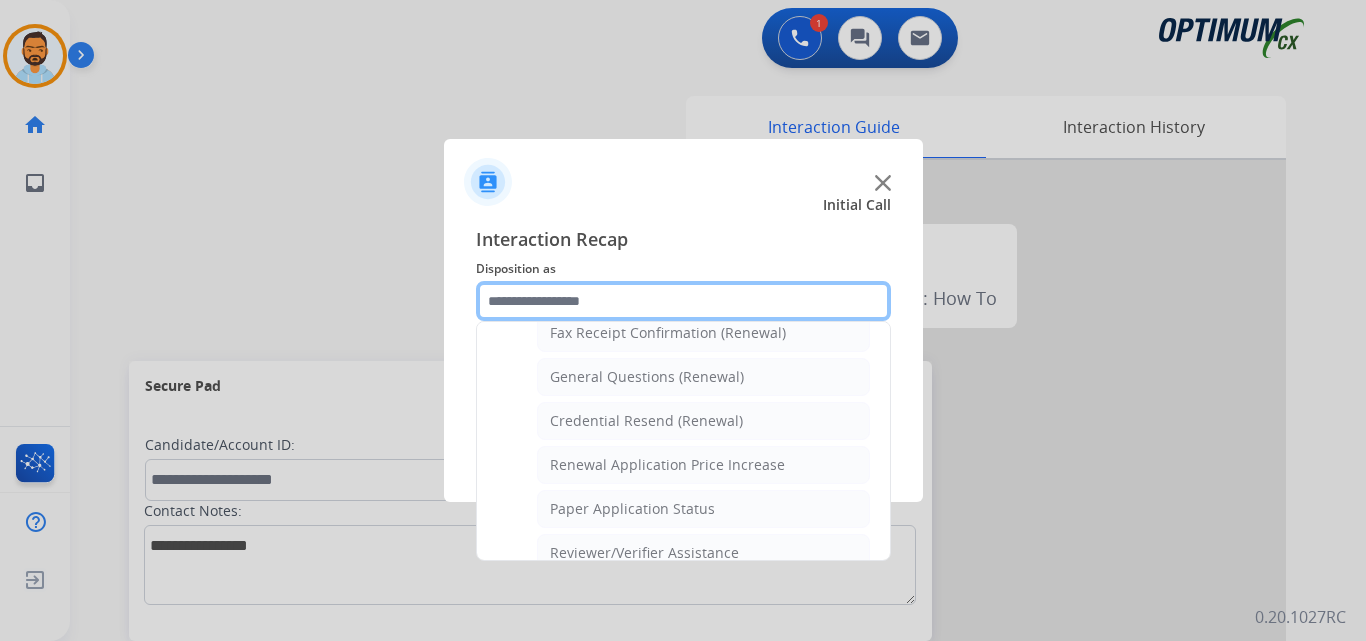 scroll, scrollTop: 563, scrollLeft: 0, axis: vertical 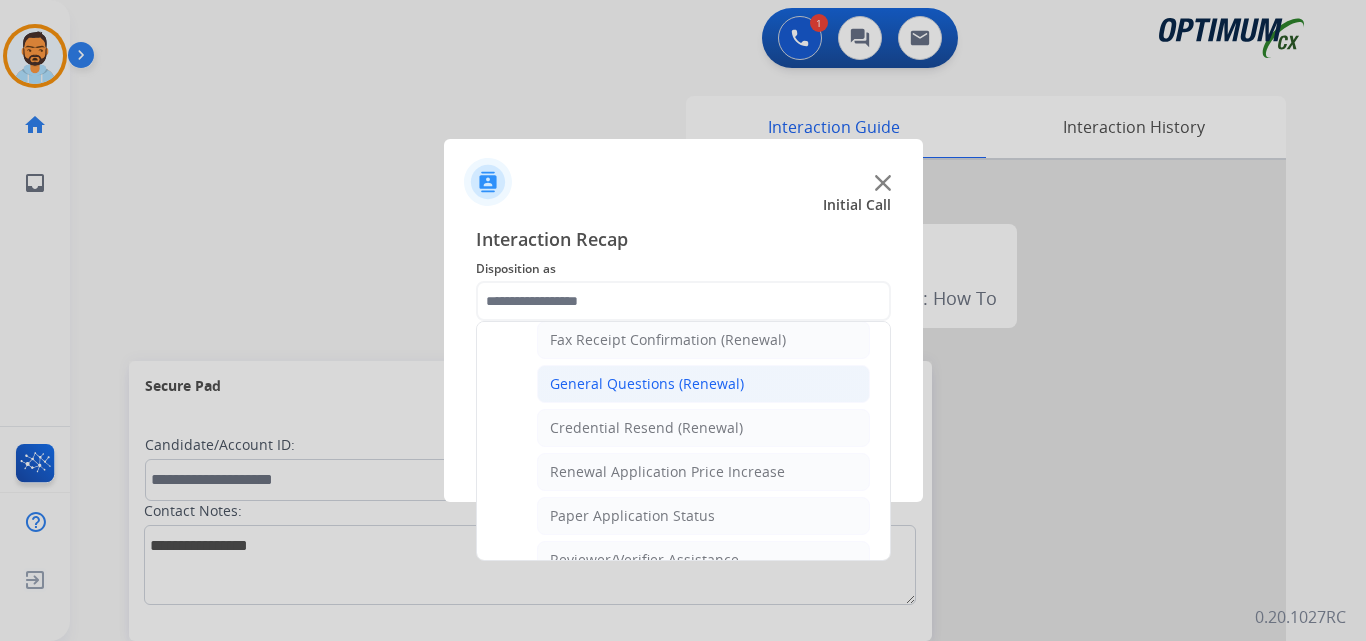click on "General Questions (Renewal)" 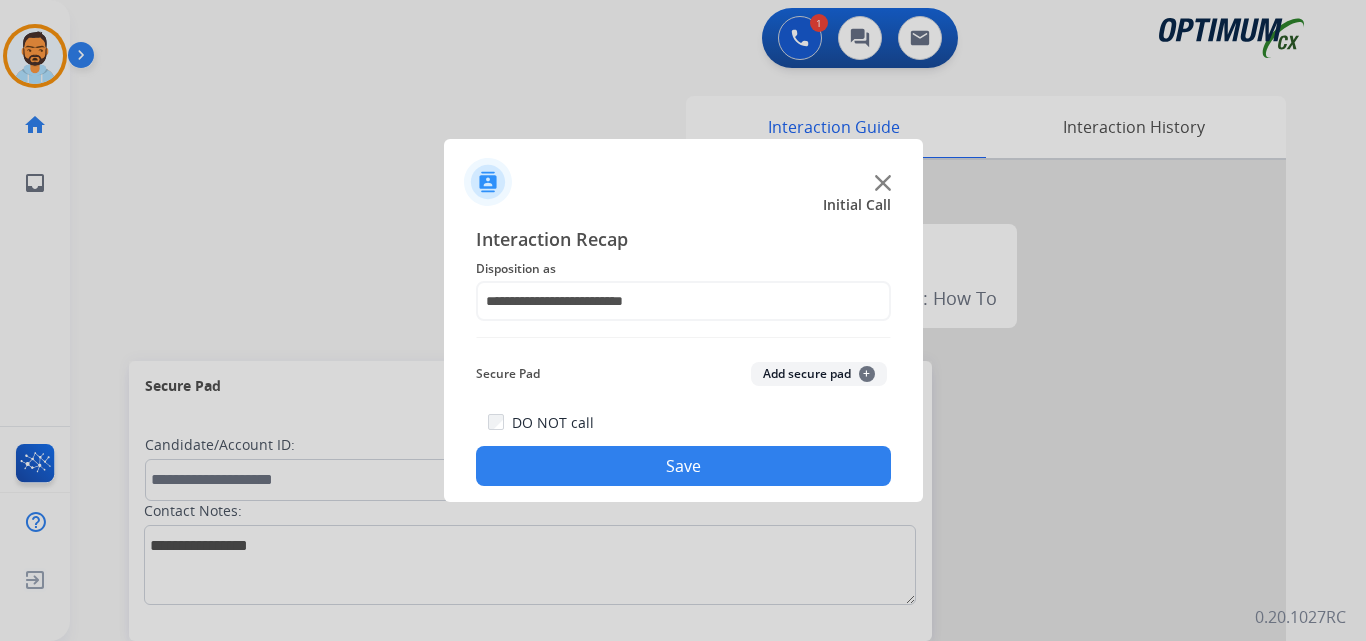click on "Save" 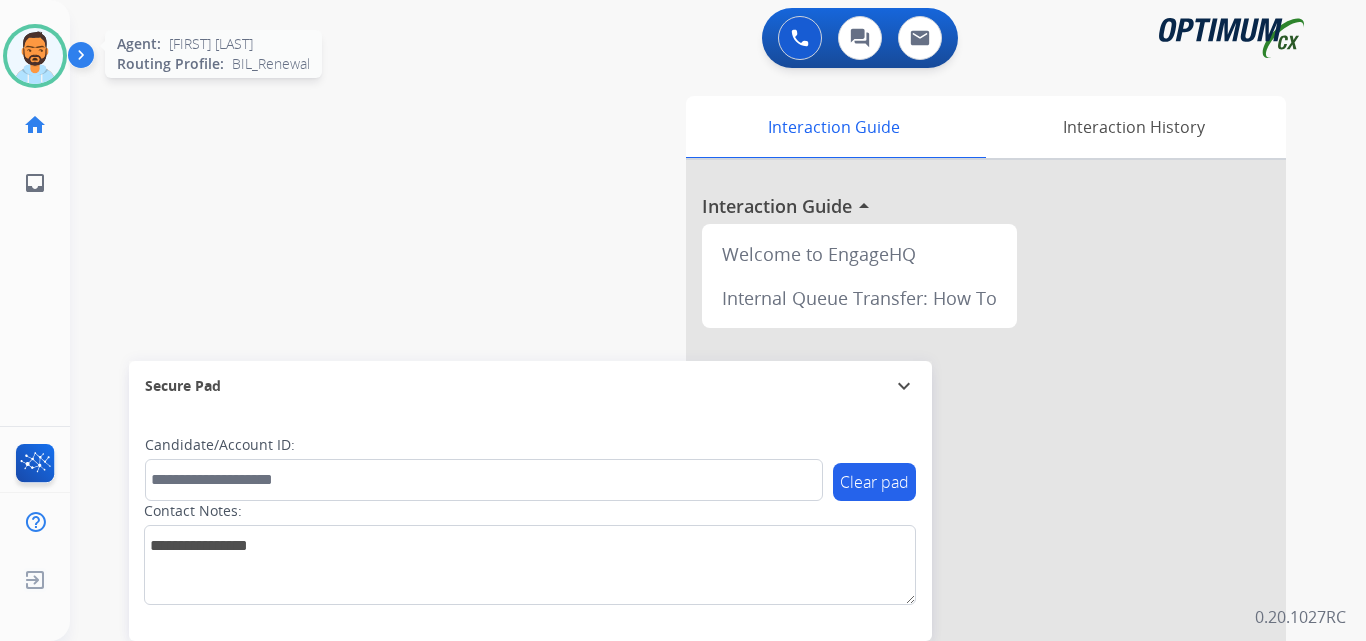 click at bounding box center [35, 56] 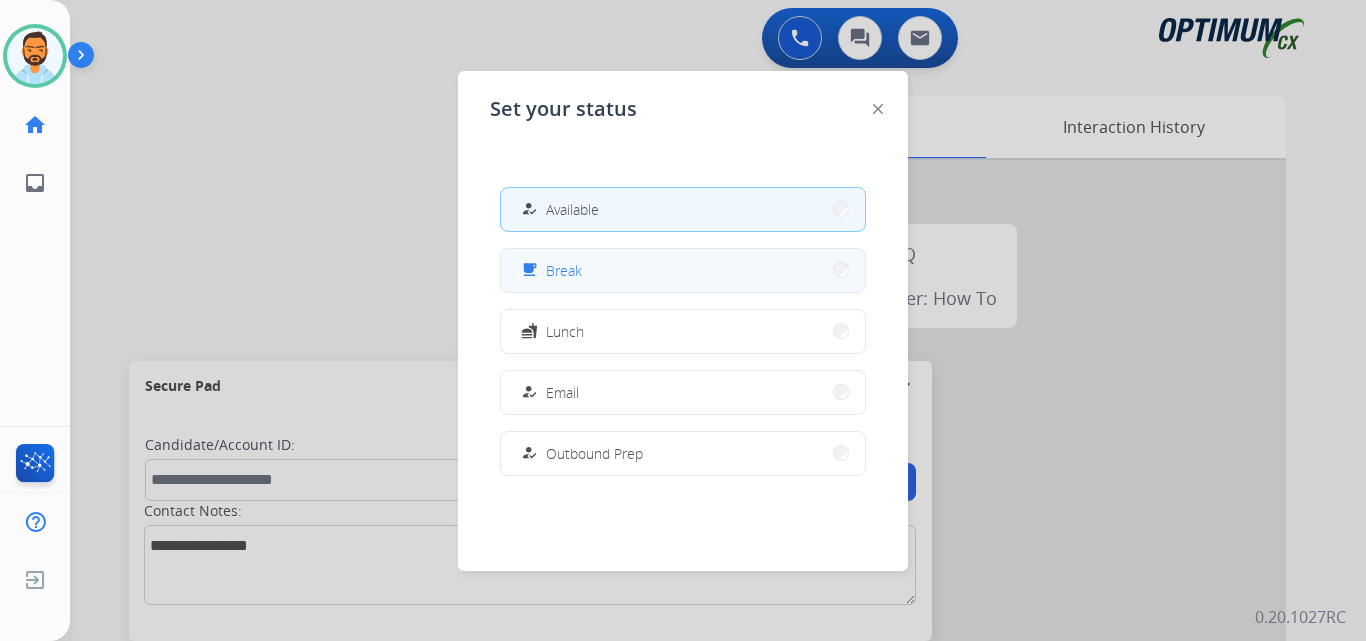 click on "free_breakfast Break" at bounding box center (683, 270) 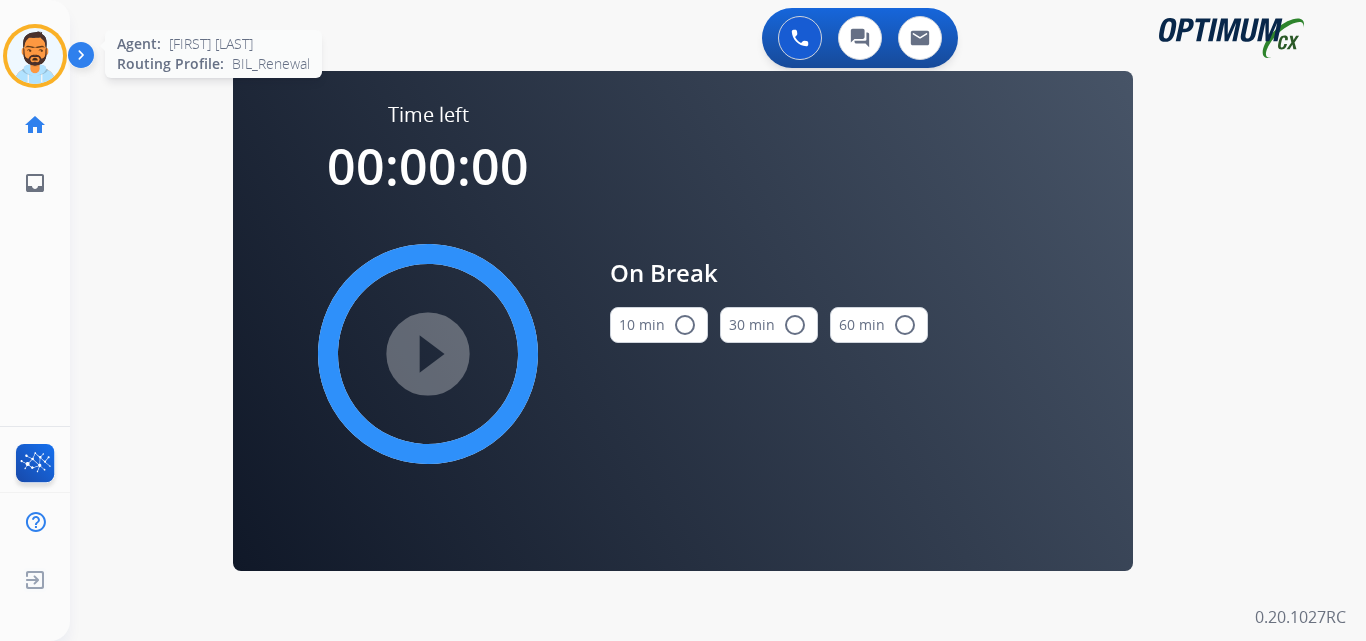 click at bounding box center [35, 56] 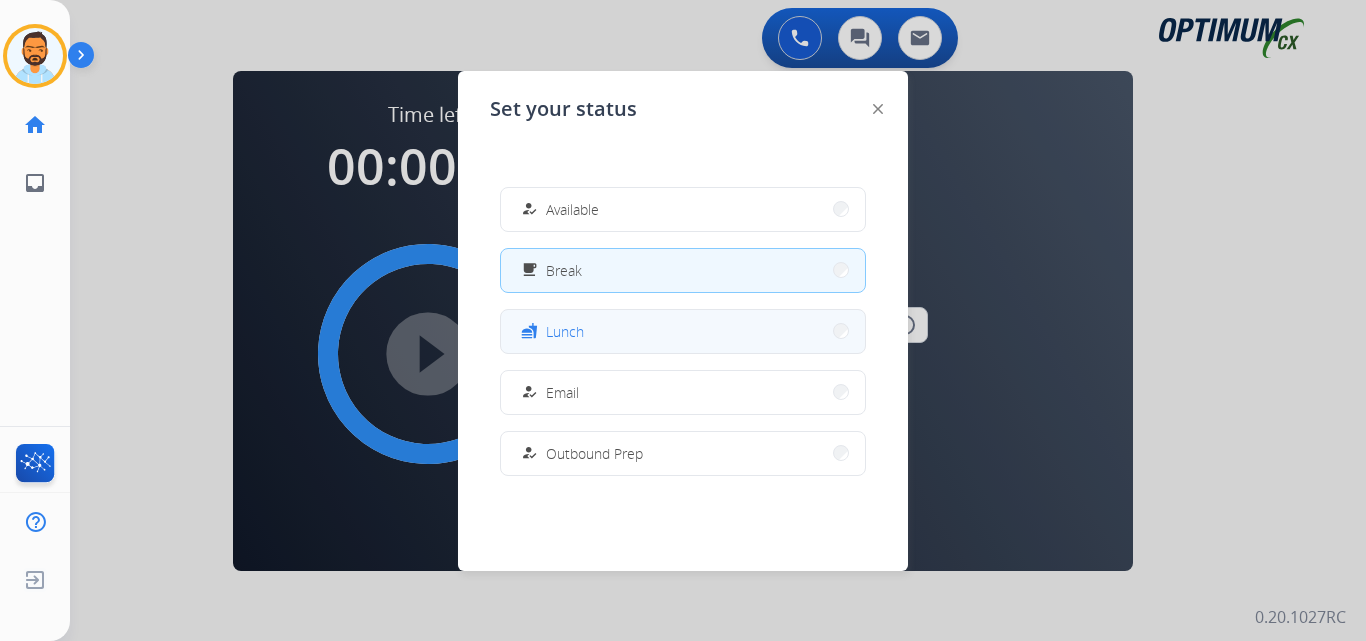 click on "fastfood Lunch" at bounding box center [683, 331] 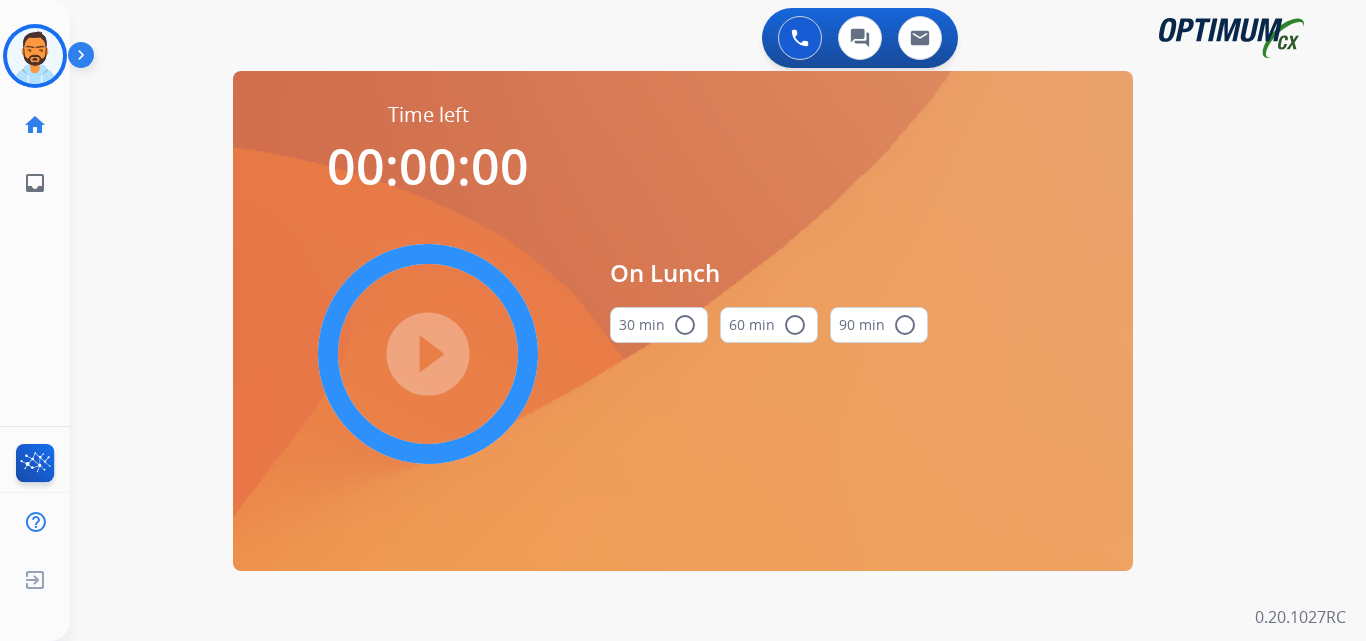 click on "radio_button_unchecked" at bounding box center [685, 325] 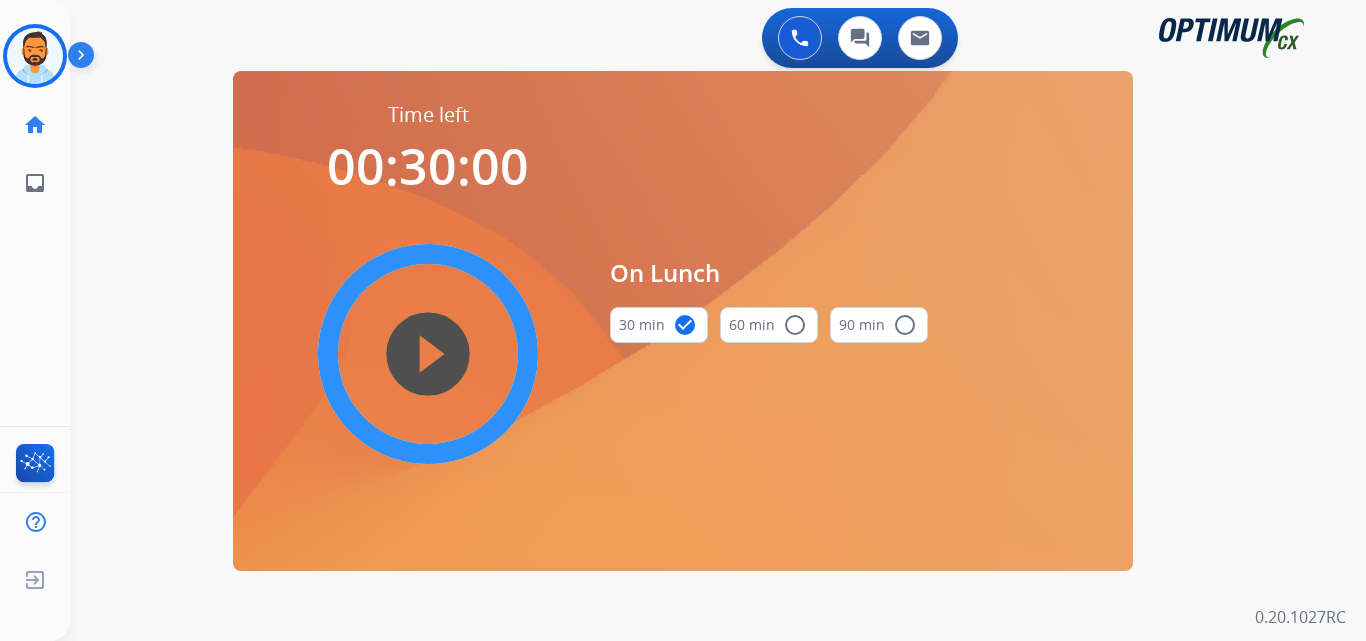 click on "play_circle_filled" at bounding box center (428, 354) 